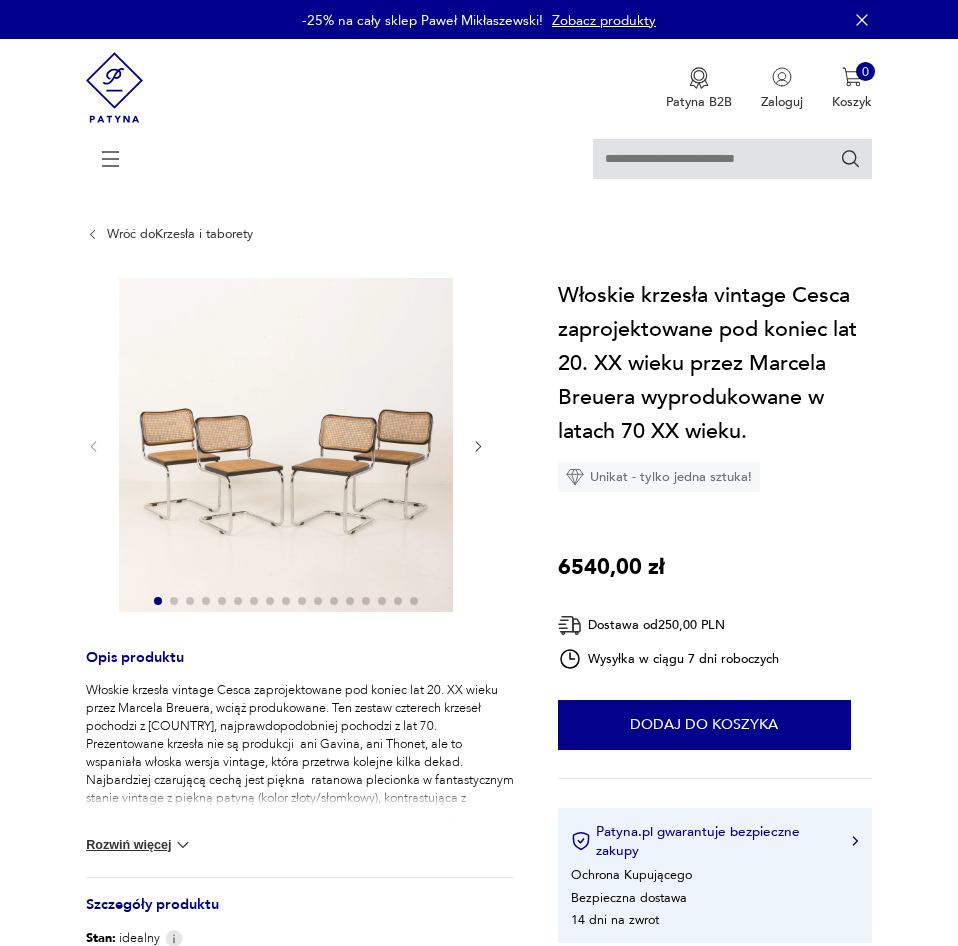 scroll, scrollTop: 0, scrollLeft: 0, axis: both 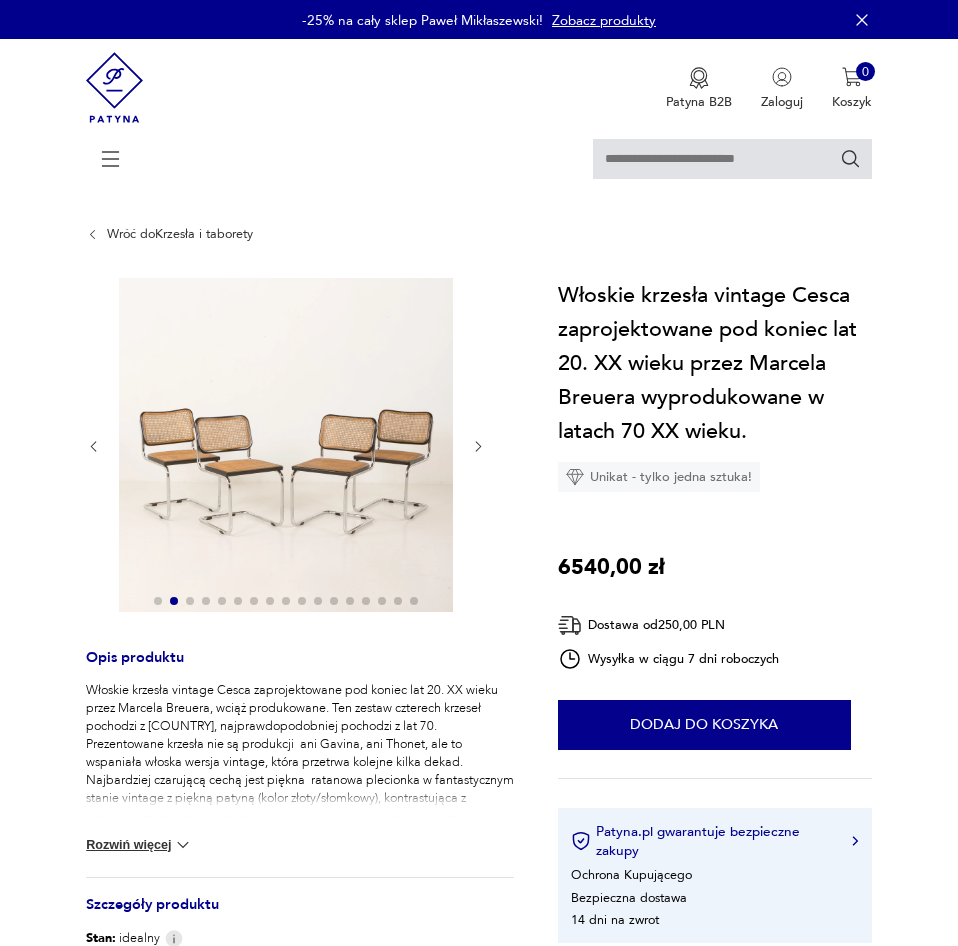 click 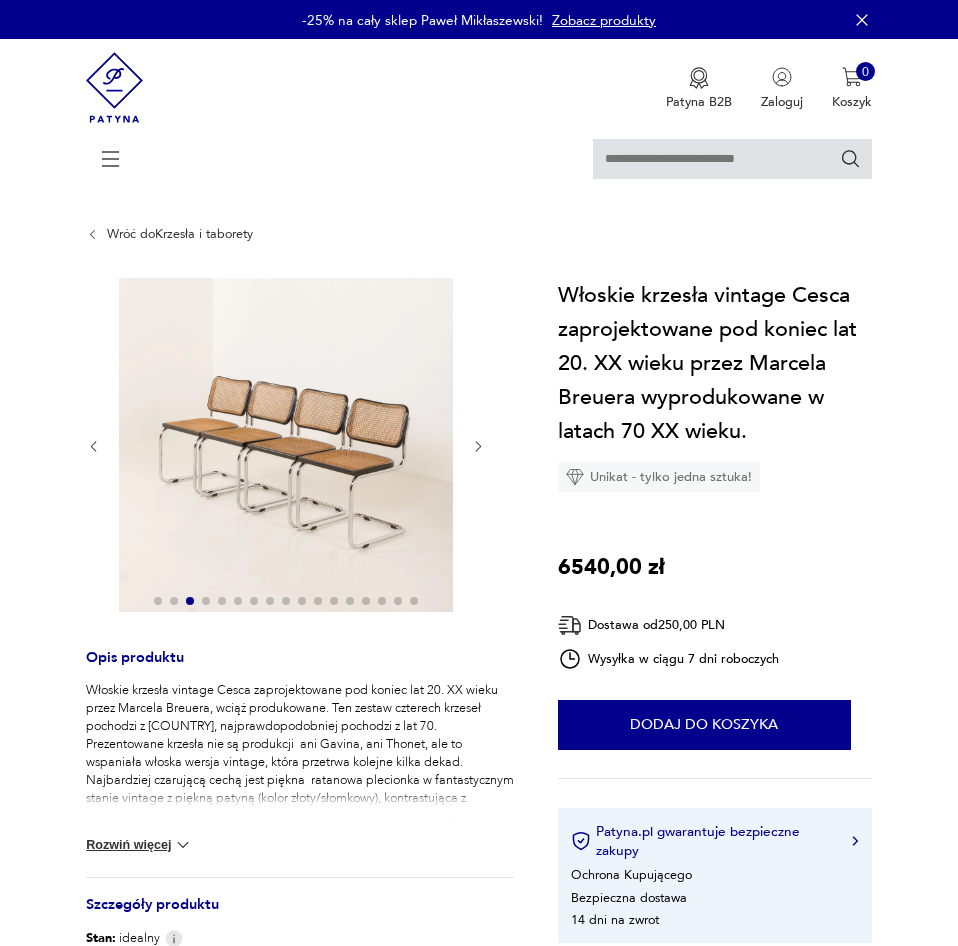click 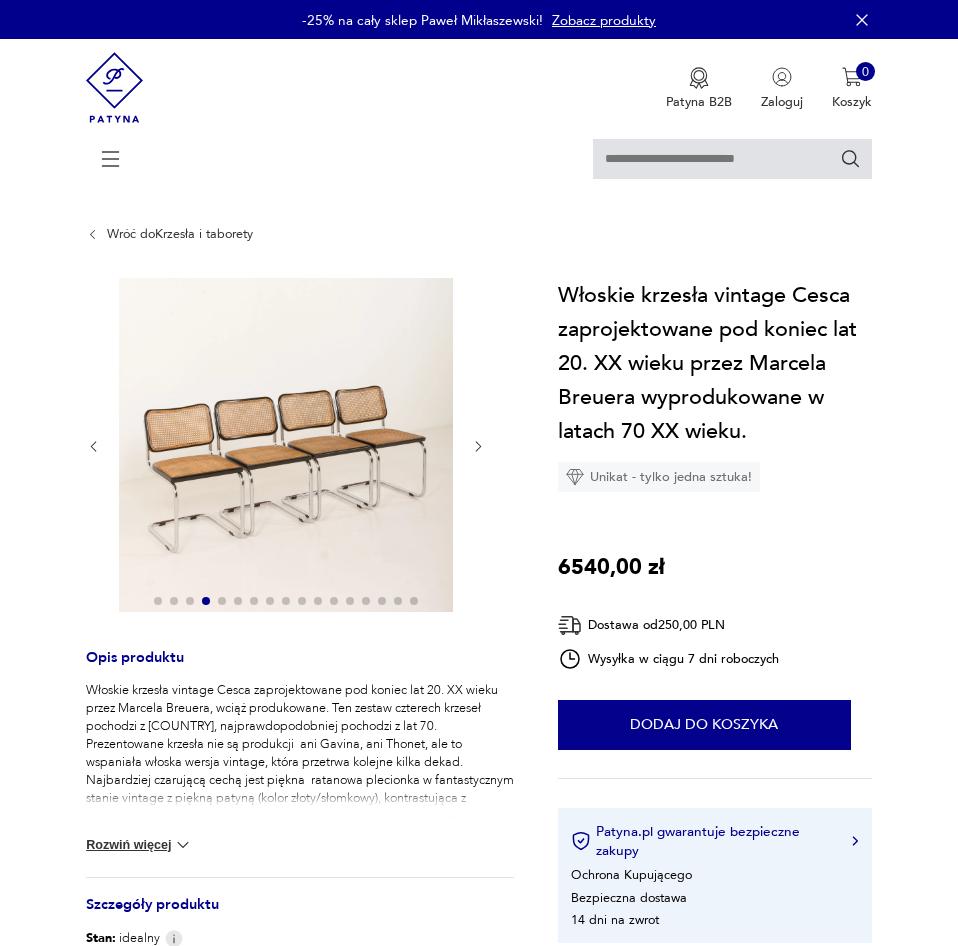 click 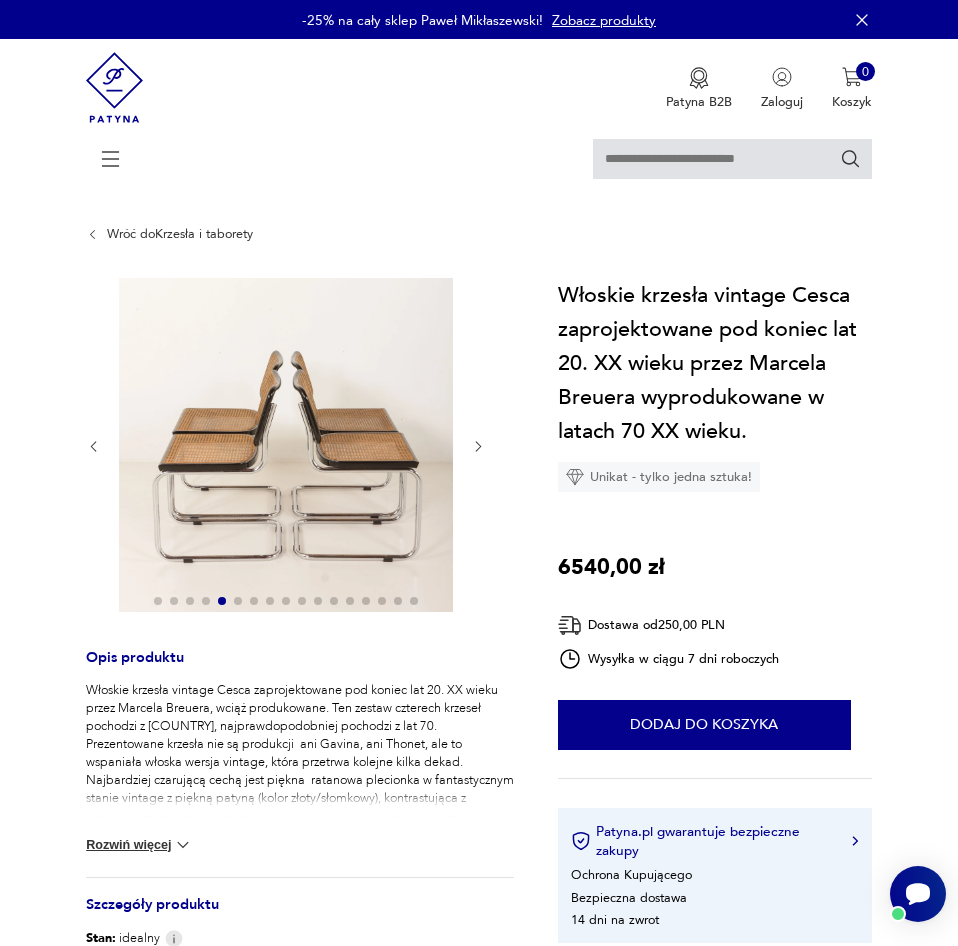 scroll, scrollTop: 0, scrollLeft: 0, axis: both 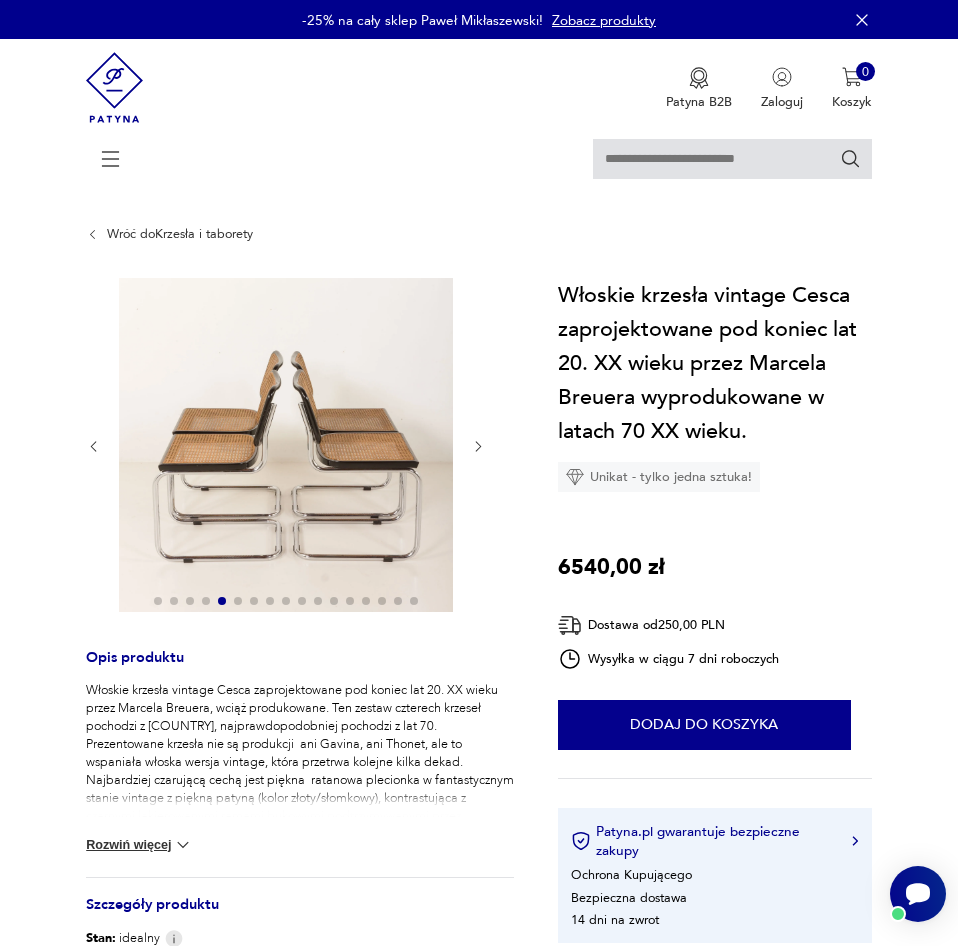 click 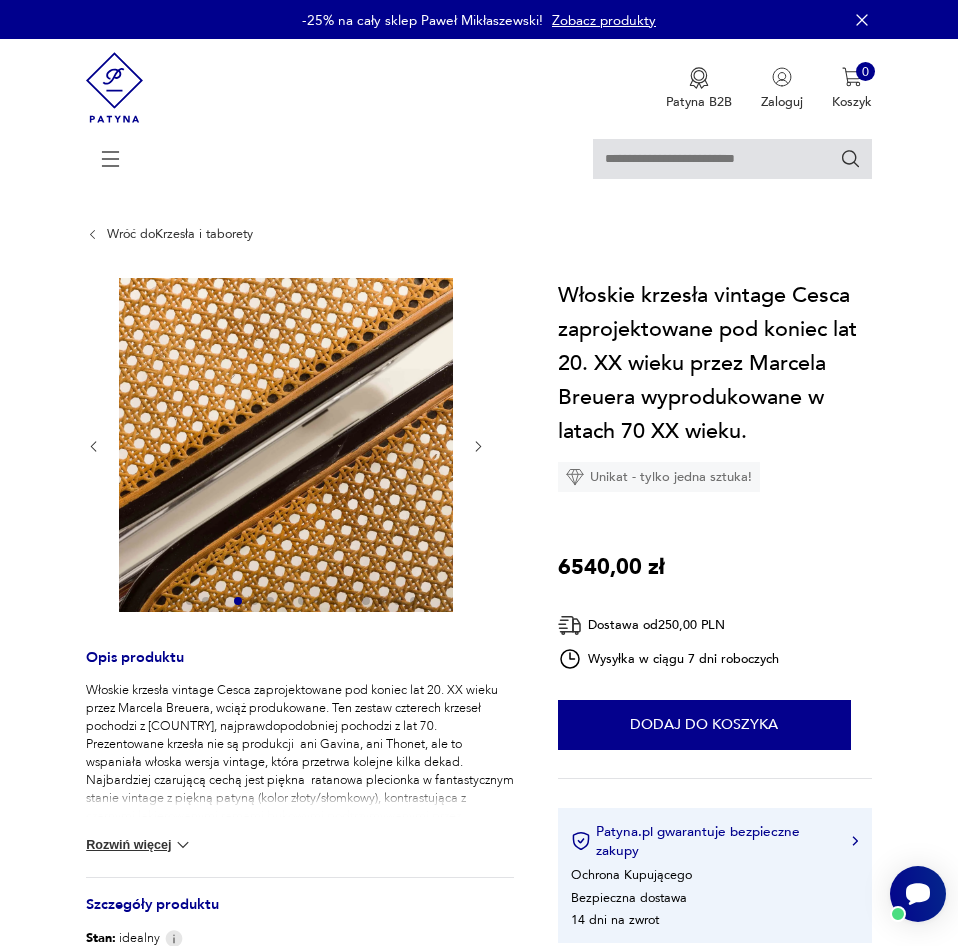 click 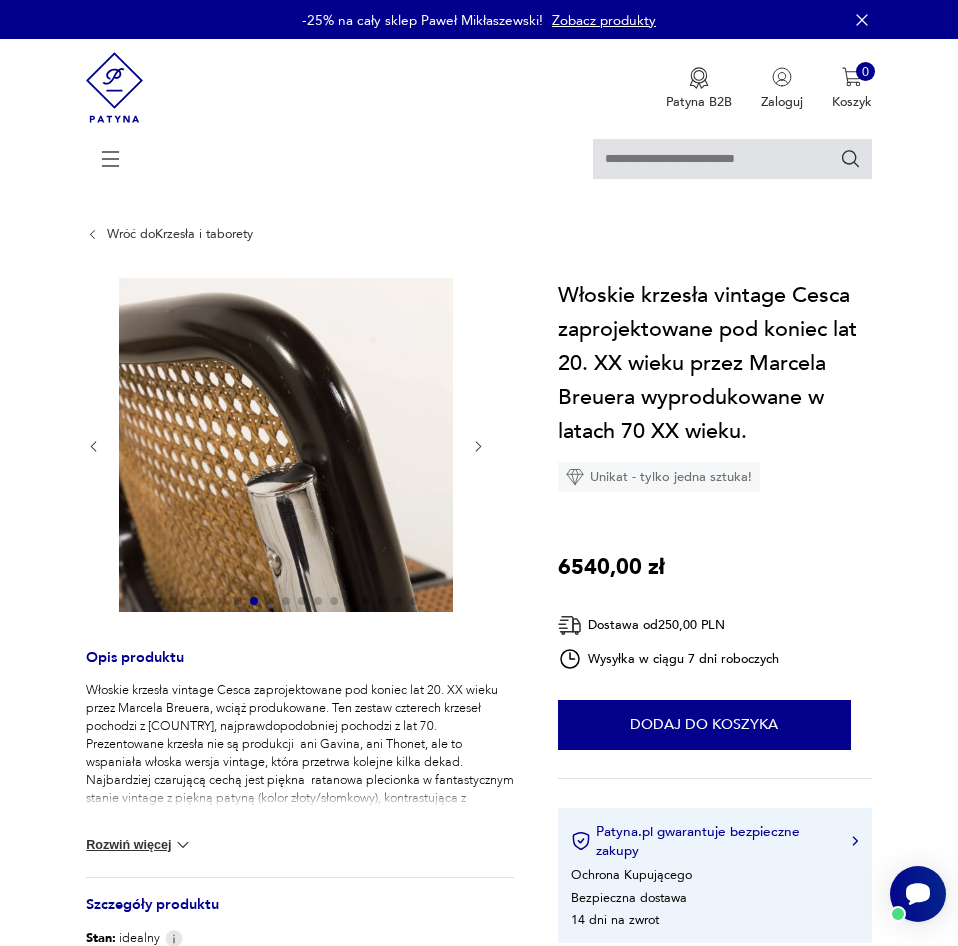click 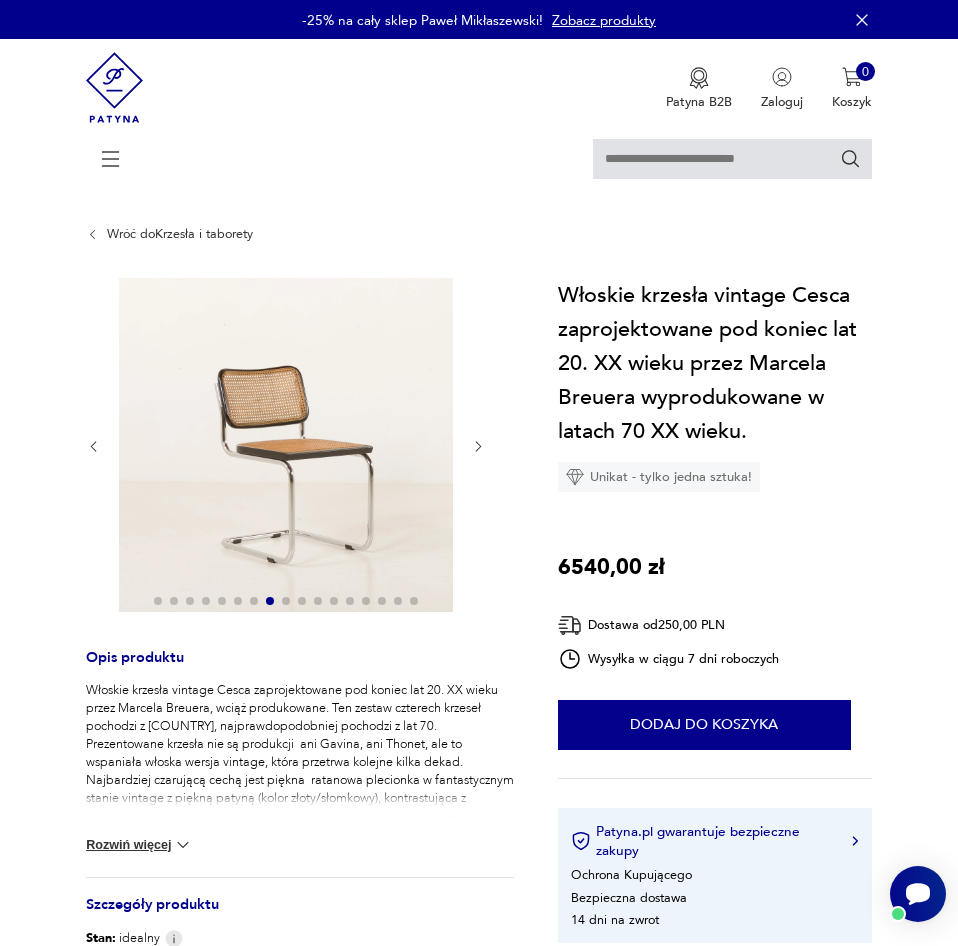 click 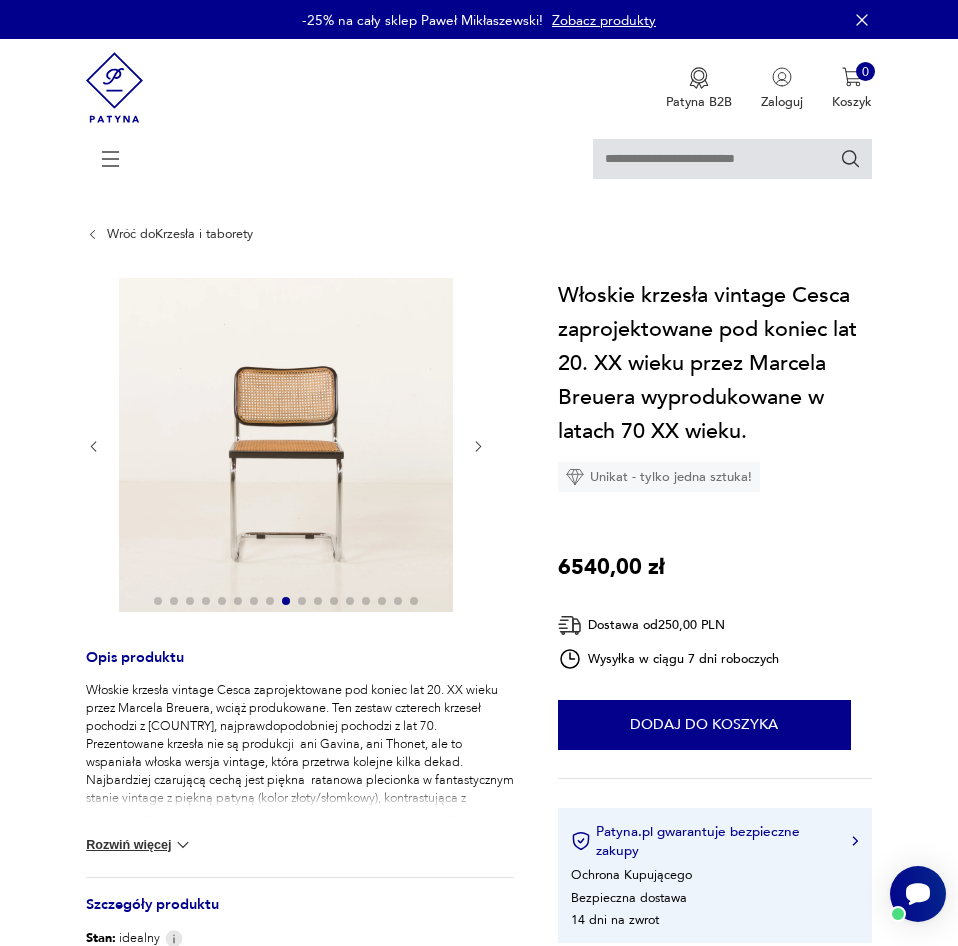 click 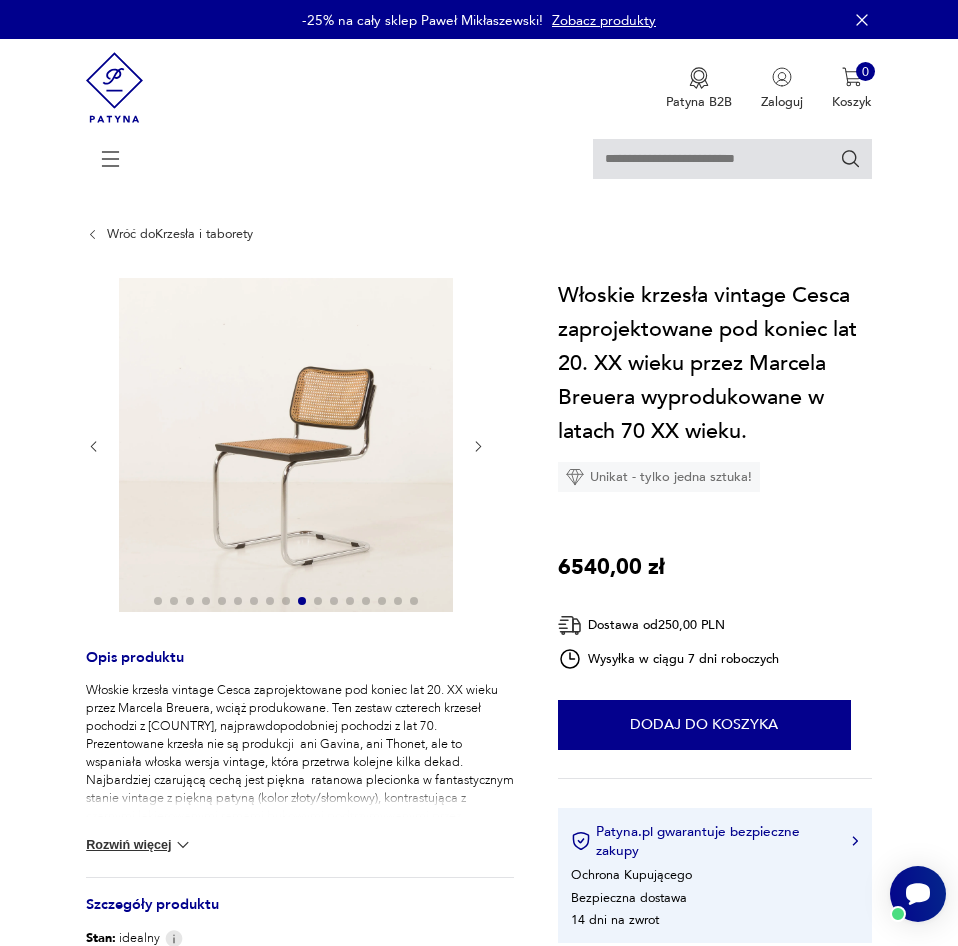 click 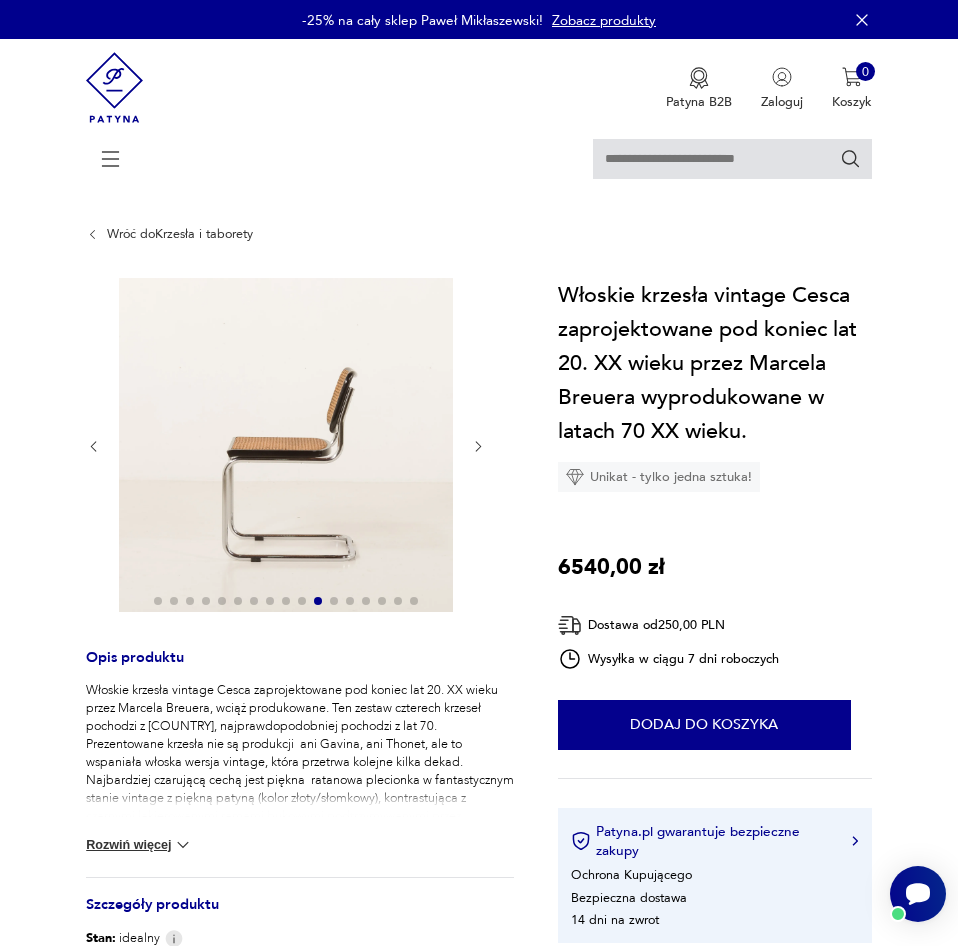 click 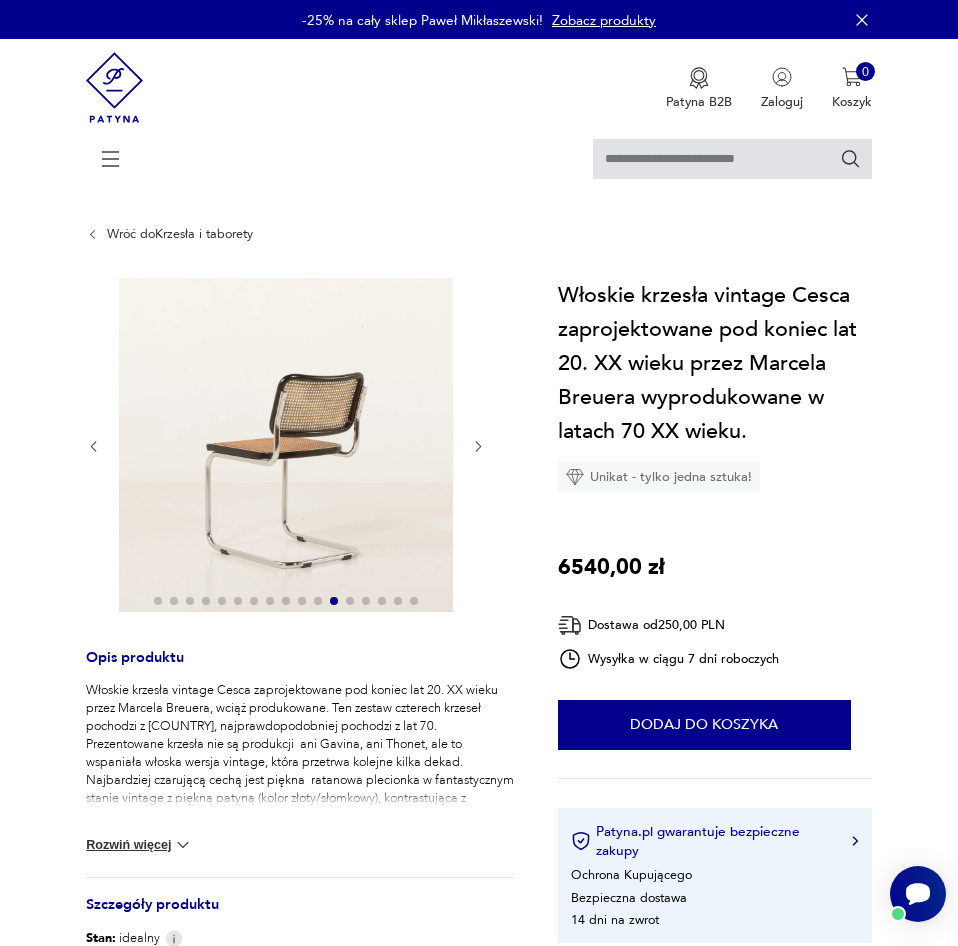 click 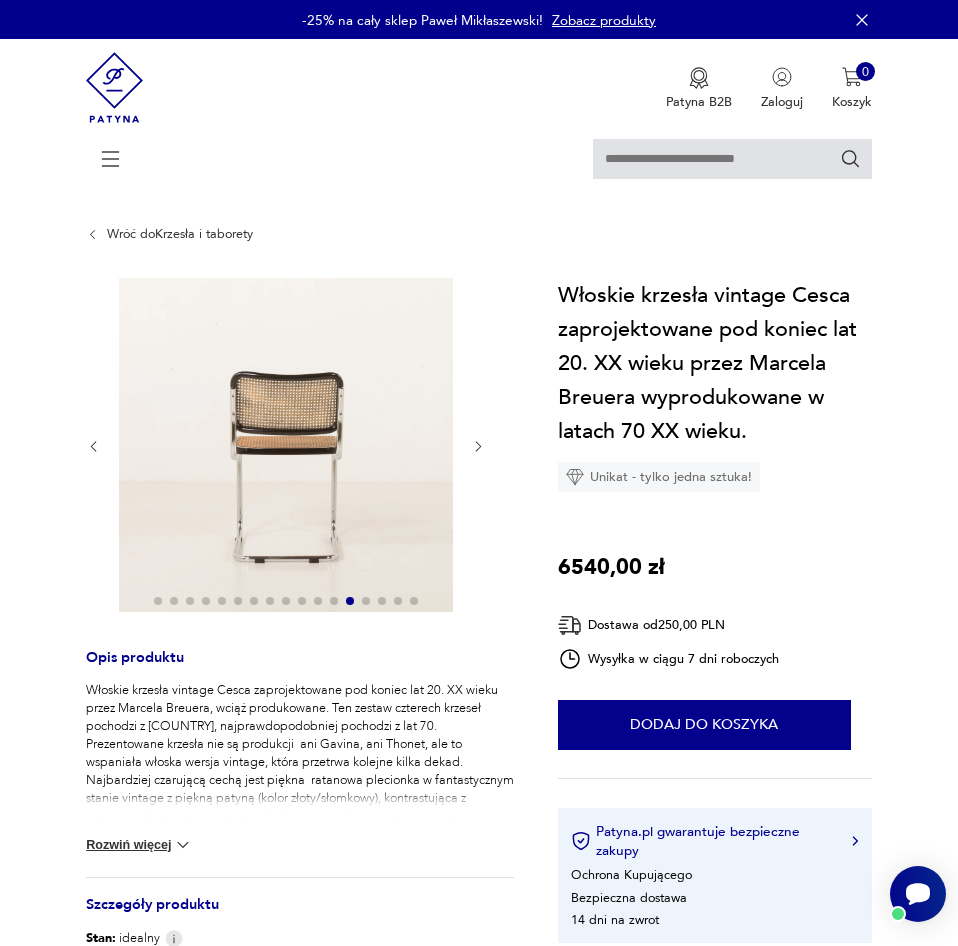 click 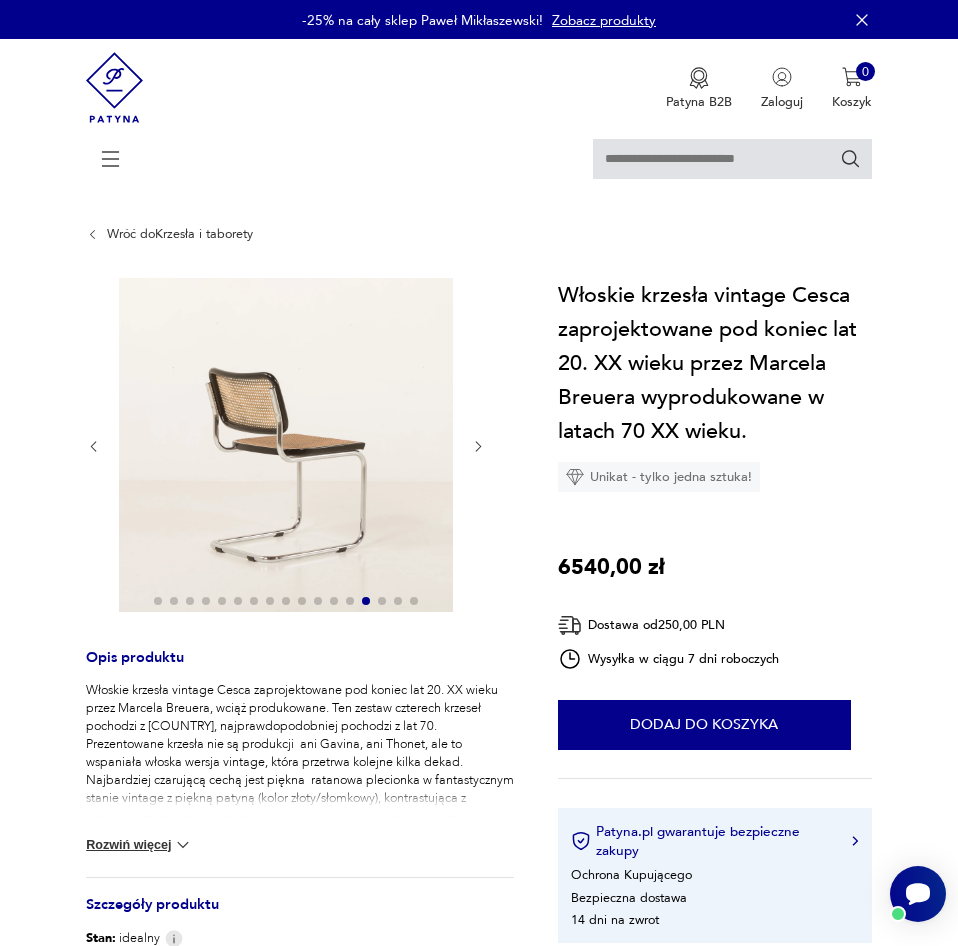 click 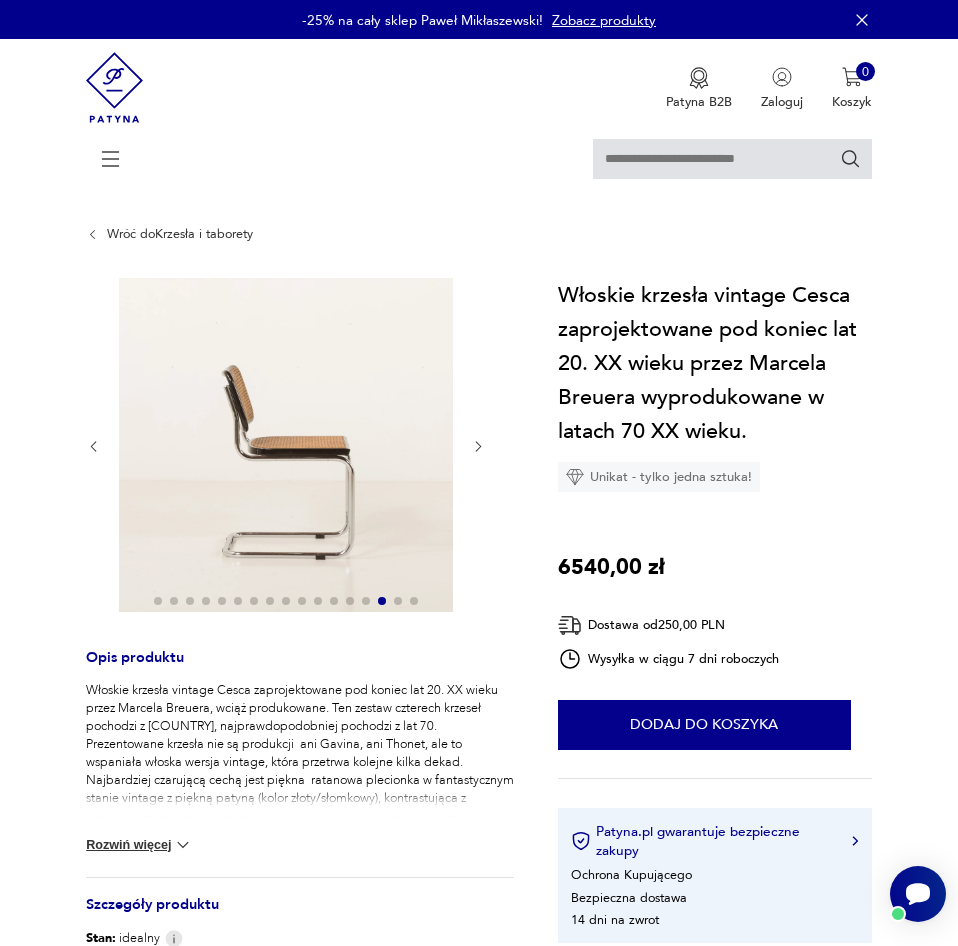 click 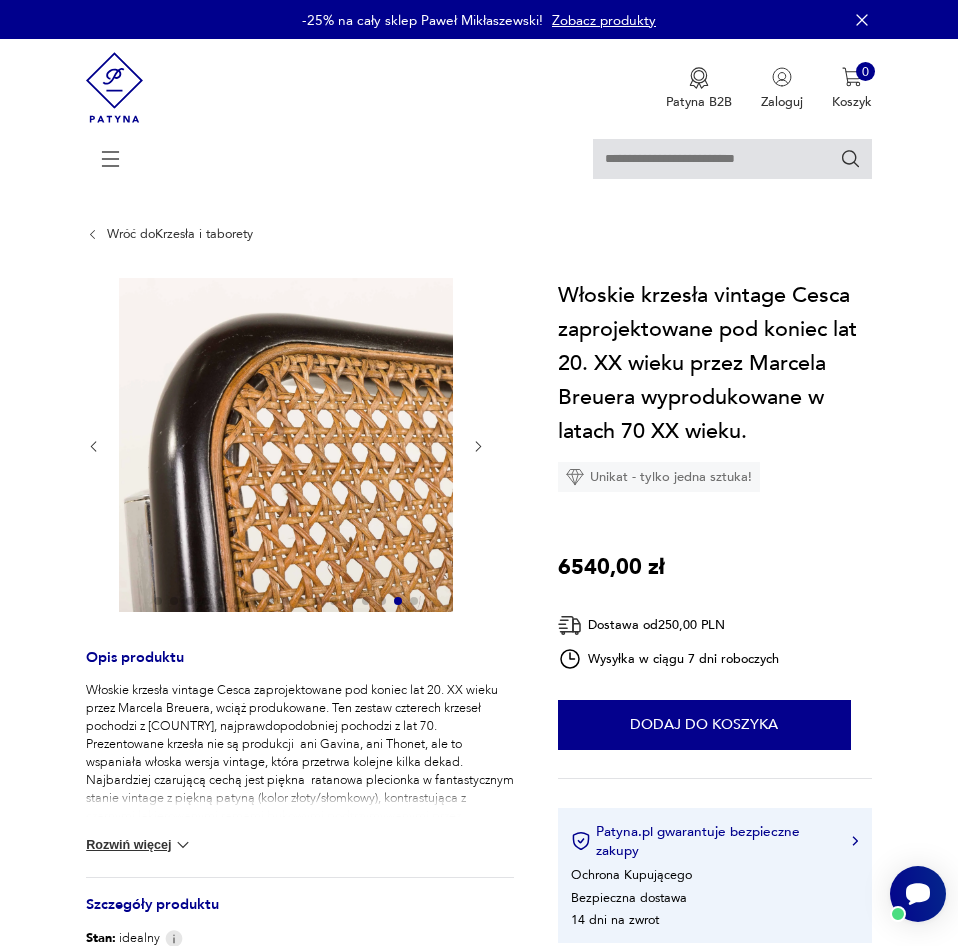 click 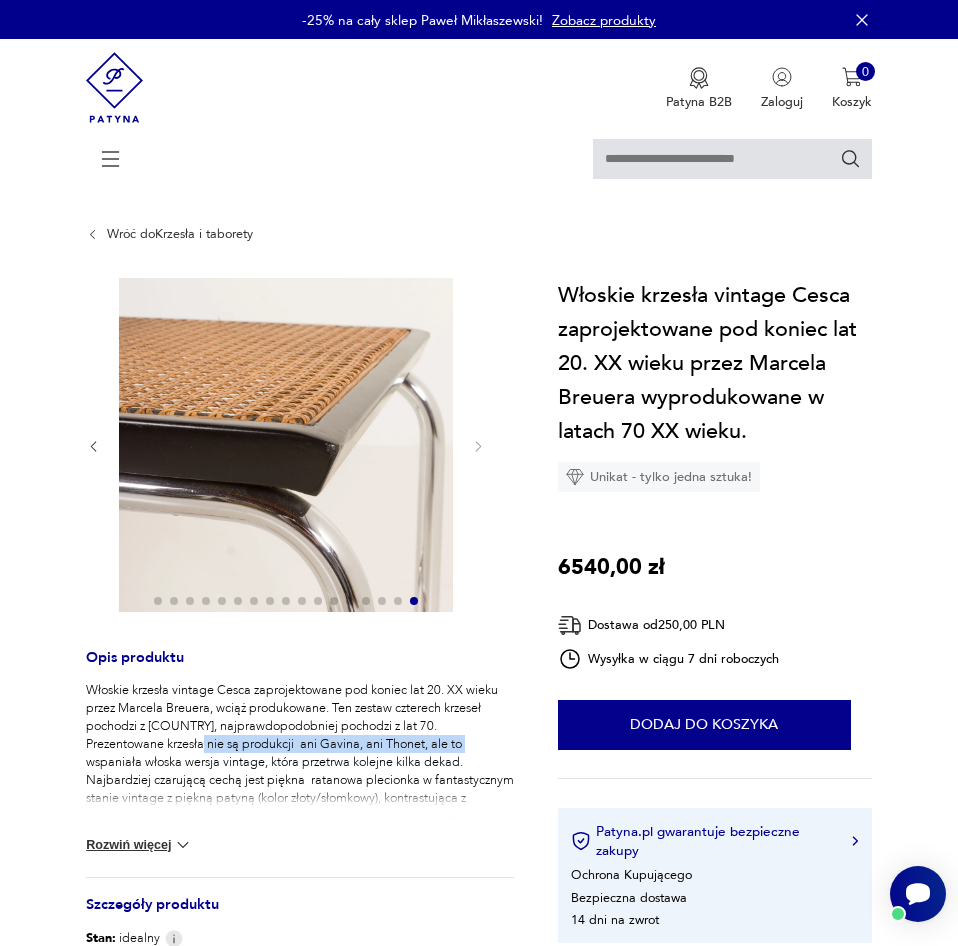 drag, startPoint x: 417, startPoint y: 741, endPoint x: 143, endPoint y: 737, distance: 274.0292 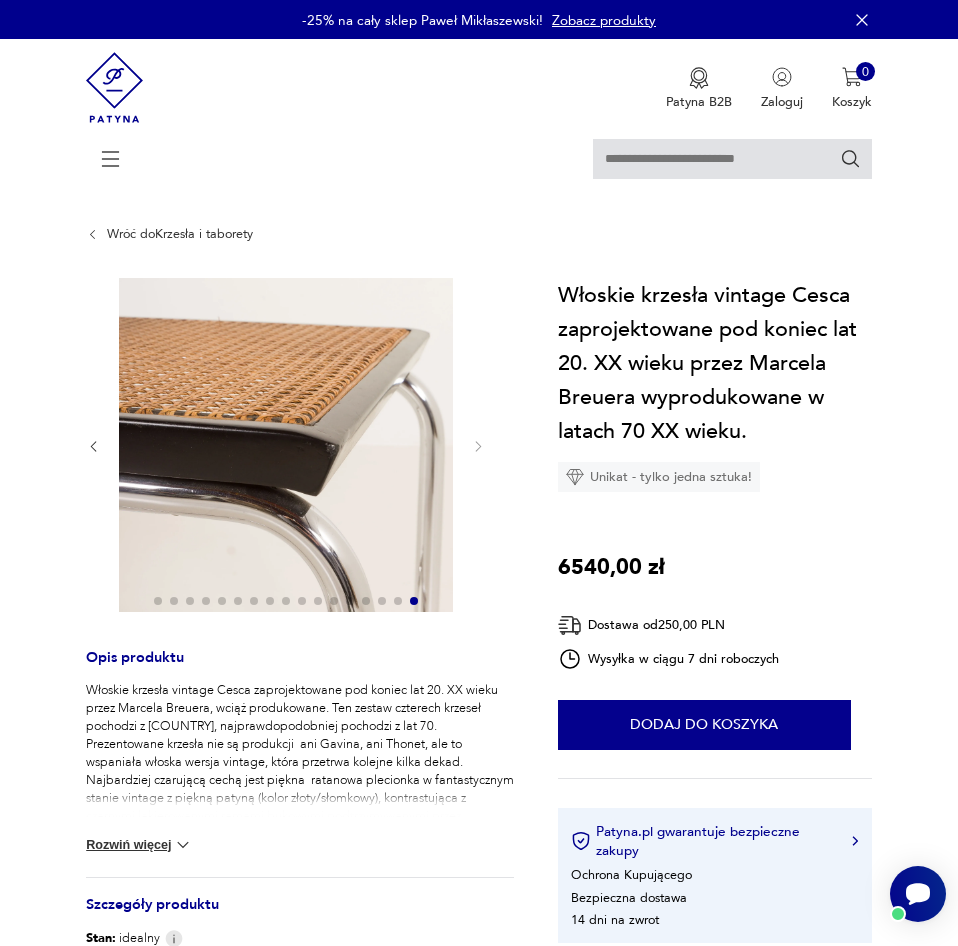 click on "Włoskie krzesła vintage Cesca zaprojektowane pod koniec lat 20. XX wieku przez [PERSON], wciąż produkowane. Ten zestaw czterech krzeseł pochodzi z Włoch, najprawdopodobniej pochodzi z lat 70.  Prezentowane krzesła nie są produkcji  ani Gavina, ani Thonet, ale to wspaniała włoska wersja vintage, która przetrwa kolejne kilka dekad. Najbardziej czarującą cechą jest piękna  ratanowa plecionka w fantastycznym stanie vintage z piękną patyną (kolor złoty/słomkowy), kontrastująca z czarnymi lakierowanymi ramami bukowymi podtrzymywanymi przez chromowane metalowe konstrukcje." at bounding box center [300, 762] 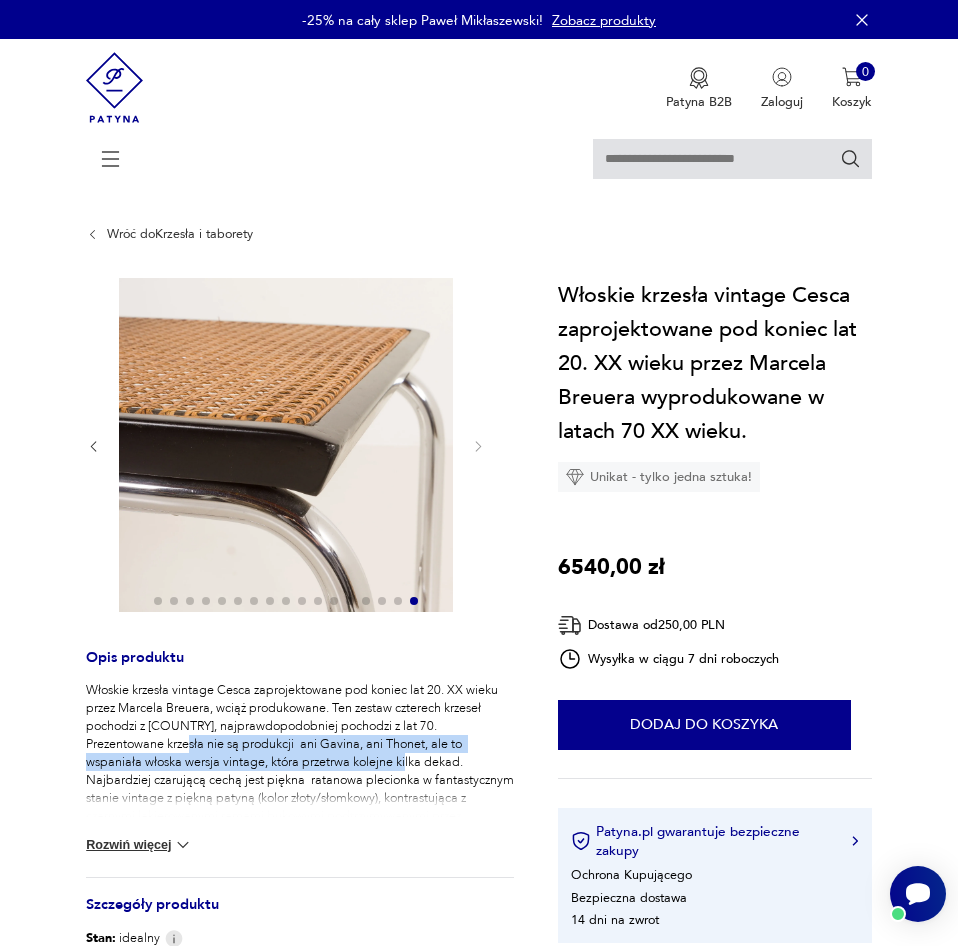 drag, startPoint x: 126, startPoint y: 742, endPoint x: 329, endPoint y: 769, distance: 204.78769 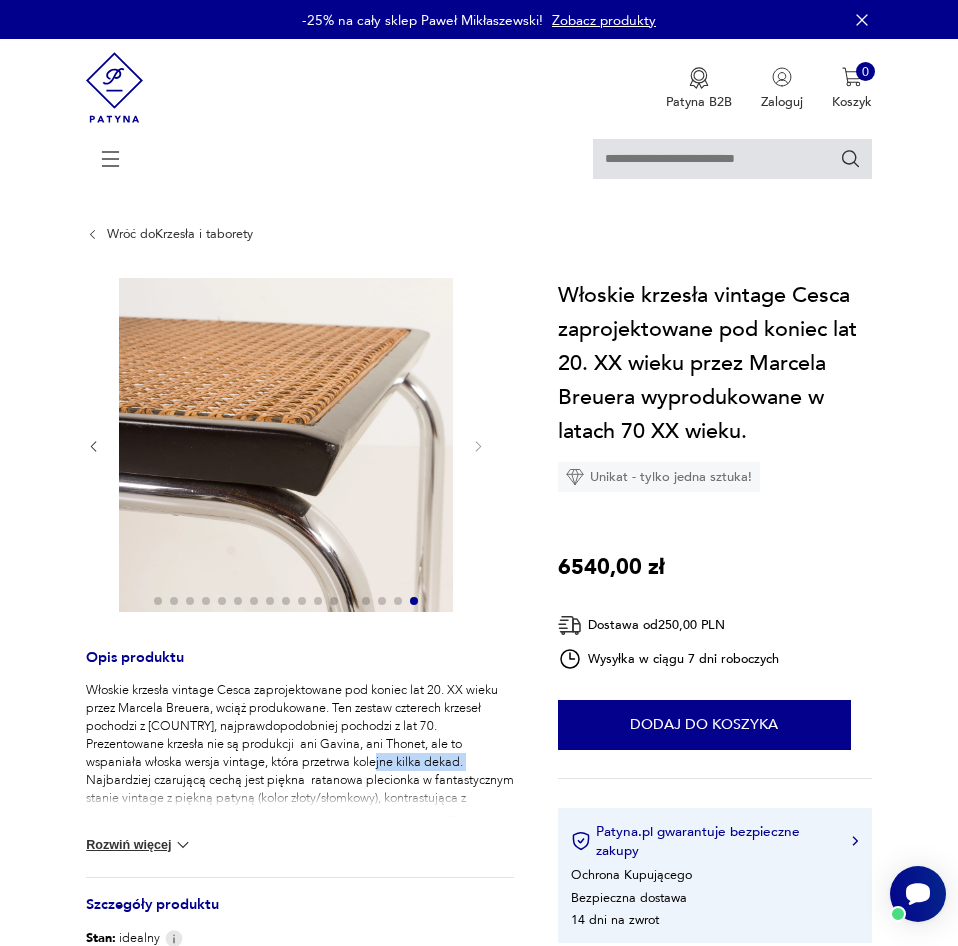 drag, startPoint x: 394, startPoint y: 762, endPoint x: 291, endPoint y: 762, distance: 103 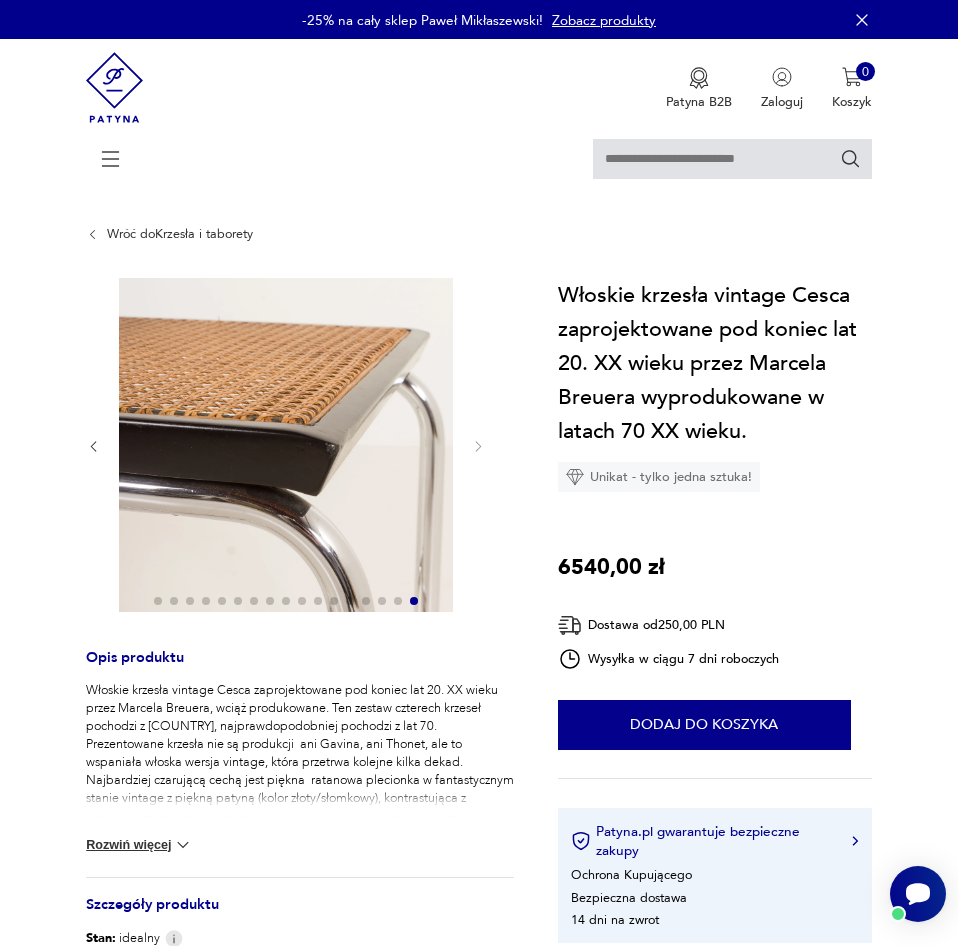 click on "Włoskie krzesła vintage Cesca zaprojektowane pod koniec lat 20. XX wieku przez [PERSON], wciąż produkowane. Ten zestaw czterech krzeseł pochodzi z Włoch, najprawdopodobniej pochodzi z lat 70.  Prezentowane krzesła nie są produkcji  ani Gavina, ani Thonet, ale to wspaniała włoska wersja vintage, która przetrwa kolejne kilka dekad. Najbardziej czarującą cechą jest piękna  ratanowa plecionka w fantastycznym stanie vintage z piękną patyną (kolor złoty/słomkowy), kontrastująca z czarnymi lakierowanymi ramami bukowymi podtrzymywanymi przez chromowane metalowe konstrukcje." at bounding box center [300, 762] 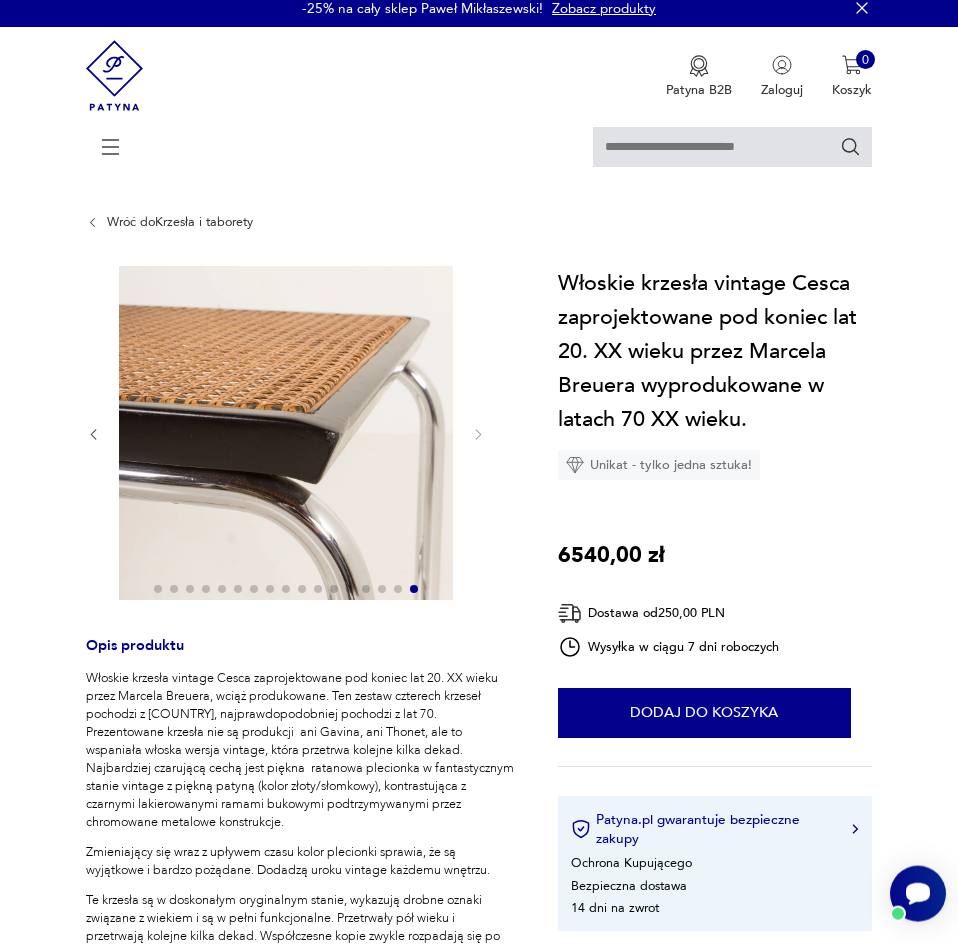 scroll, scrollTop: 0, scrollLeft: 0, axis: both 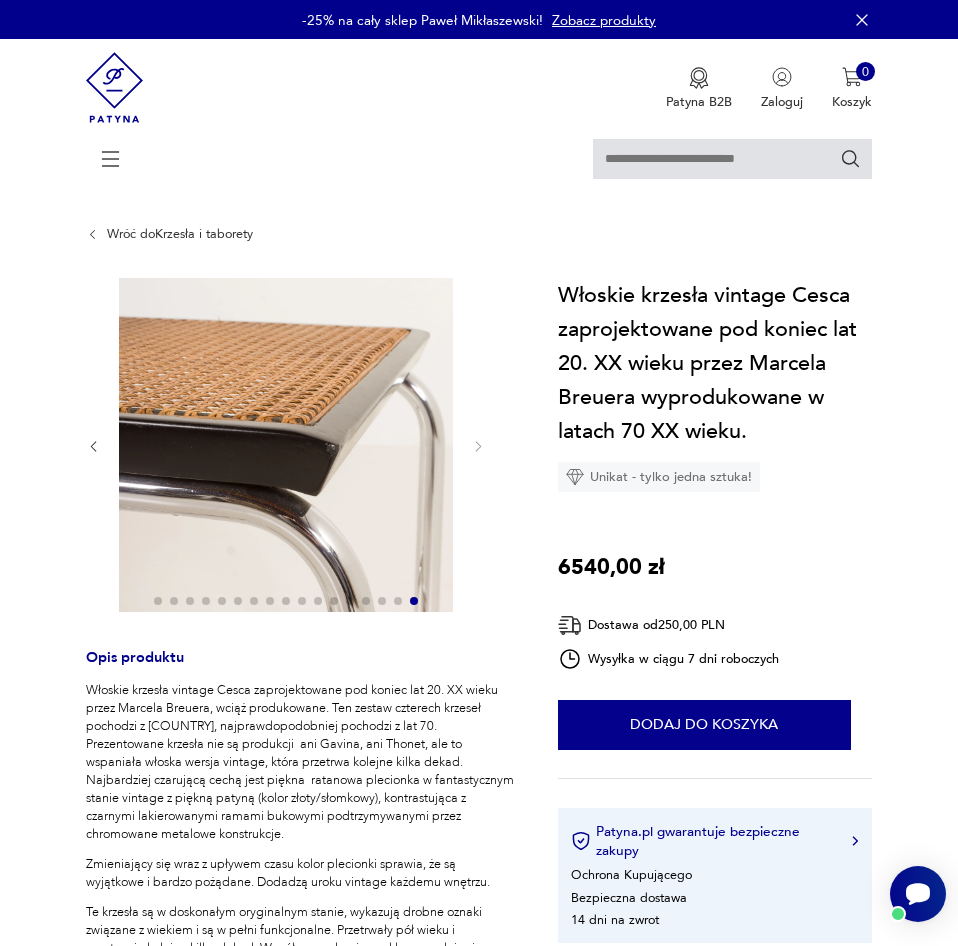 click at bounding box center (286, 447) 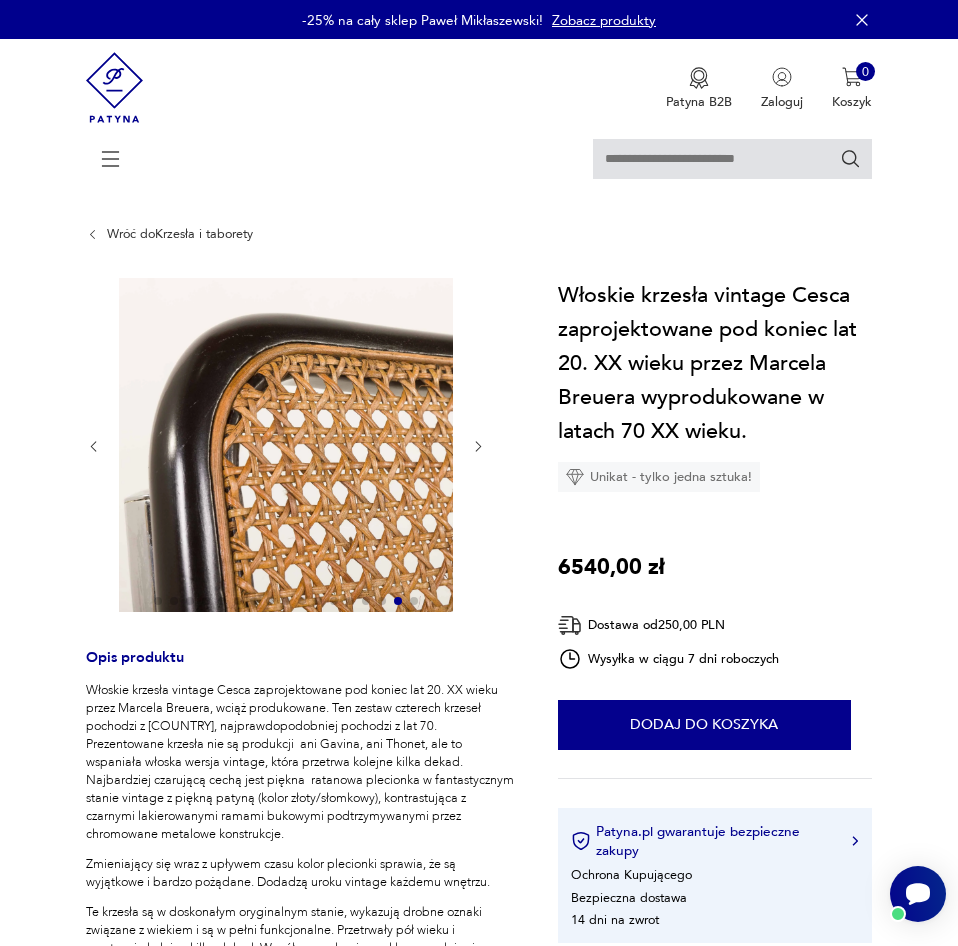 click 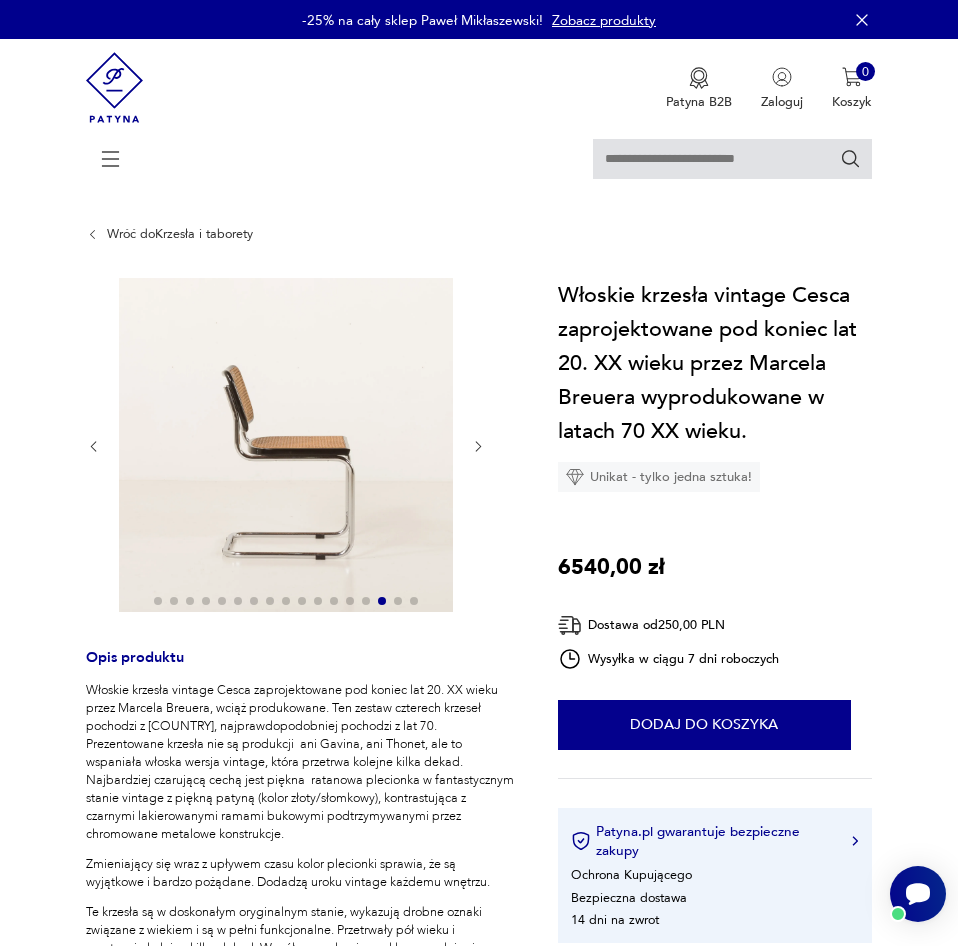 click at bounding box center (286, 445) 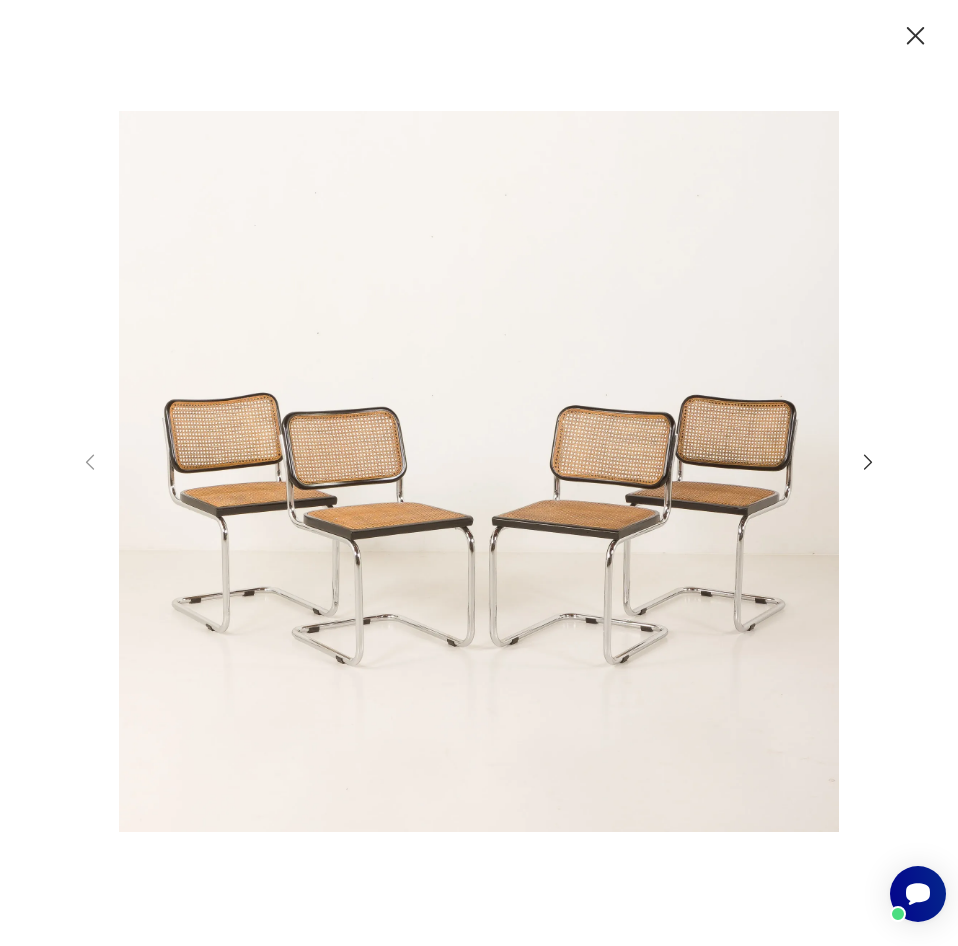 click 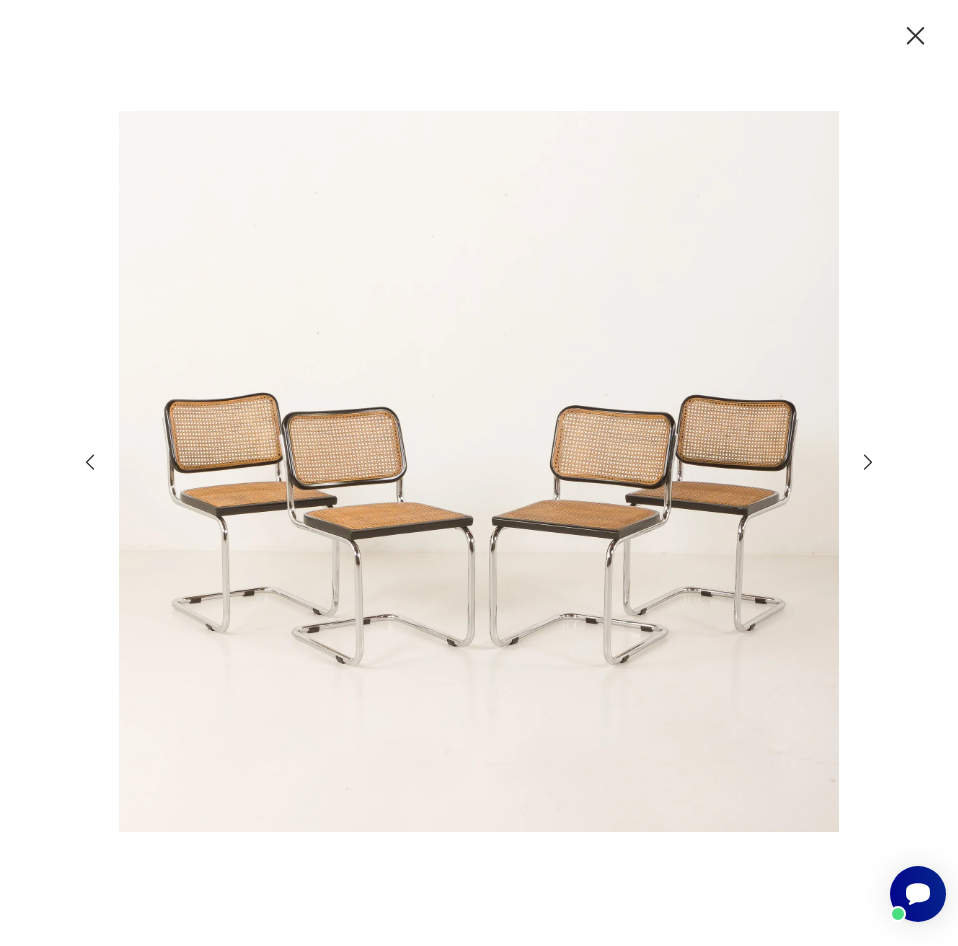 click 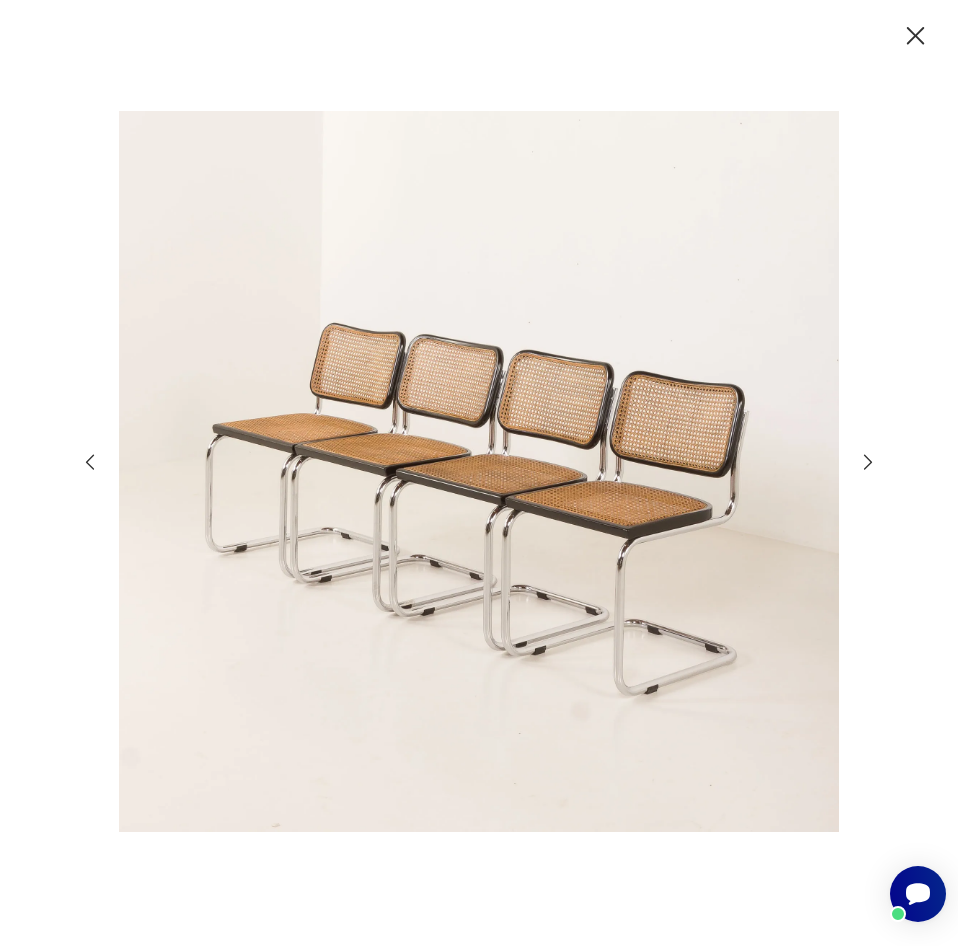 click 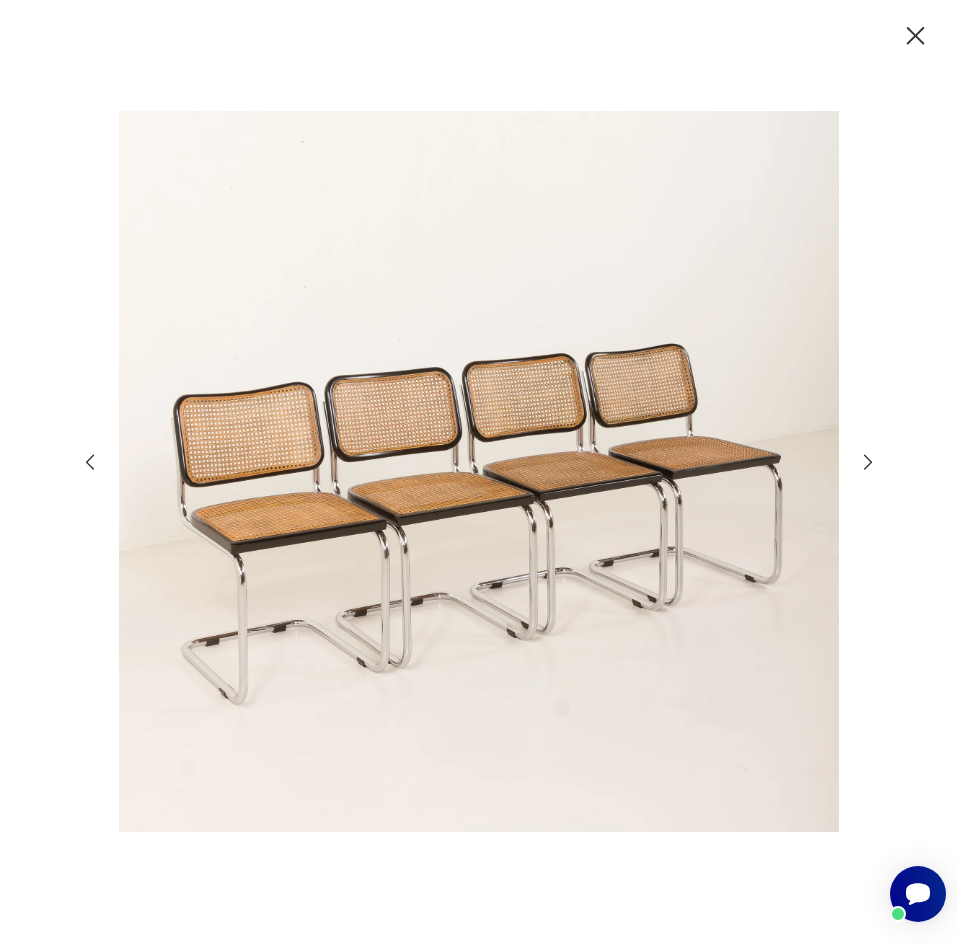 click 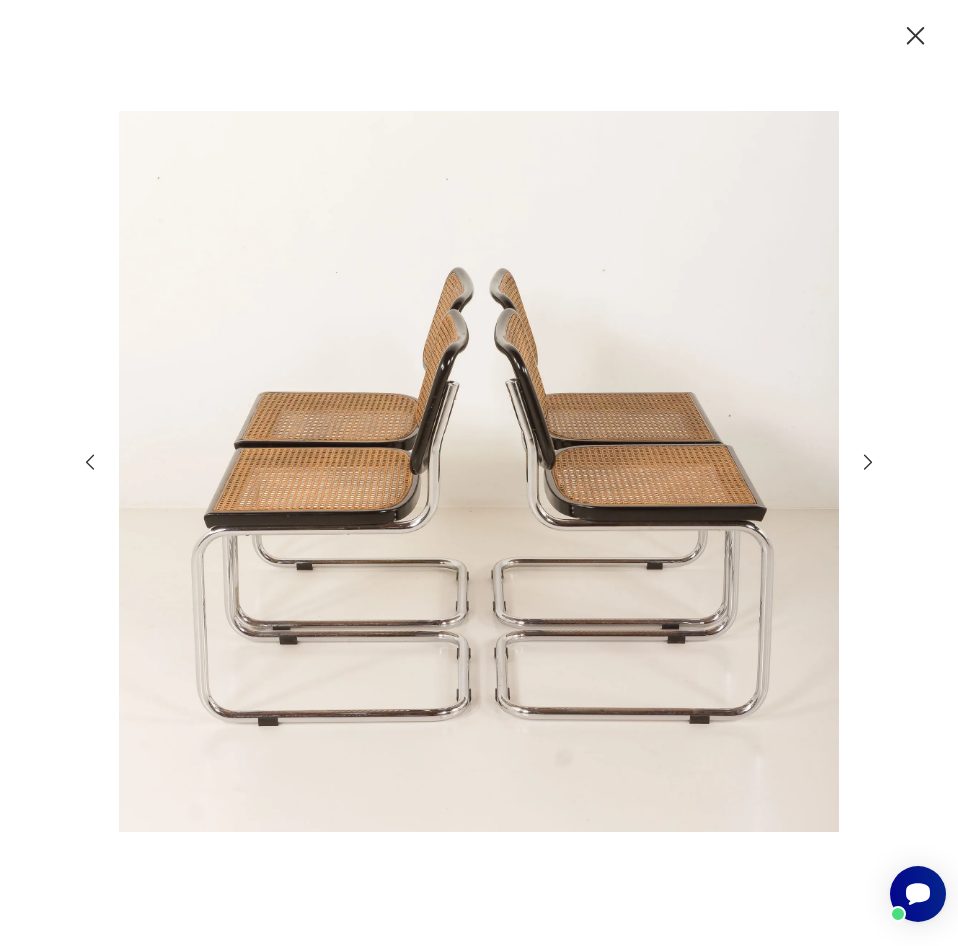 click 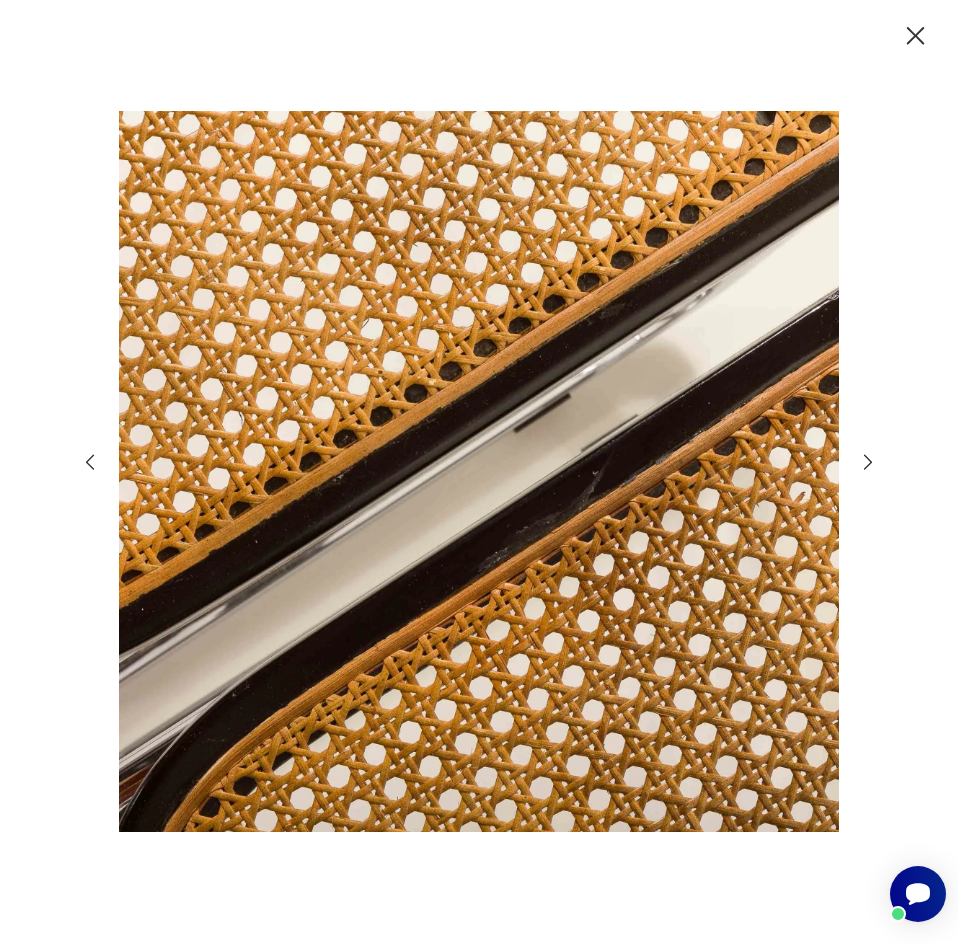click 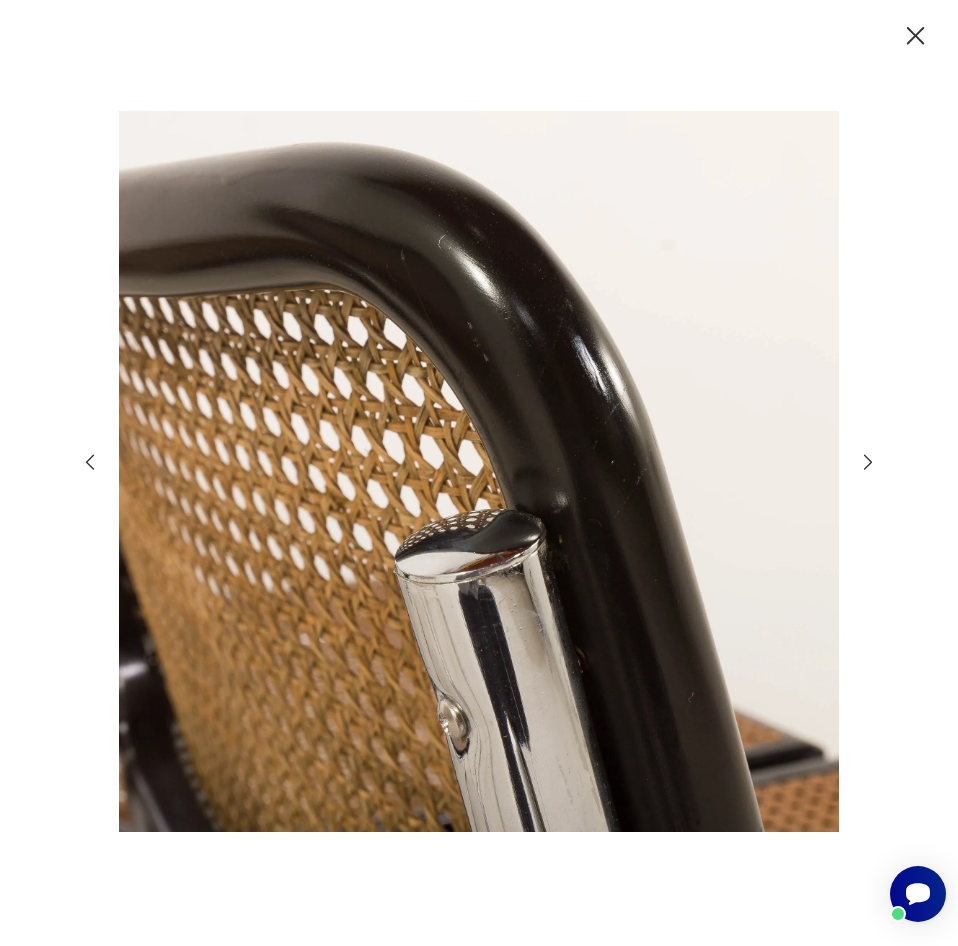 click 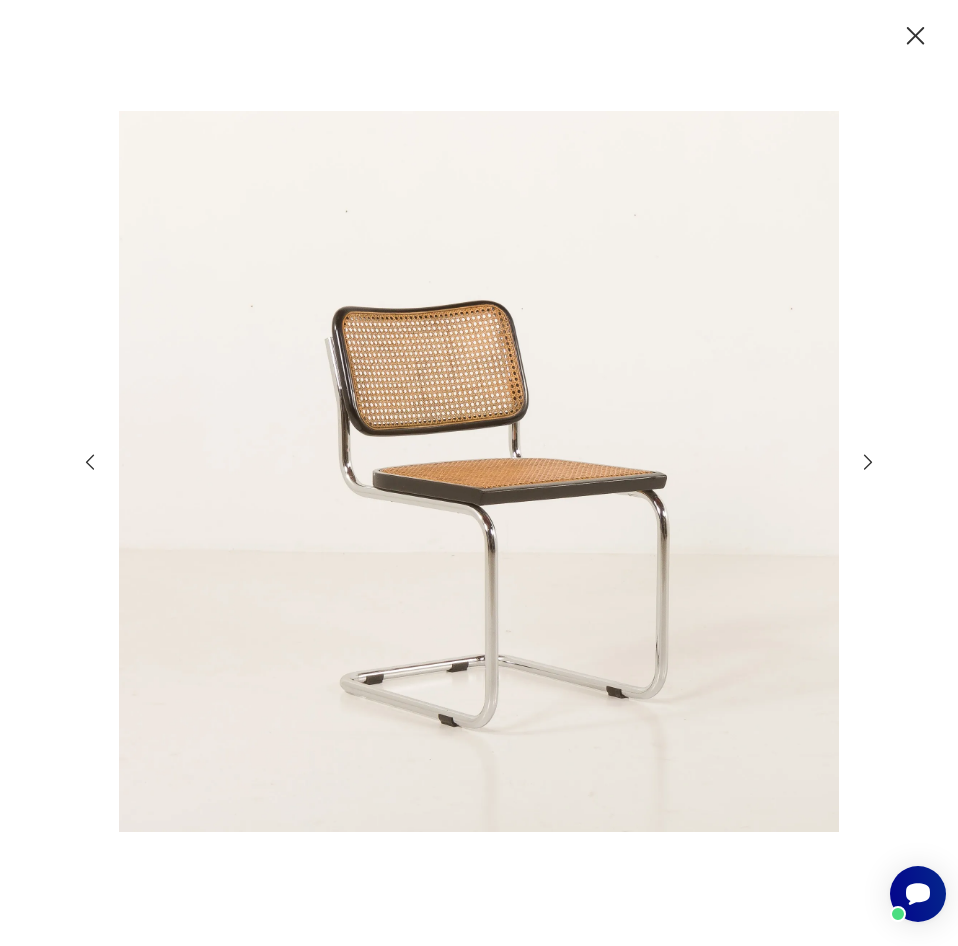 click 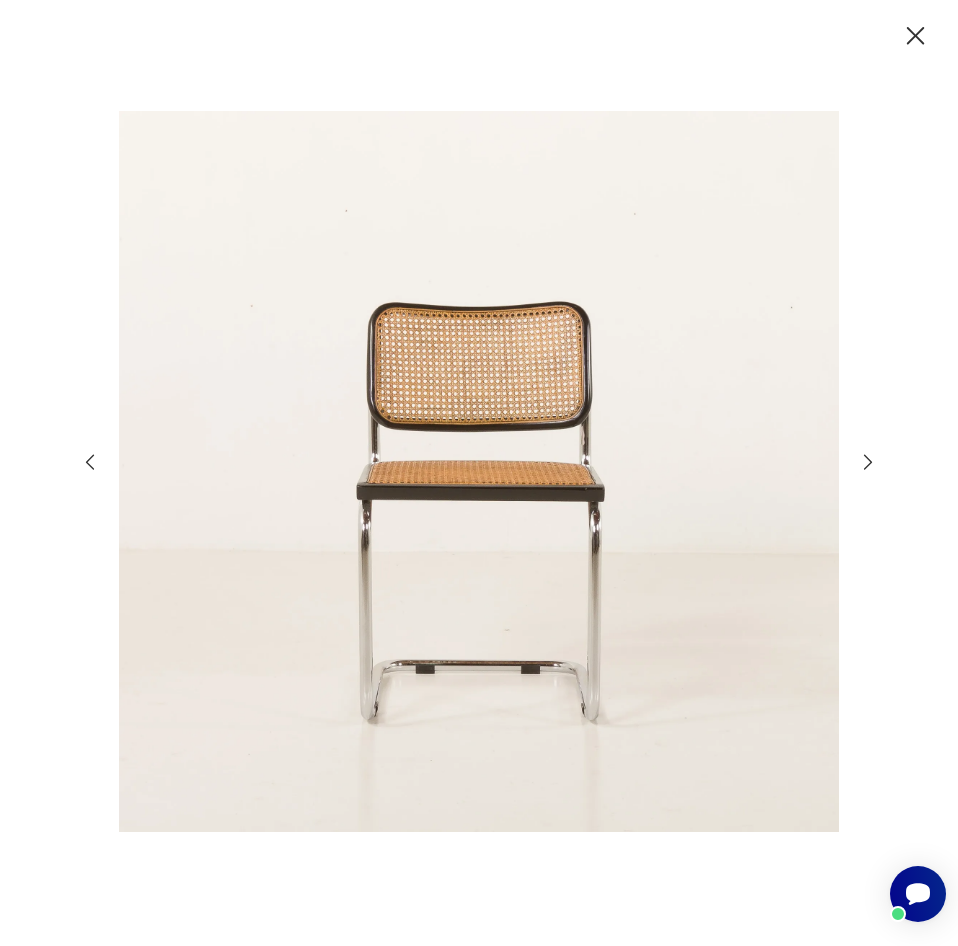 click 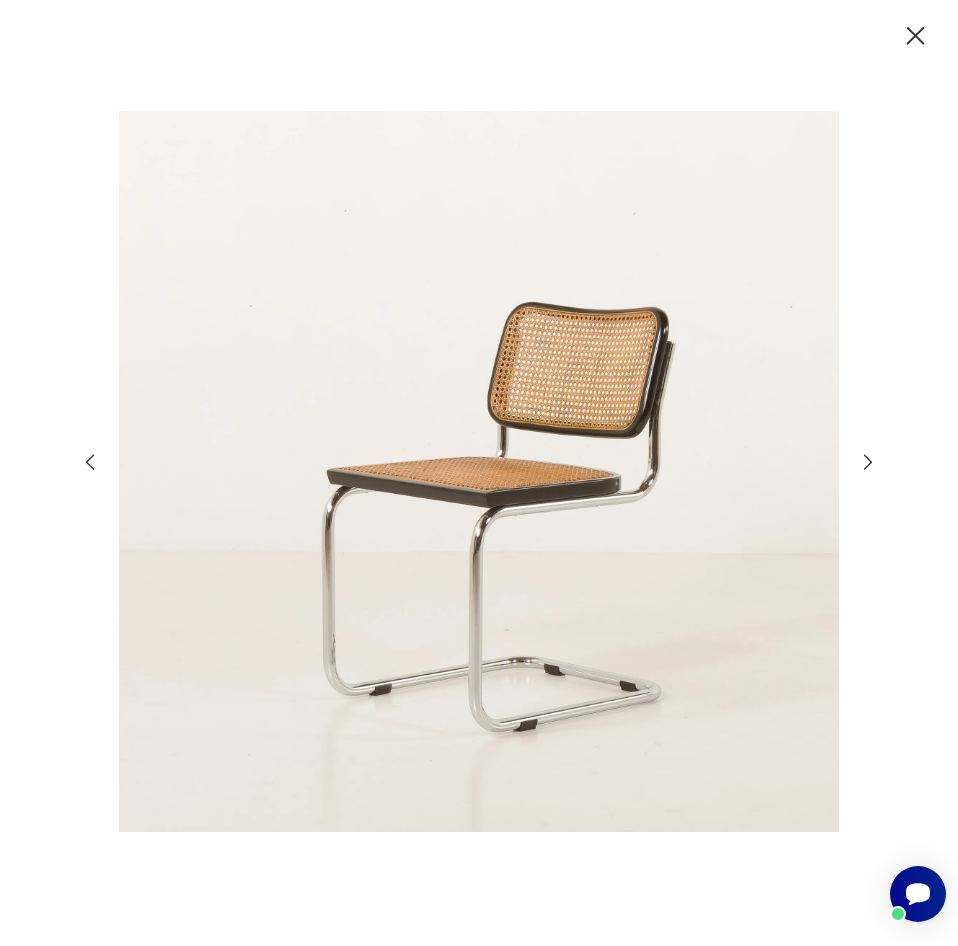 click 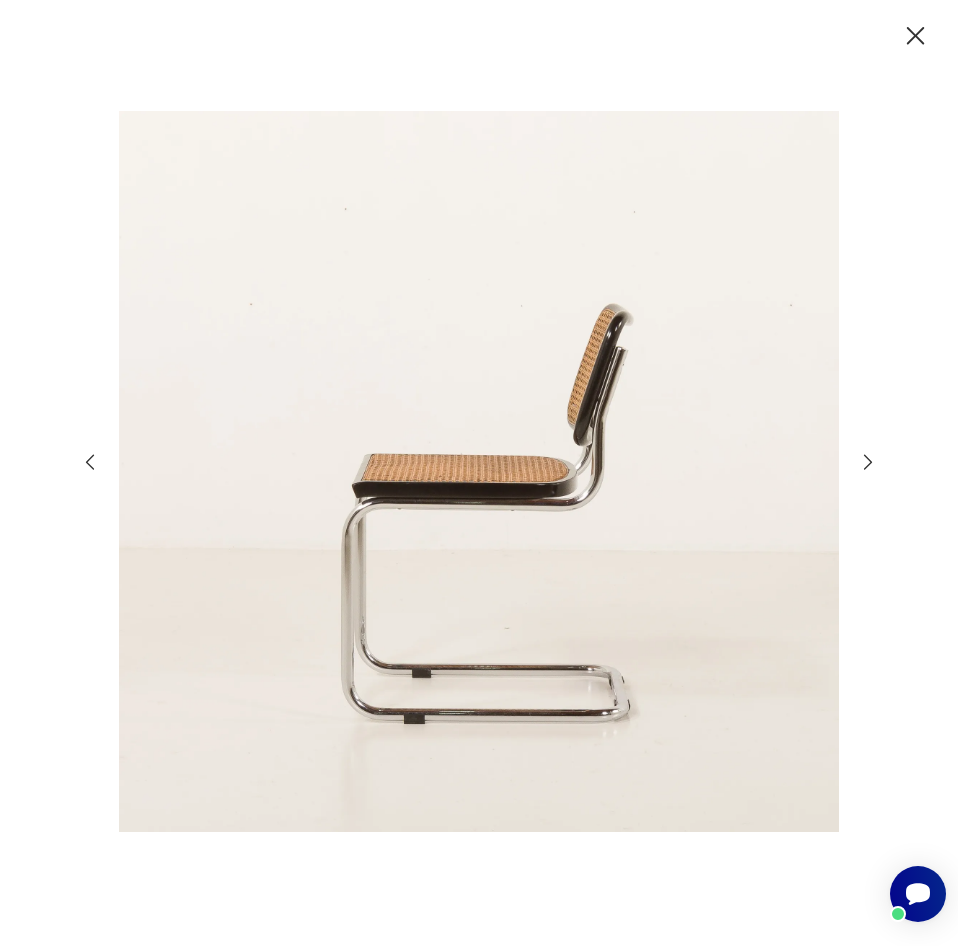 click 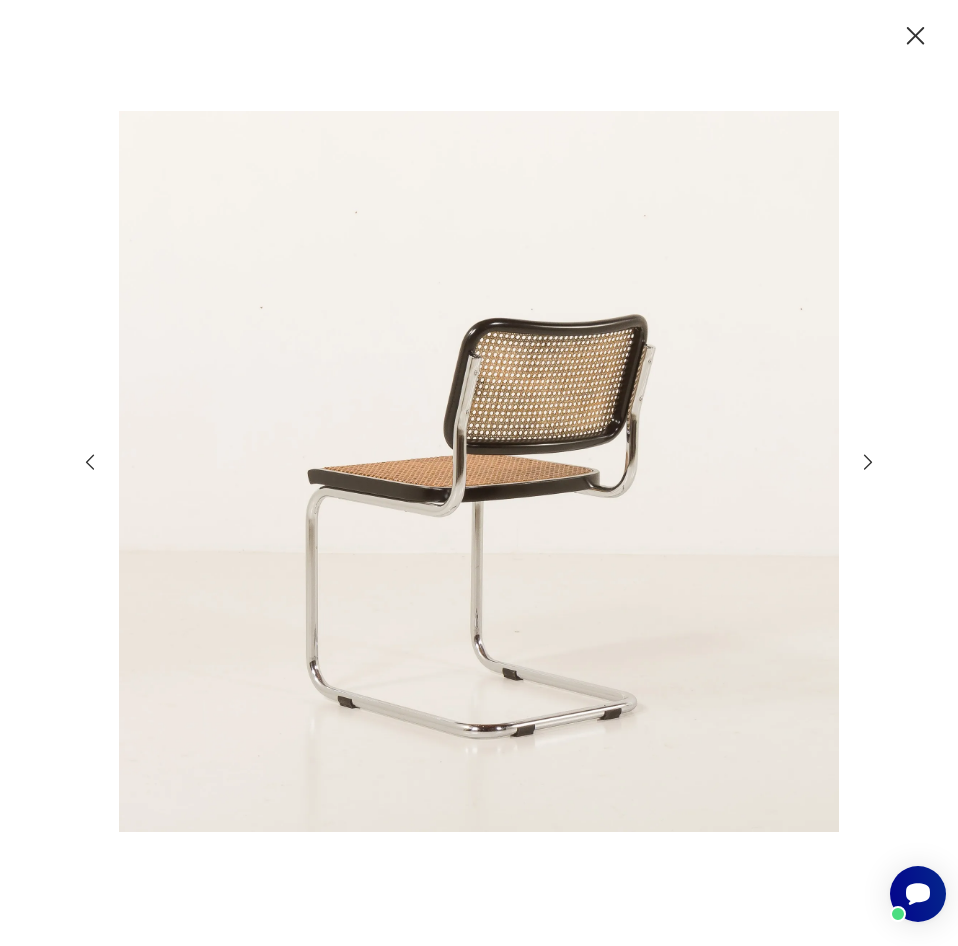 click 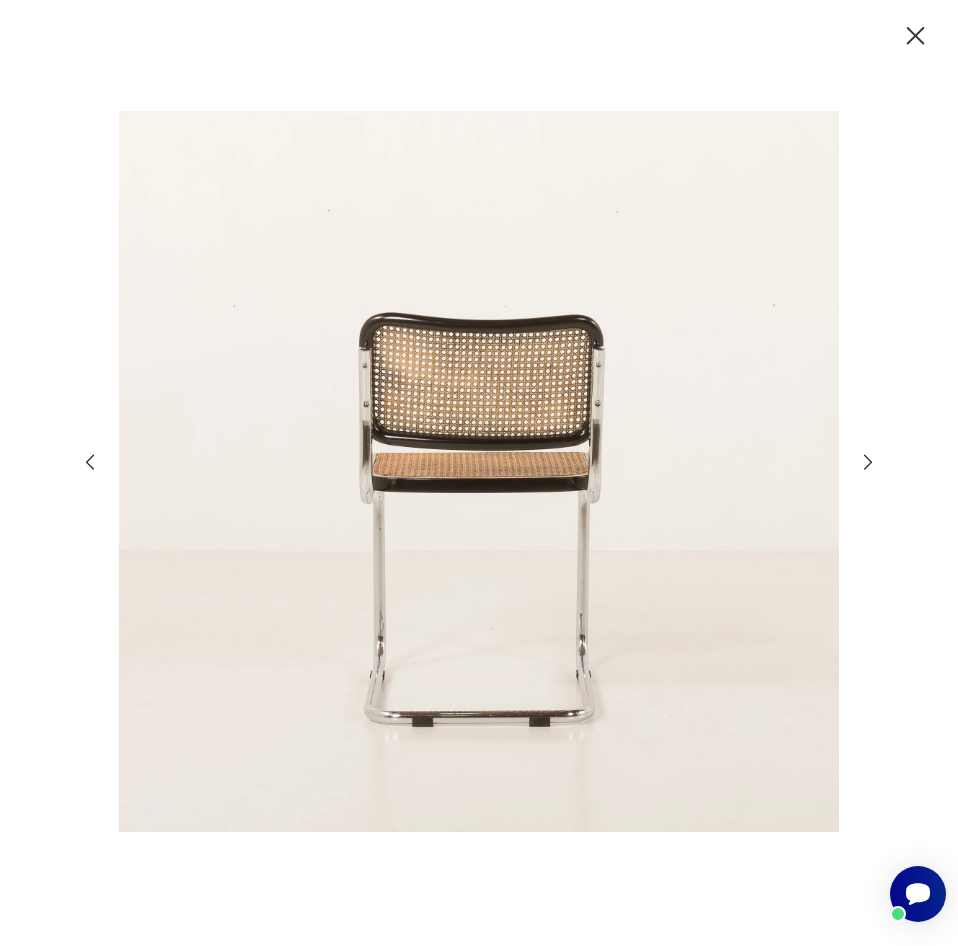 click 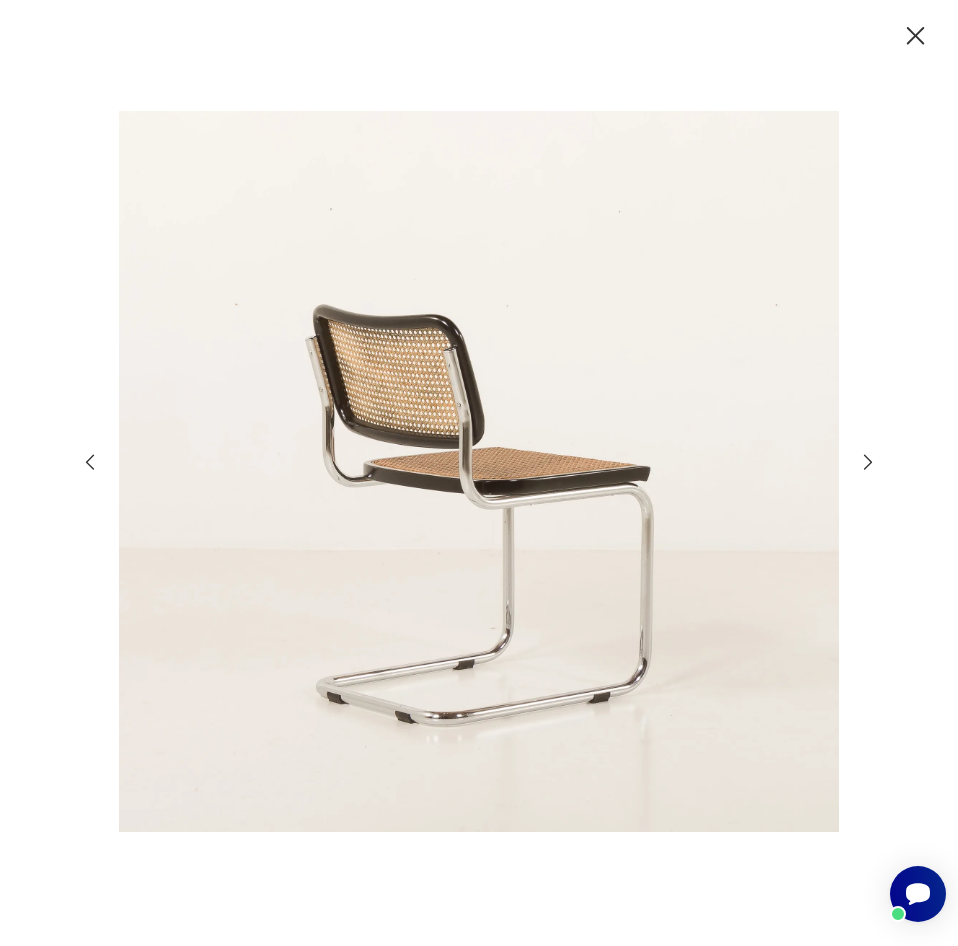 click 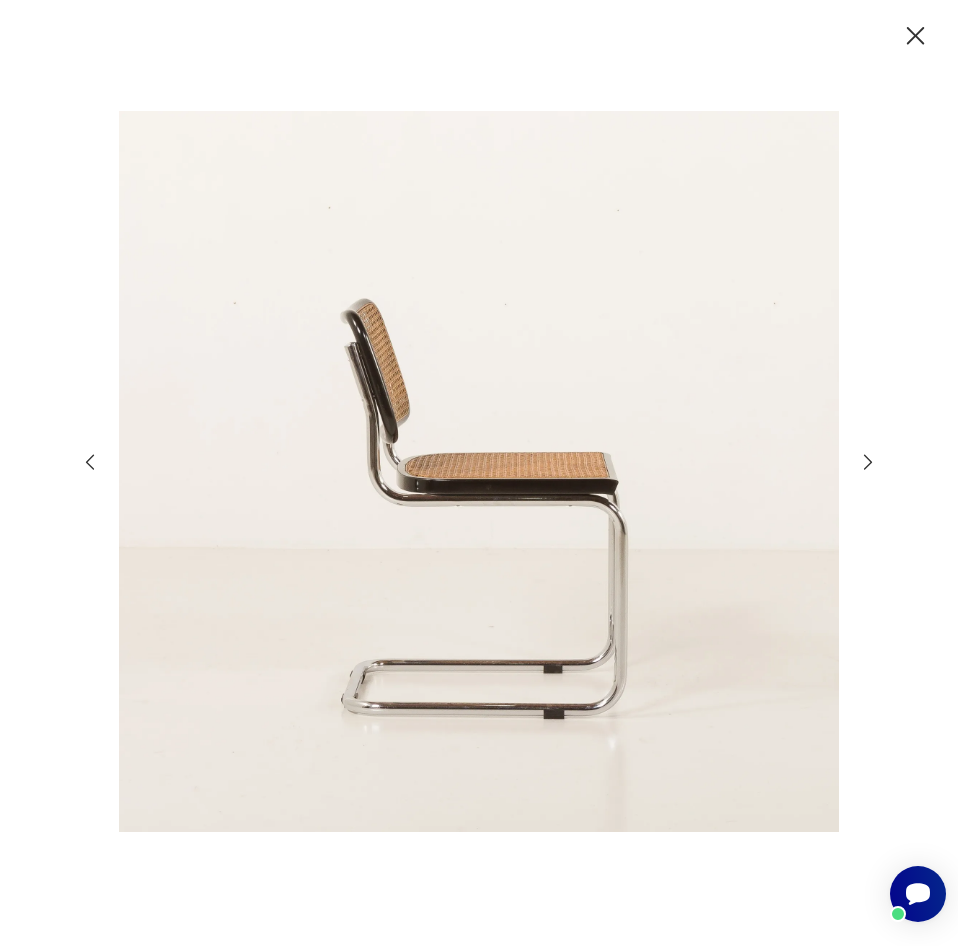 click 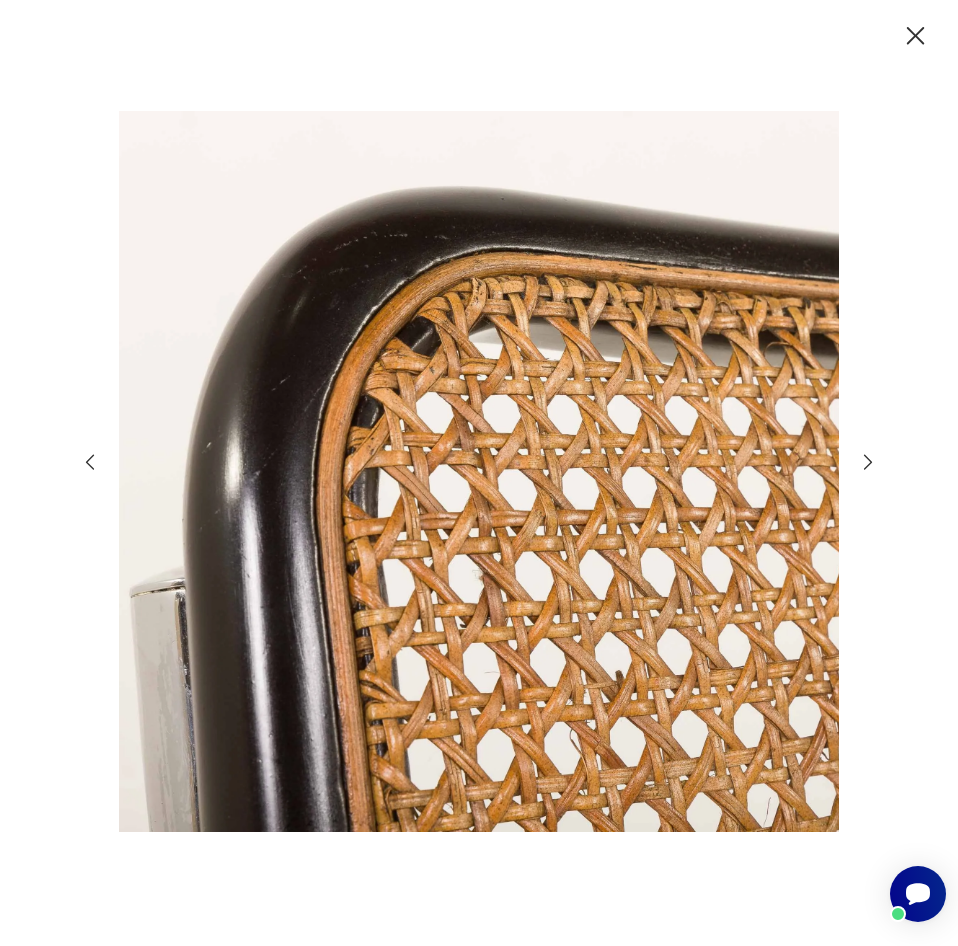 click 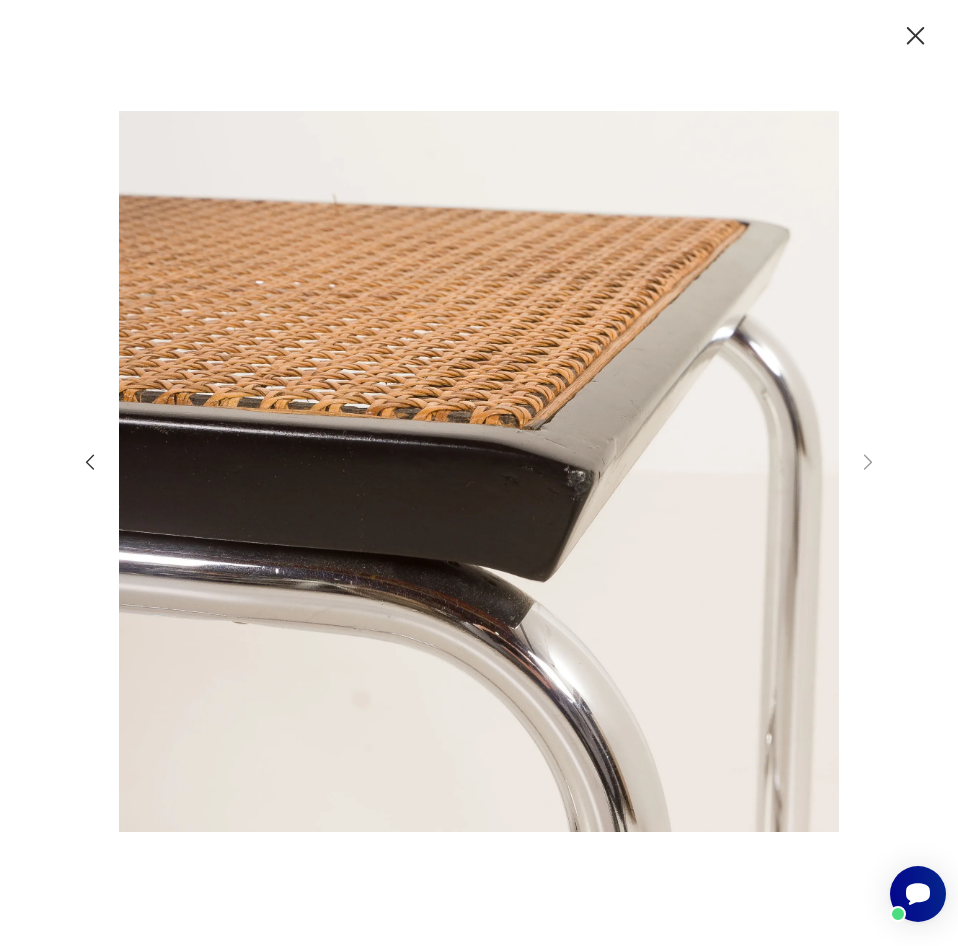click 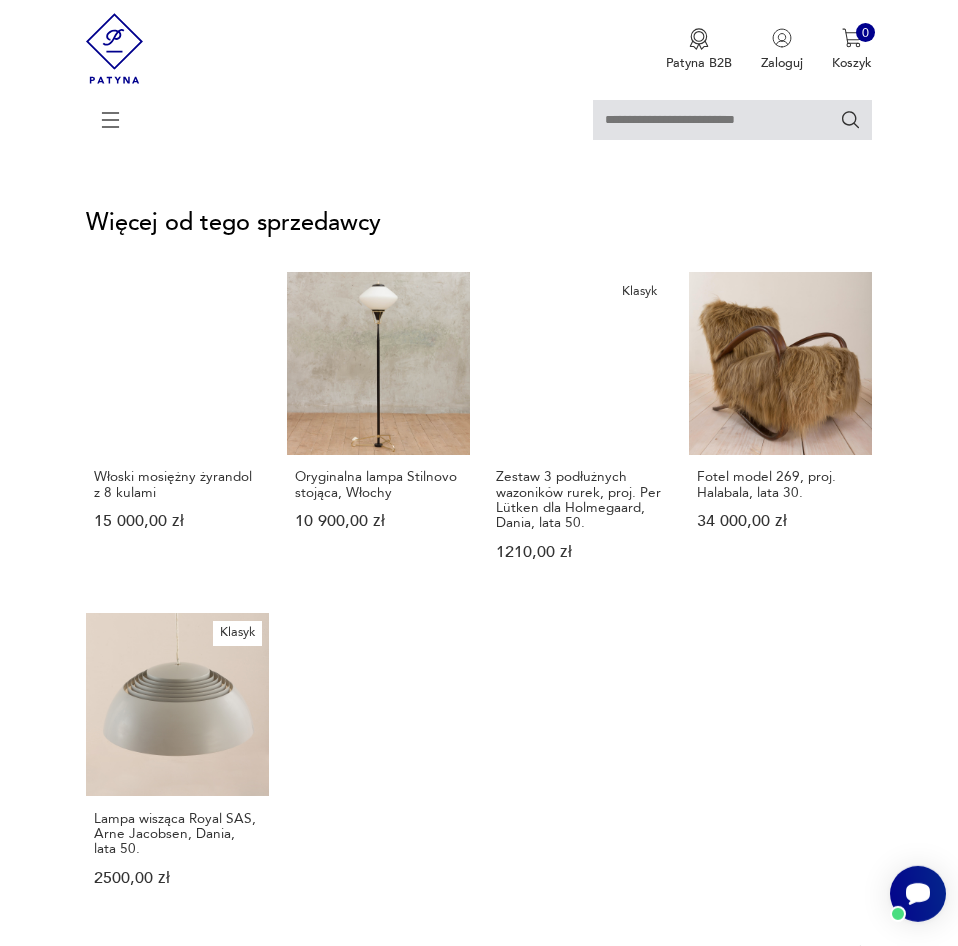 scroll, scrollTop: 2720, scrollLeft: 0, axis: vertical 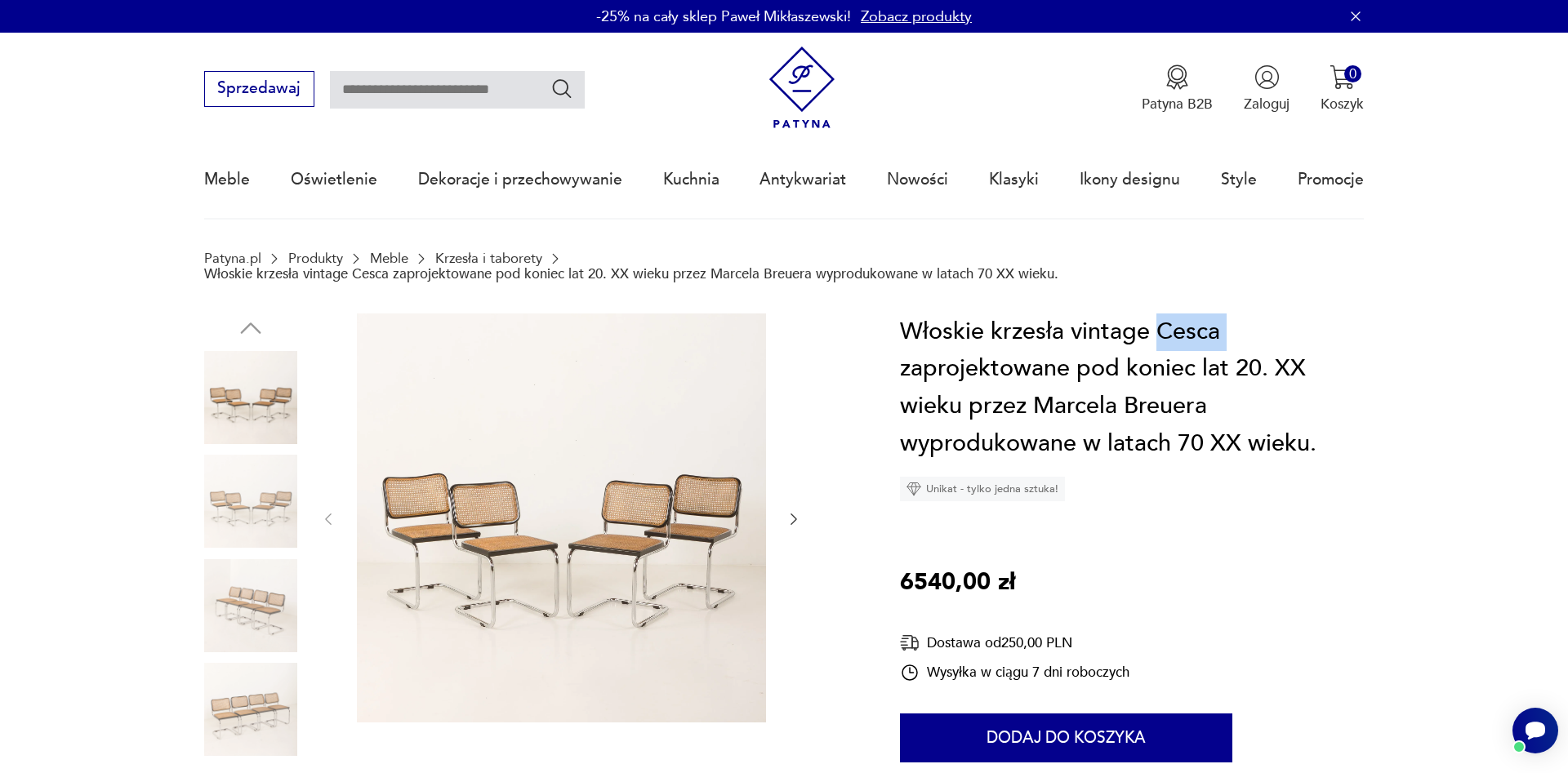 drag, startPoint x: 1226, startPoint y: 331, endPoint x: 1155, endPoint y: 324, distance: 71.34424 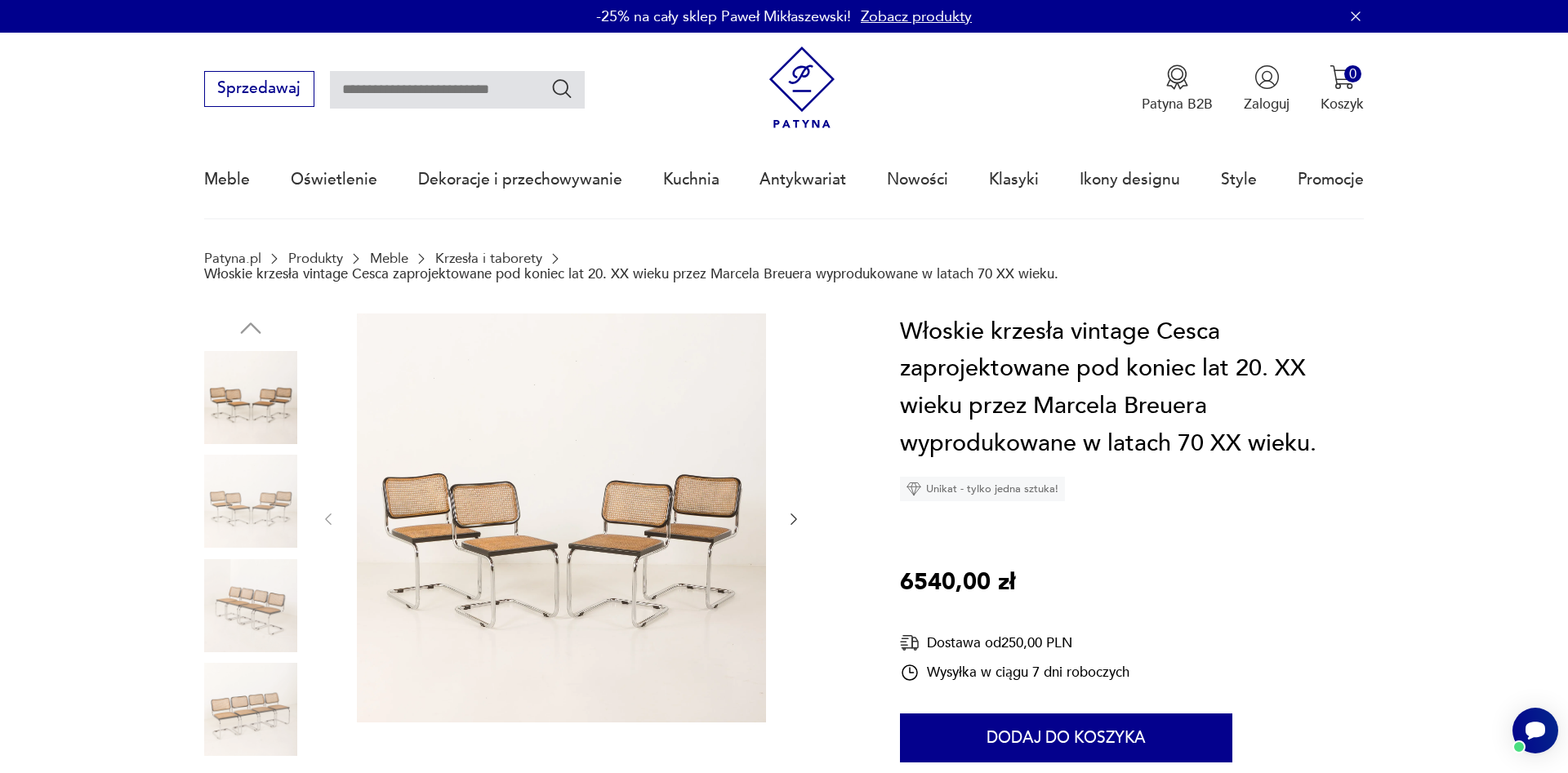 click at bounding box center (457, 90) 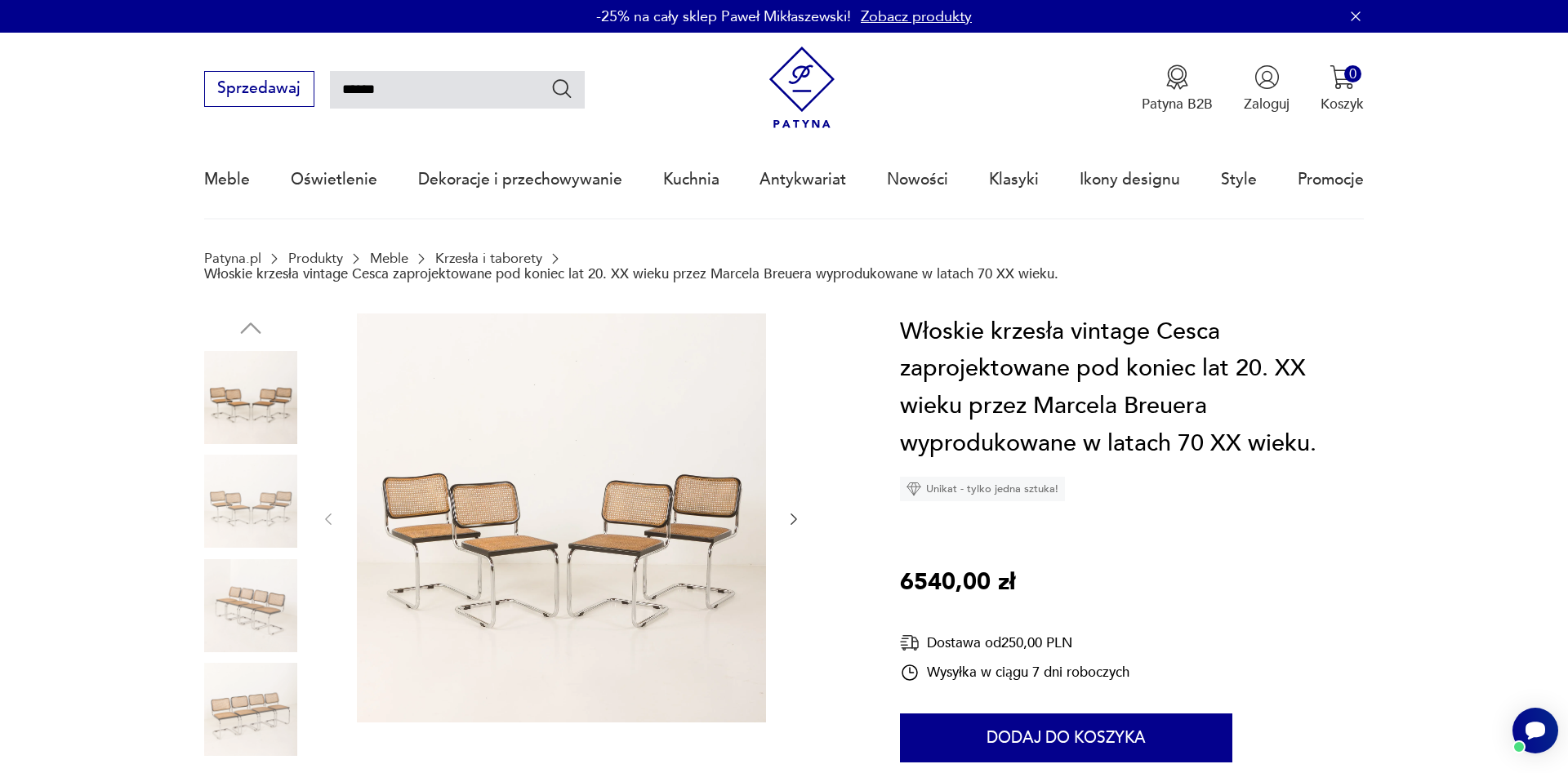 type on "*****" 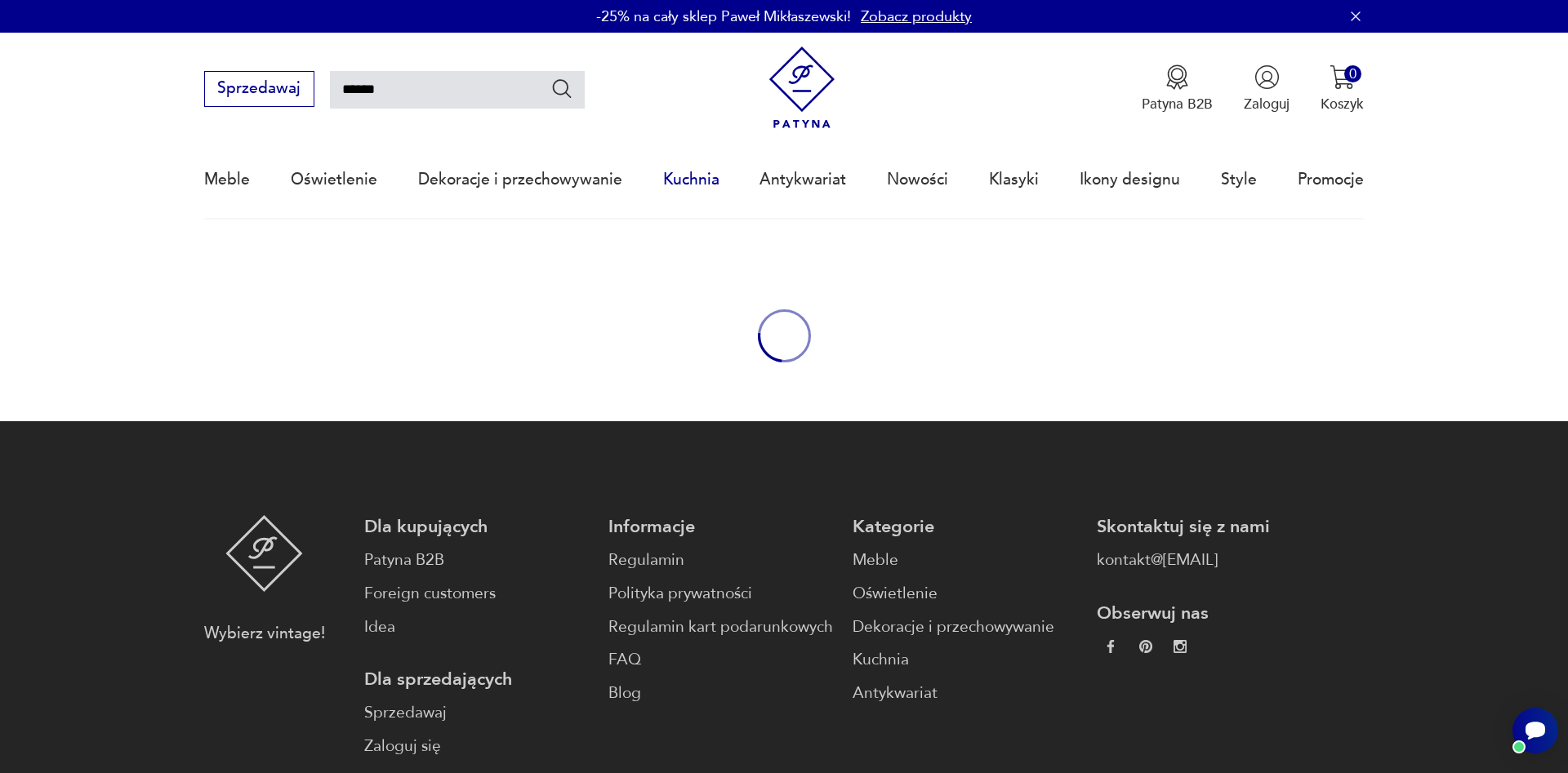 type on "*****" 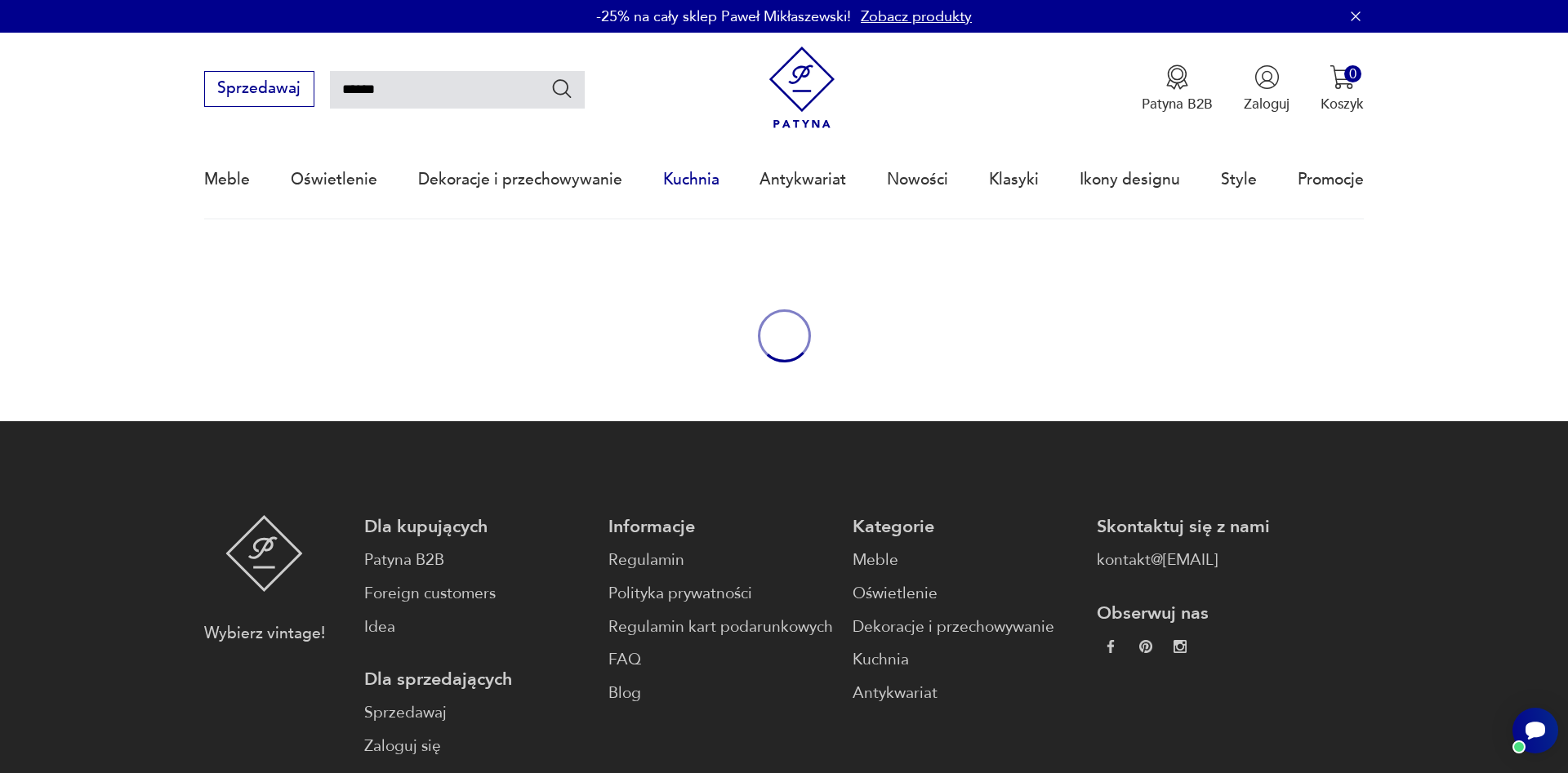 type on "*****" 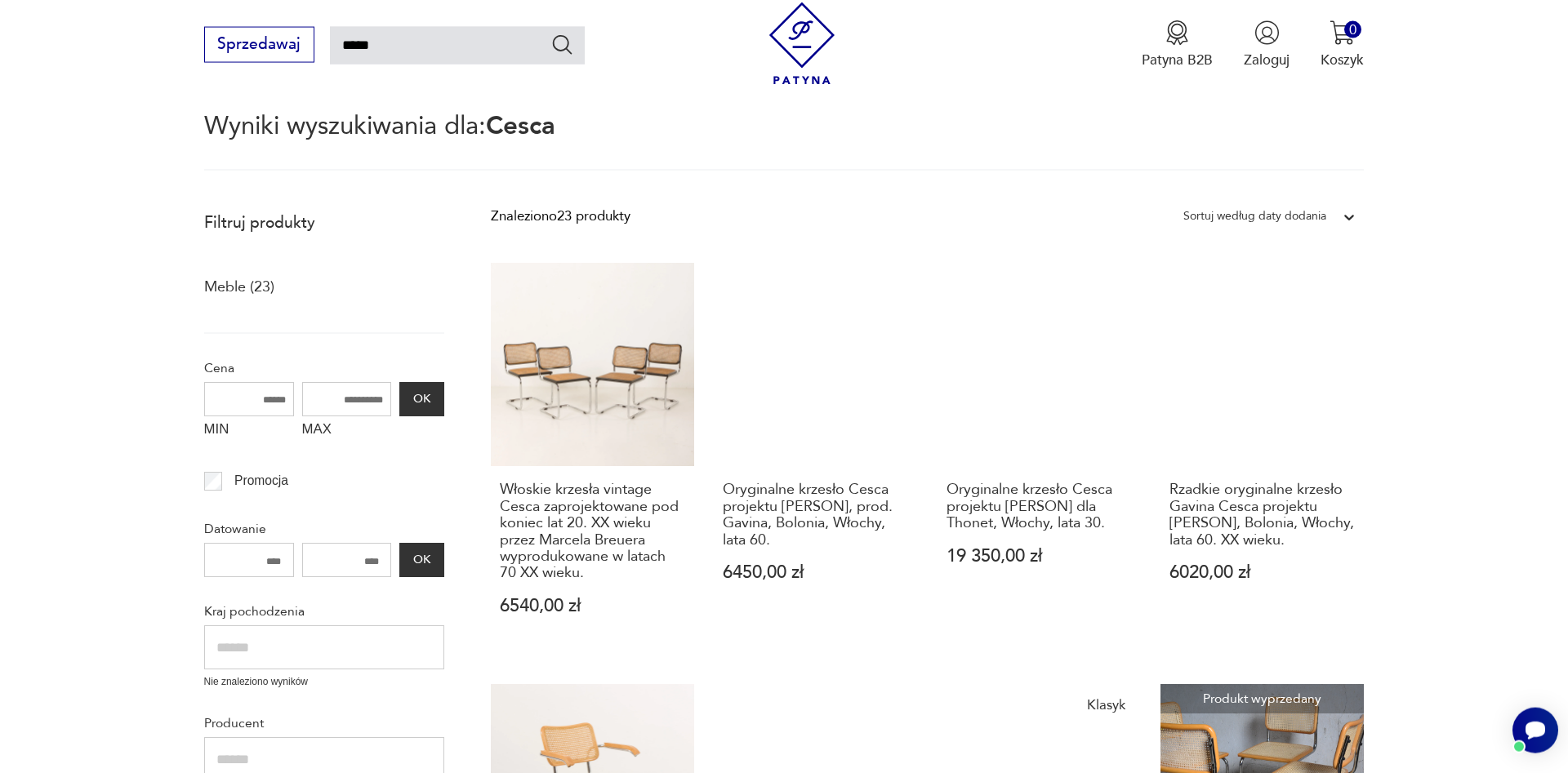 scroll, scrollTop: 222, scrollLeft: 0, axis: vertical 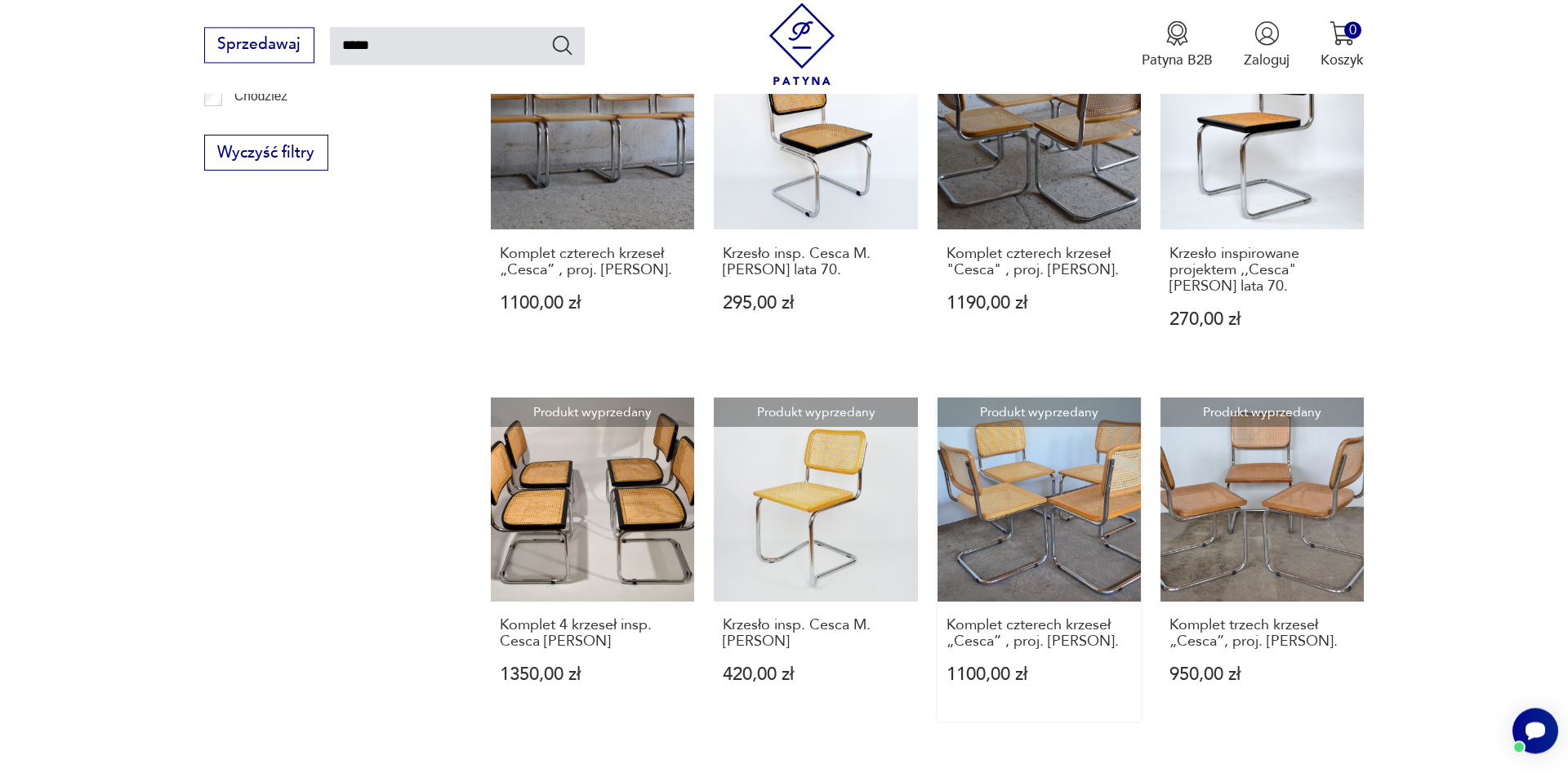 click on "Produkt wyprzedany Komplet czterech krzeseł „Cesca” , proj. [PERSON]. 1100,00 zł" at bounding box center [1039, 559] 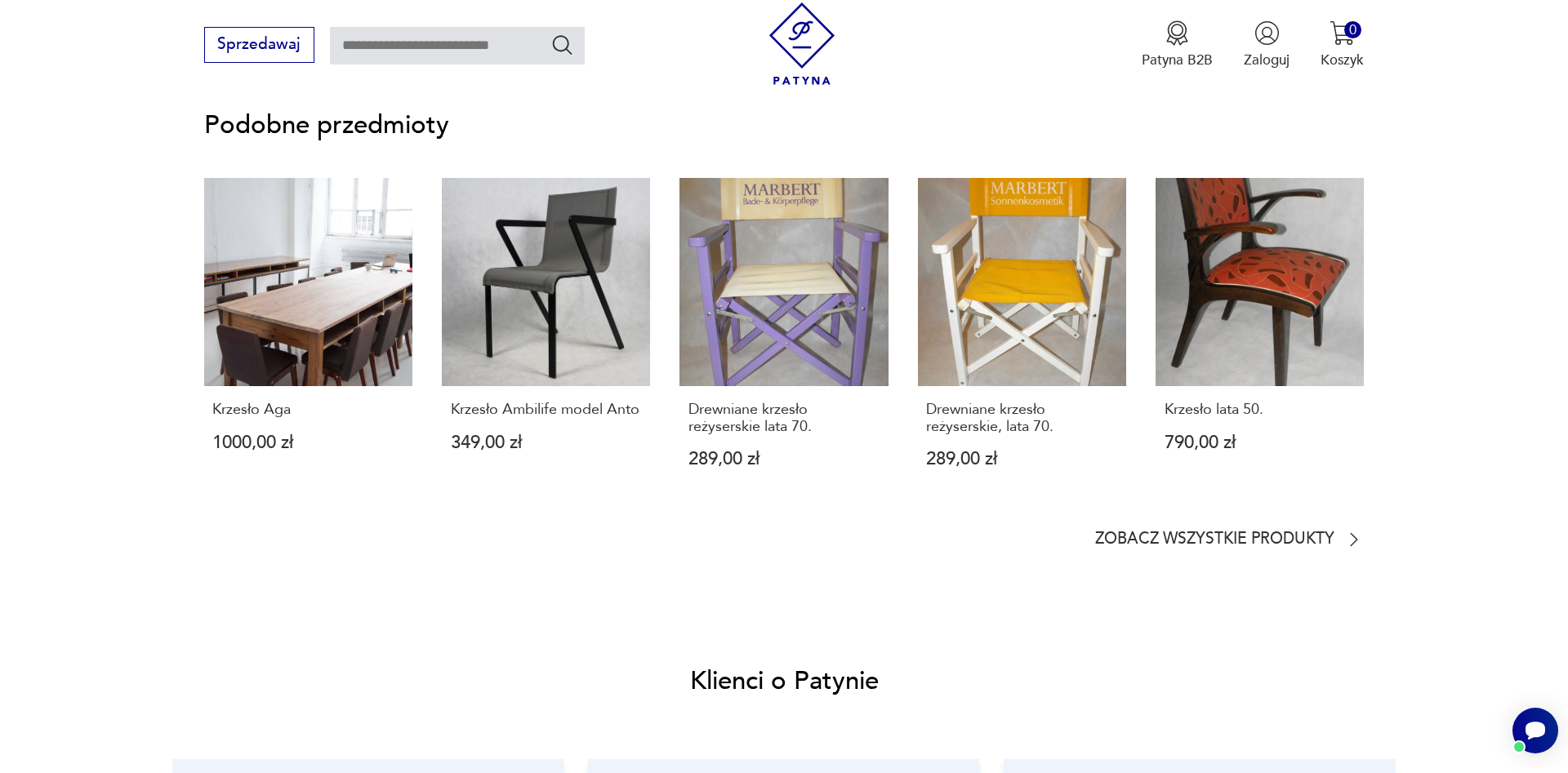 scroll, scrollTop: 888, scrollLeft: 0, axis: vertical 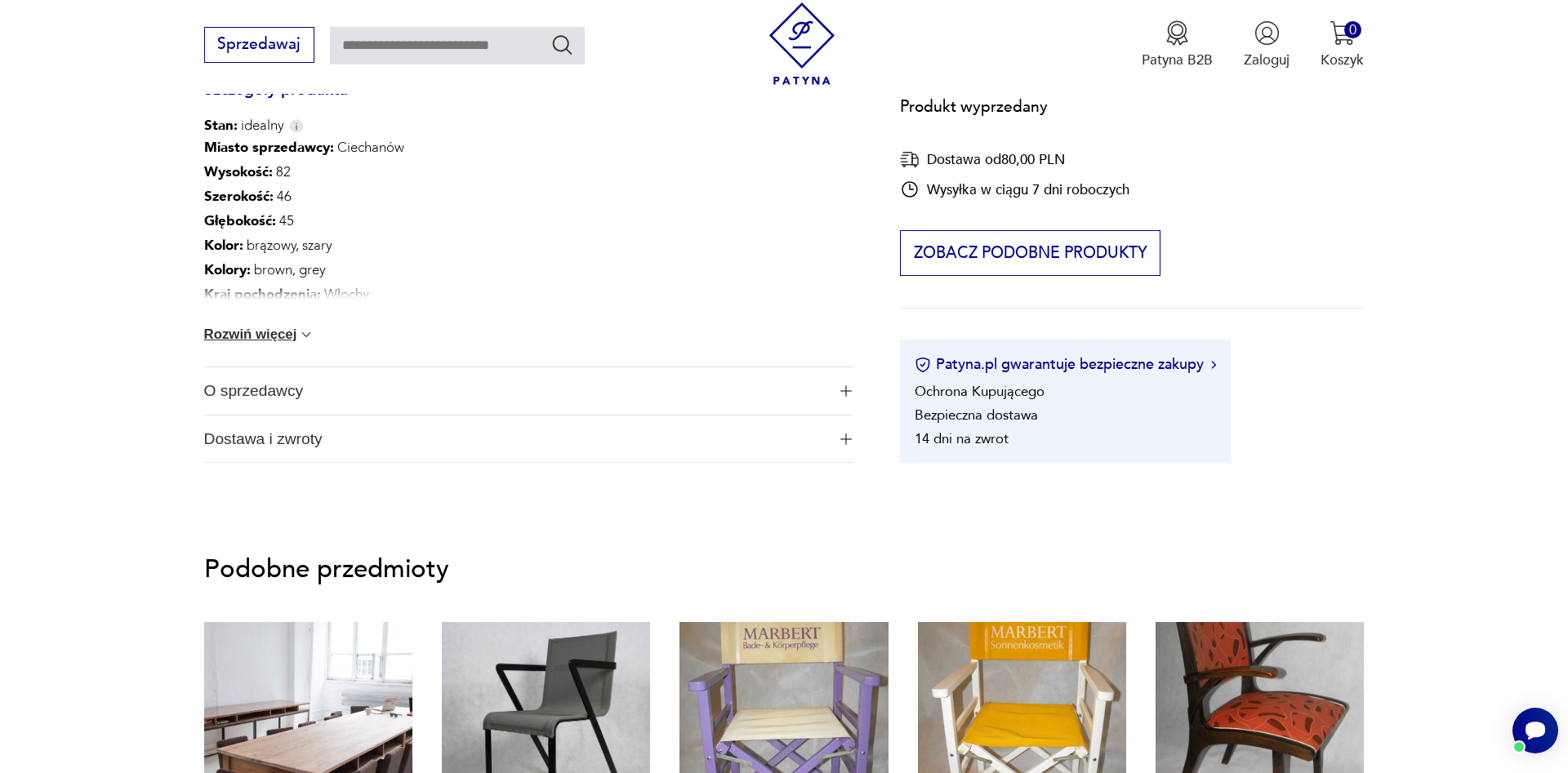 click on "Miasto sprzedawcy :   [CITY]  Wysokość :   82 Szerokość :   46 Głębokość :   45 Kolor:   brązowy, szary Kolory :   brown, grey Kraj pochodzenia :   Włochy Projektant :   [PERSON] Miasto Sprzedawcy :   [CITY] Tagi:   Prezent dla kolekcjonera ,  Słoneczne lato Rozwiń więcej" at bounding box center [528, 251] 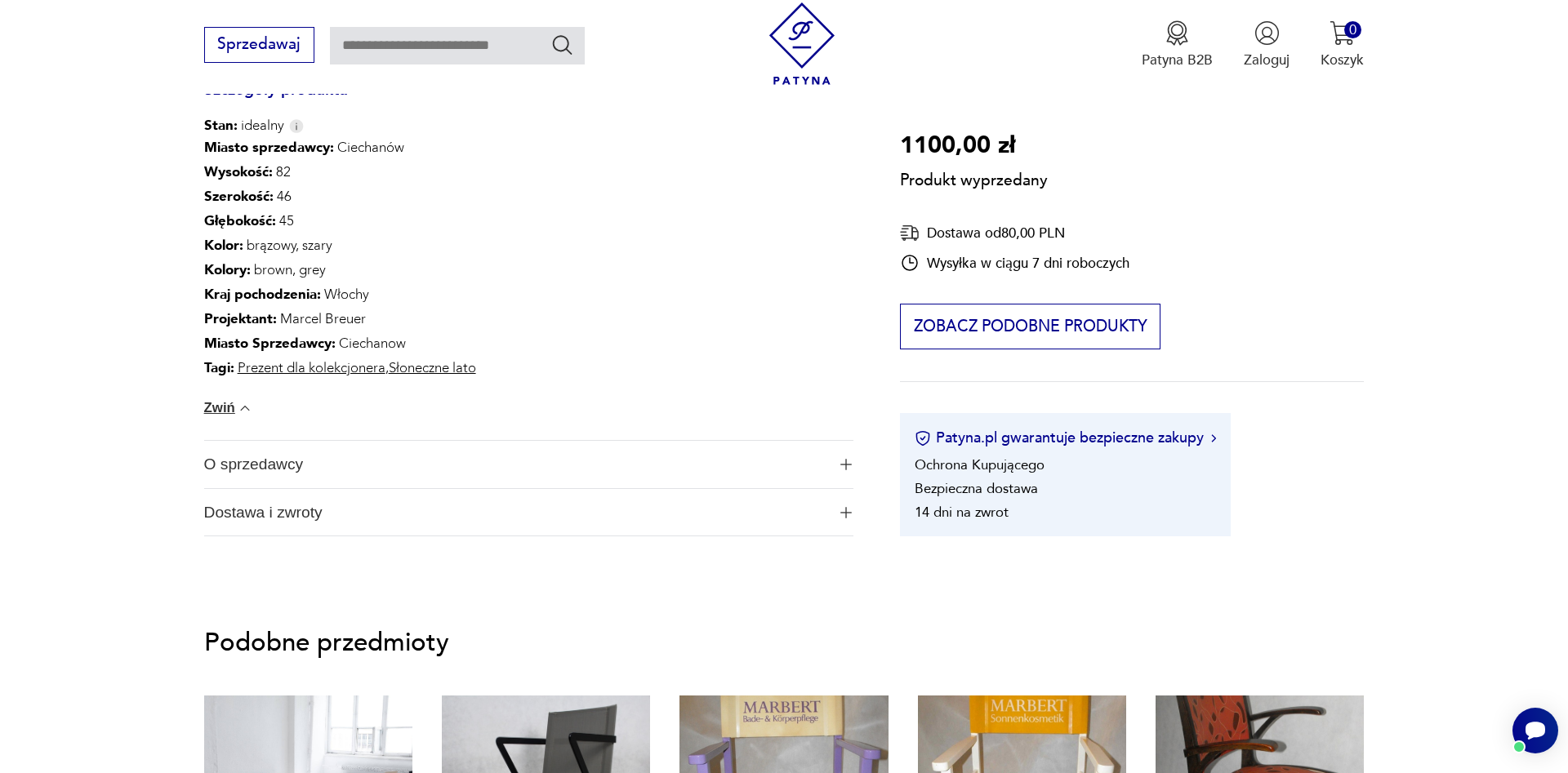 scroll, scrollTop: 0, scrollLeft: 0, axis: both 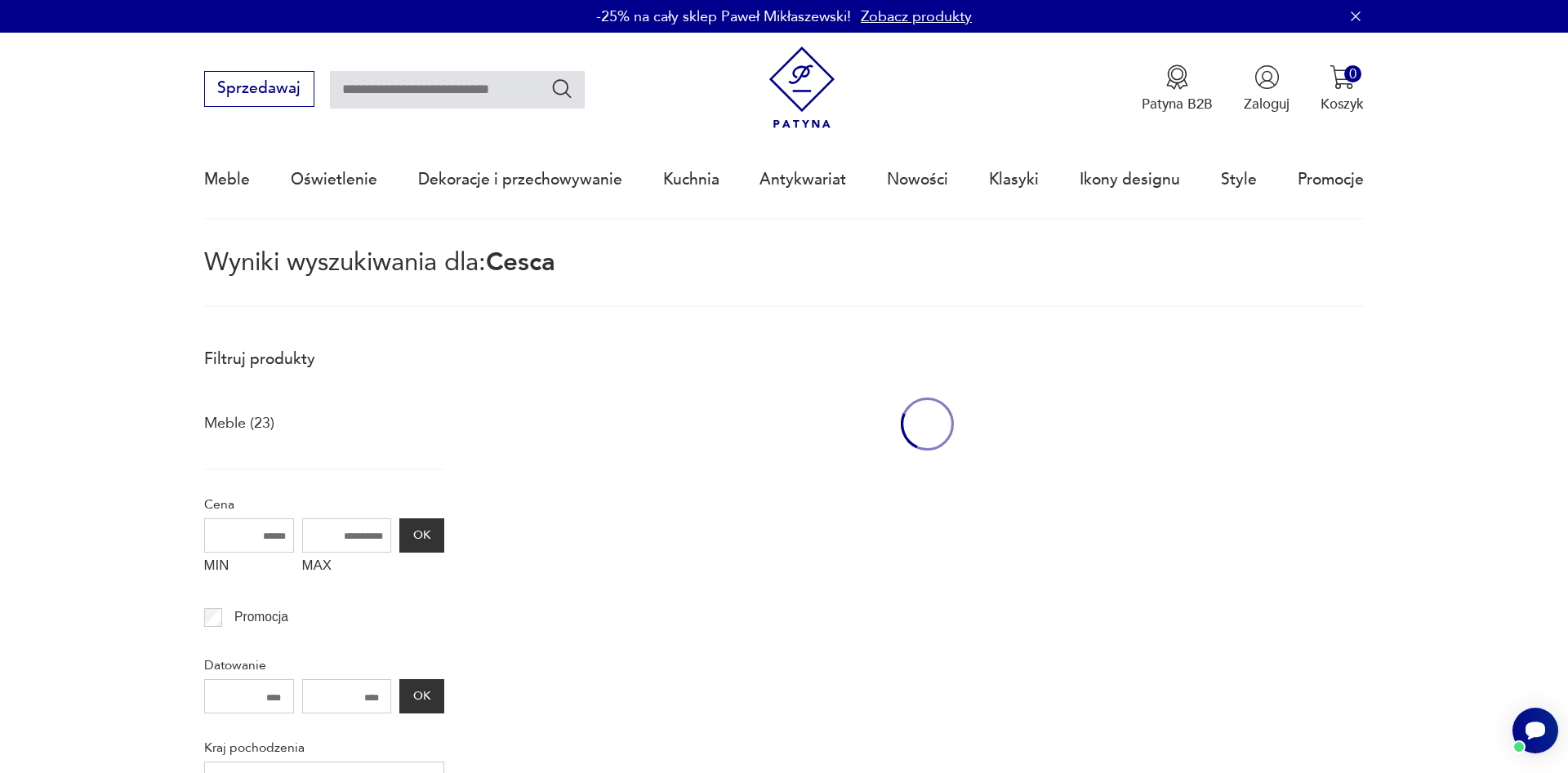 type on "*****" 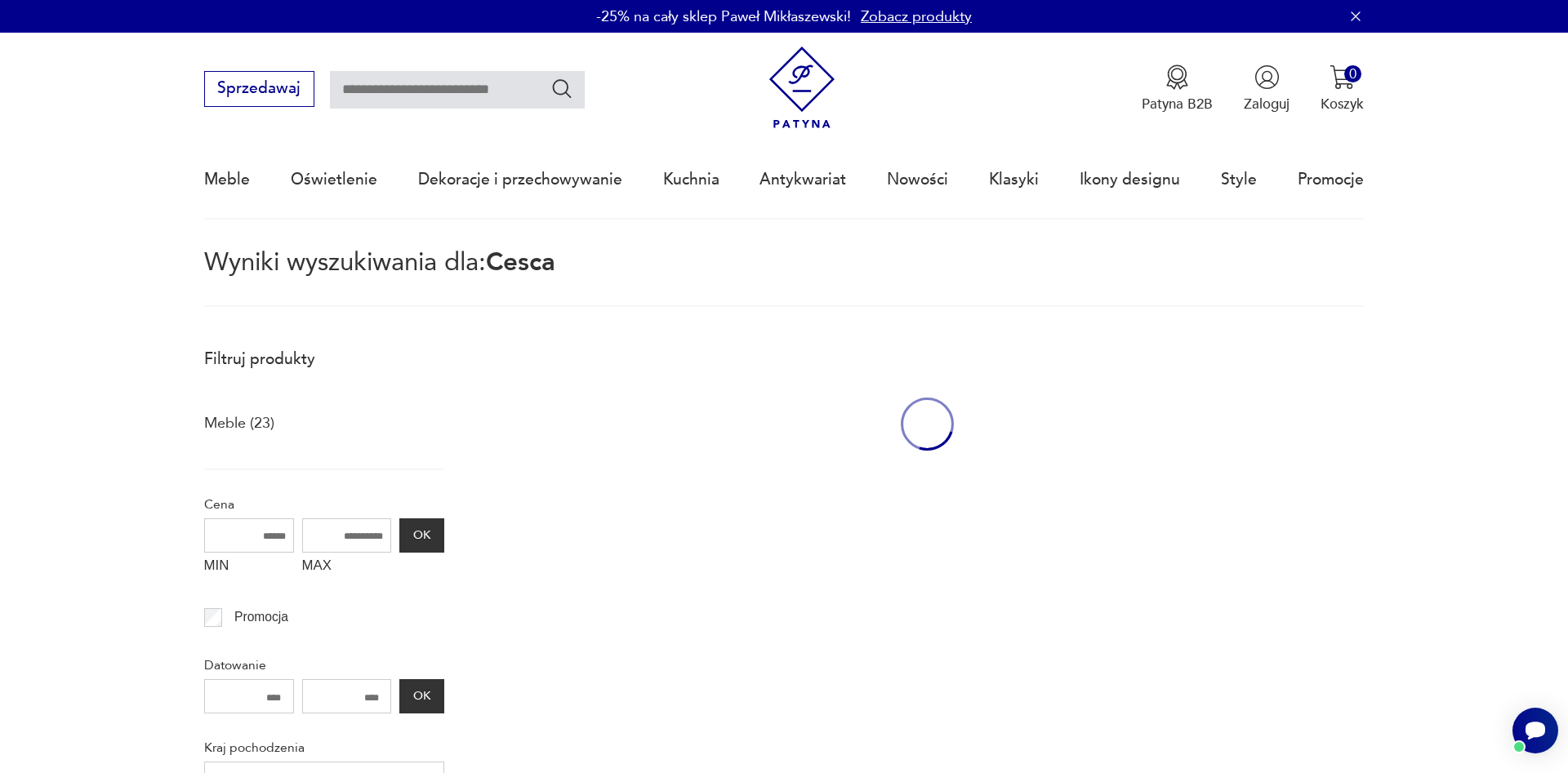 type on "*****" 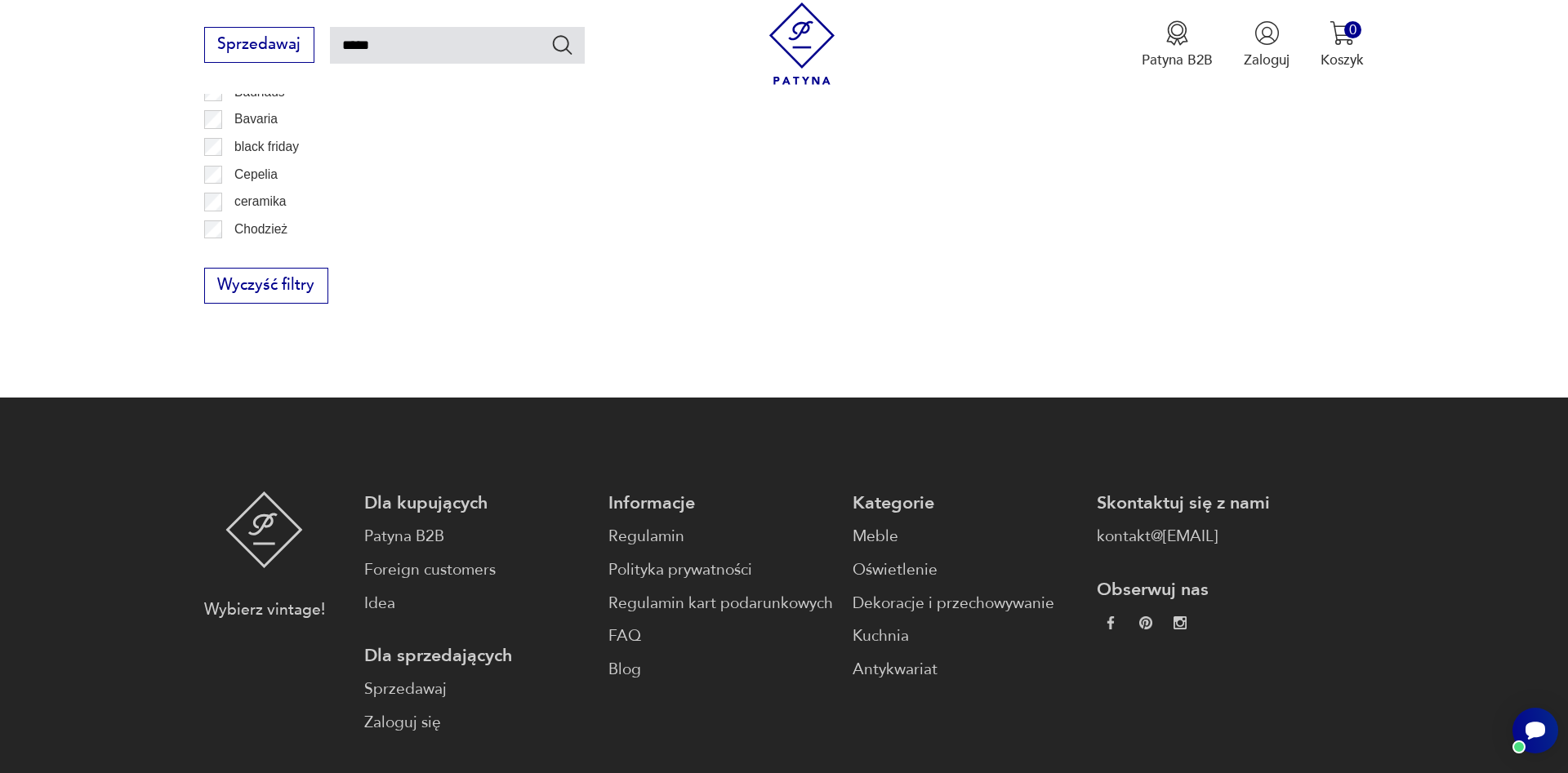 scroll, scrollTop: 1110, scrollLeft: 0, axis: vertical 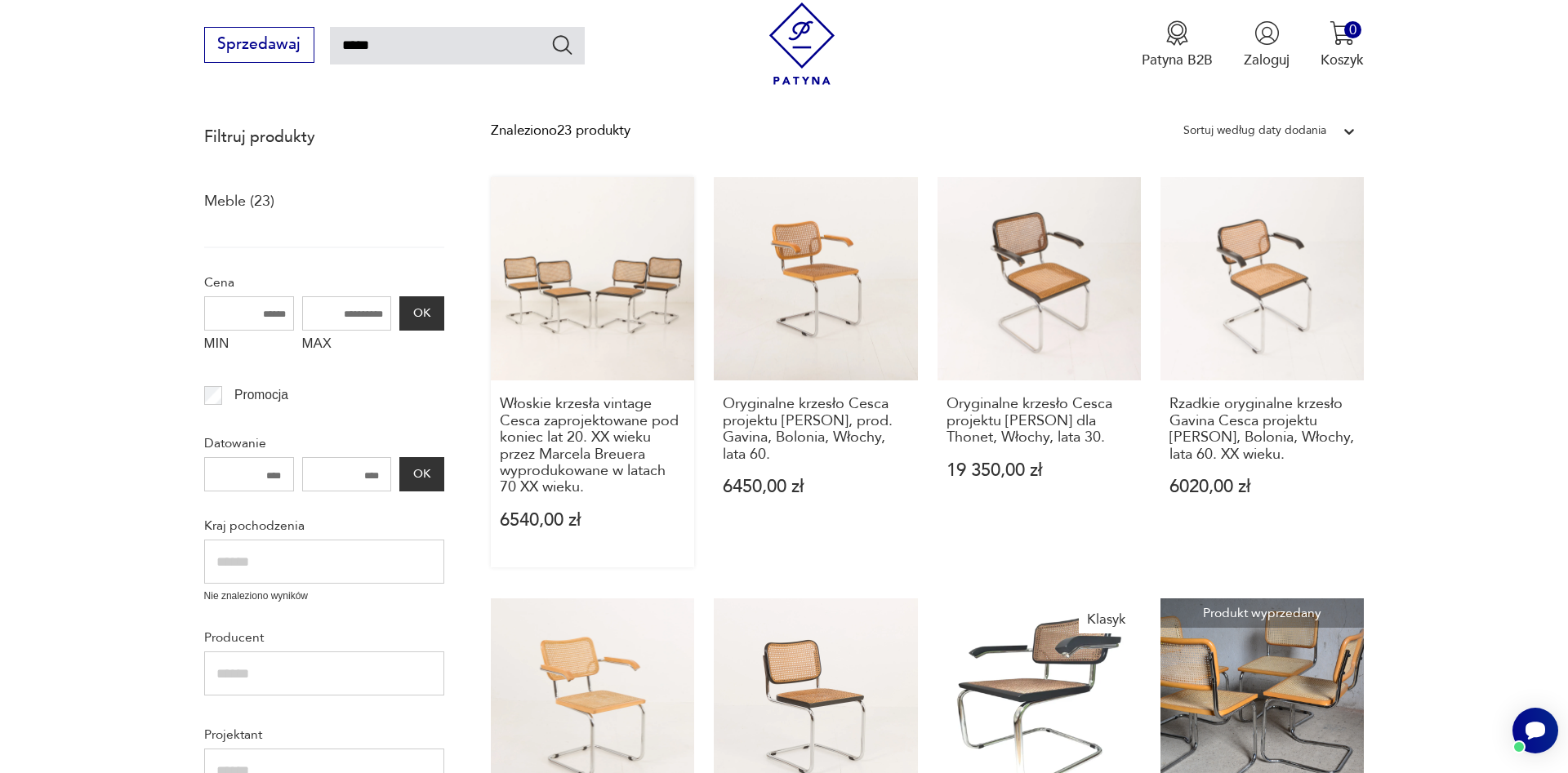 click on "Włoskie krzesła vintage Cesca zaprojektowane pod koniec lat 20. XX wieku przez [PERSON] wyprodukowane w latach 70 XX wieku. 6540,00 zł" at bounding box center (592, 372) 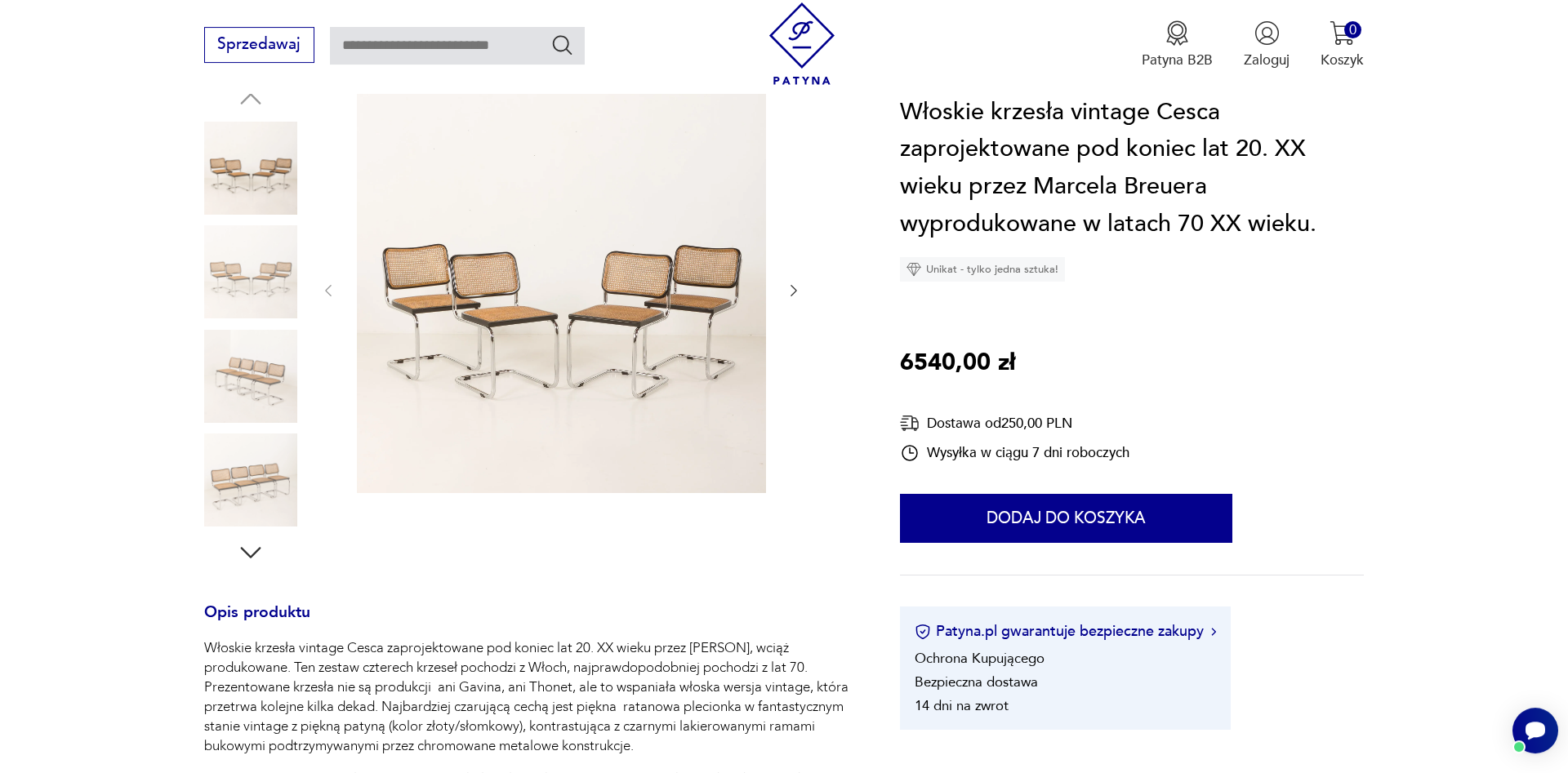 scroll, scrollTop: 444, scrollLeft: 0, axis: vertical 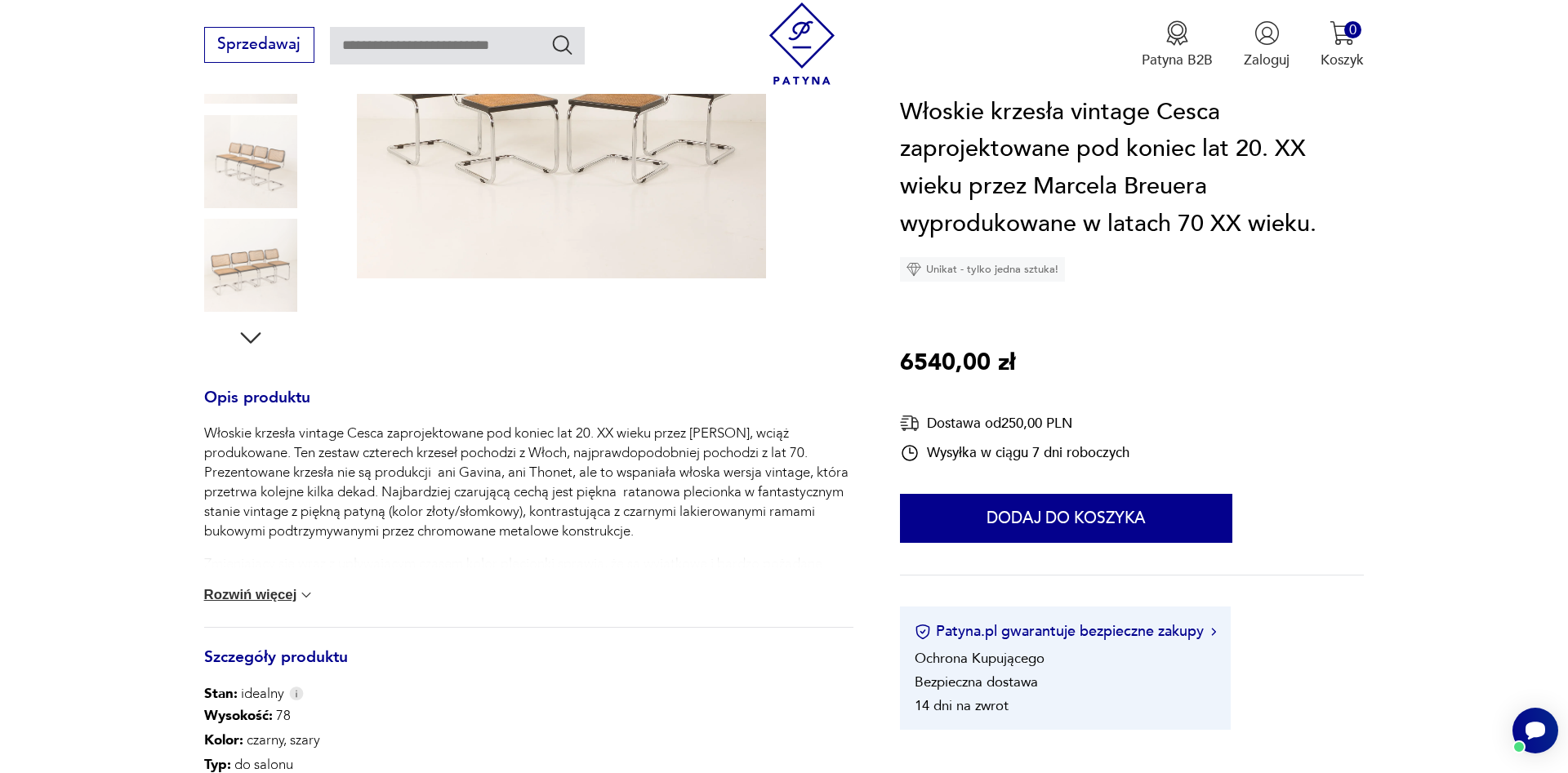 click on "Opis produktu Włoskie krzesła vintage Cesca zaprojektowane pod koniec lat 20. XX wieku przez [PERSON], wciąż produkowane. Ten zestaw czterech krzeseł pochodzi z Włoch, najprawdopodobniej pochodzi z lat 70.  Prezentowane krzesła nie są produkcji  ani Gavina, ani Thonet, ale to wspaniała włoska wersja vintage, która przetrwa kolejne kilka dekad. Najbardziej czarującą cechą jest piękna  ratanowa plecionka w fantastycznym stanie vintage z piękną patyną (kolor złoty/słomkowy), kontrastująca z czarnymi lakierowanymi ramami bukowymi podtrzymywanymi przez chromowane metalowe konstrukcje.
Zmieniający się wraz z upływającym czasem kolor plecionki sprawia, że ​​są wyjątkowe i bardzo pożądane. Dodadzą uroku vintage każdemu wnętrzu.
Te krzesła są w doskonałym oryginalnym stanie, wykazują drobne oznaki związane z wiekiem i są w pełni funkcjonalne. Przetrwały pół wieku i przetrwają kolejne kilka dekad. Współczesne kopie zwykle rozpadają się po kilku latach." at bounding box center (528, 450) 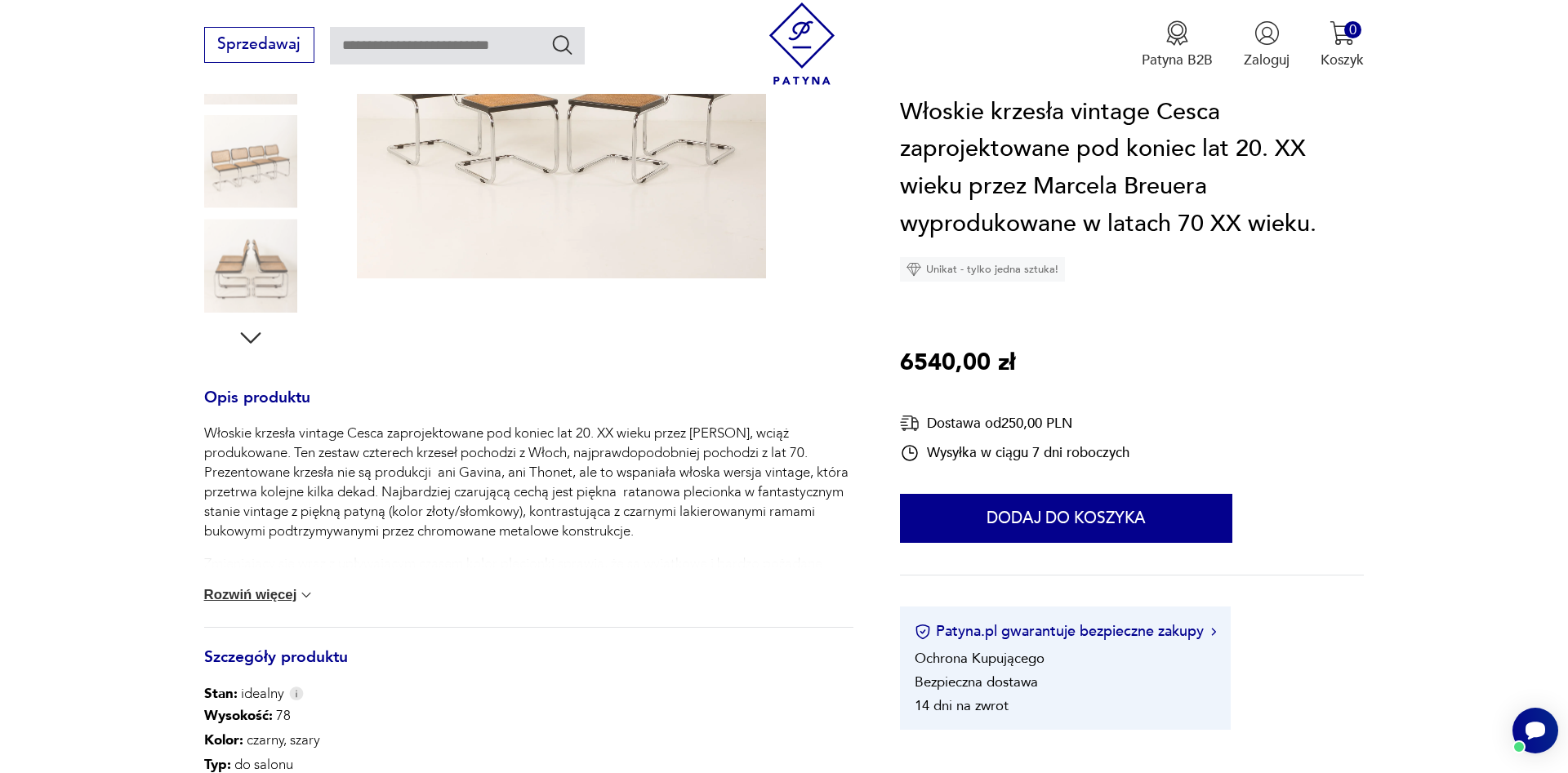 click 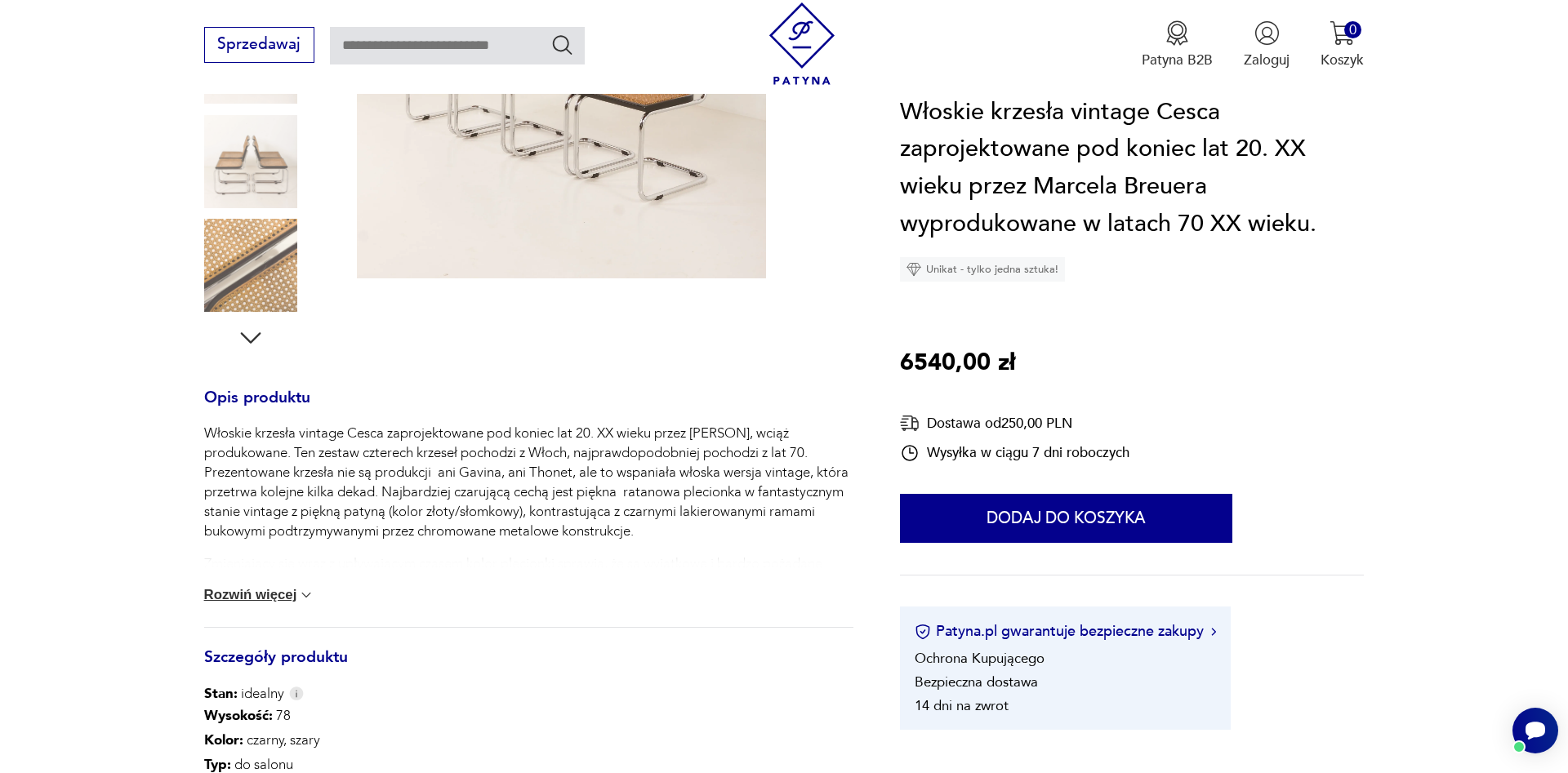 click at bounding box center (251, 162) 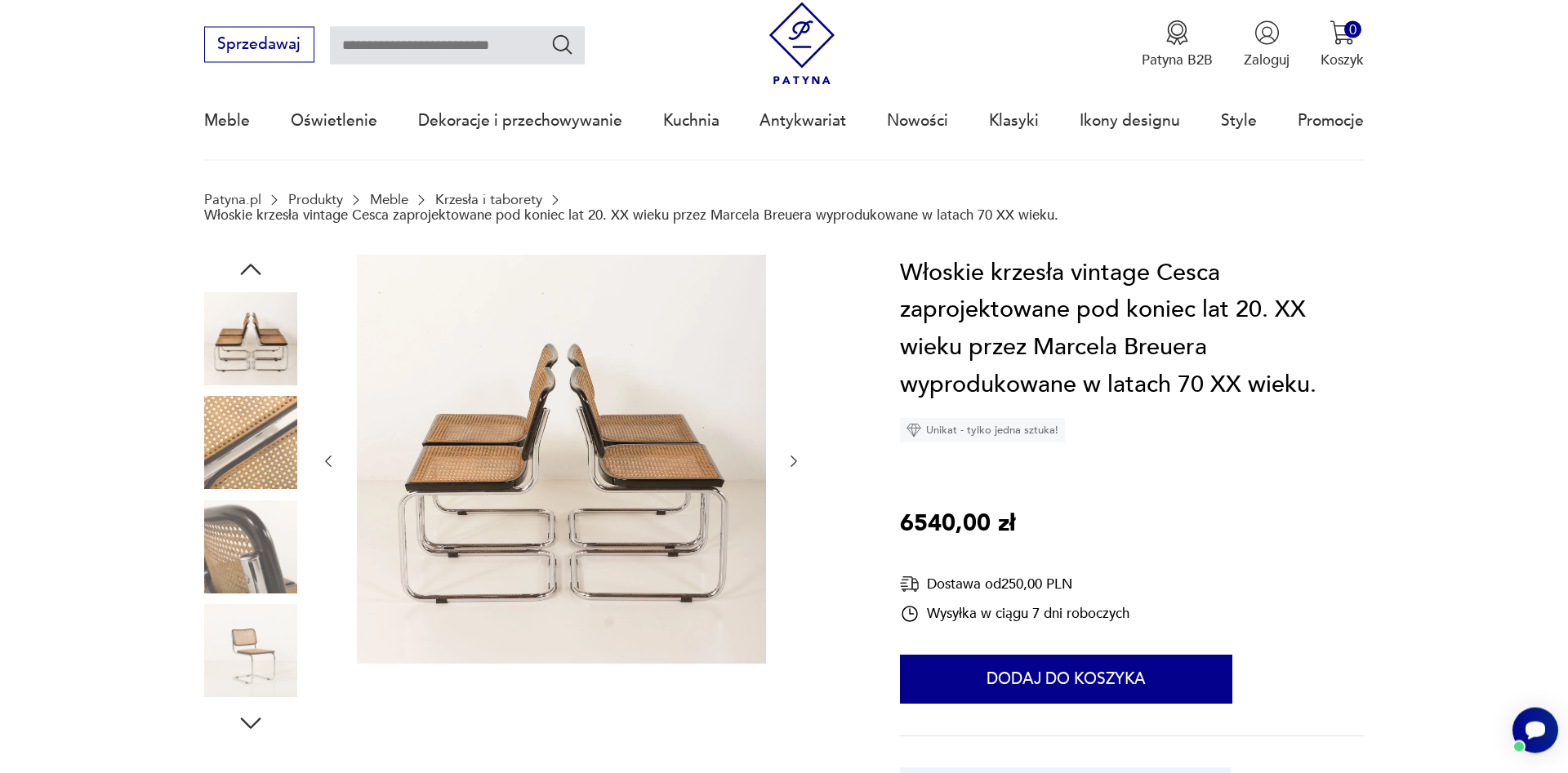 scroll, scrollTop: 0, scrollLeft: 0, axis: both 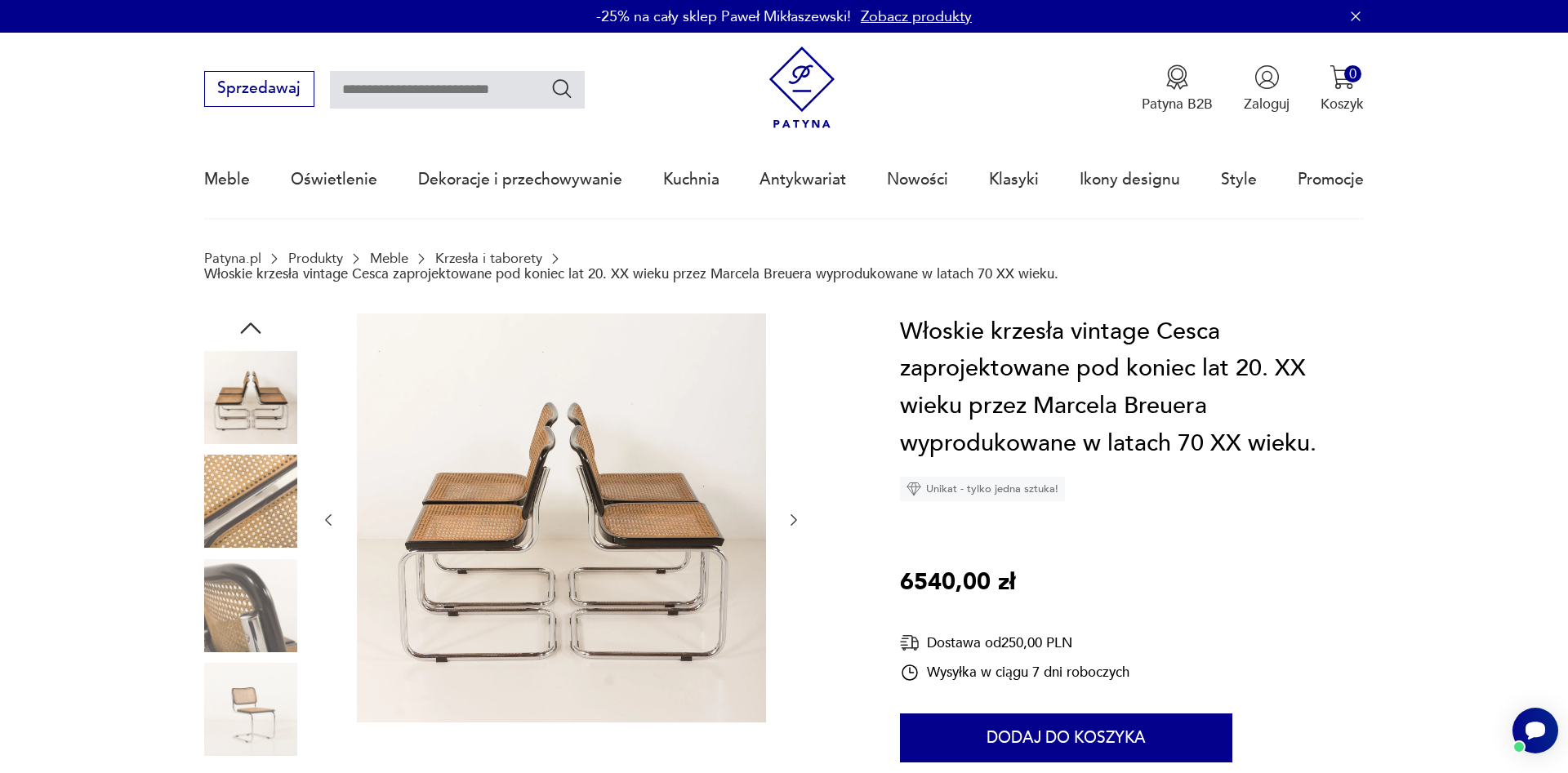 click at bounding box center (561, 518) 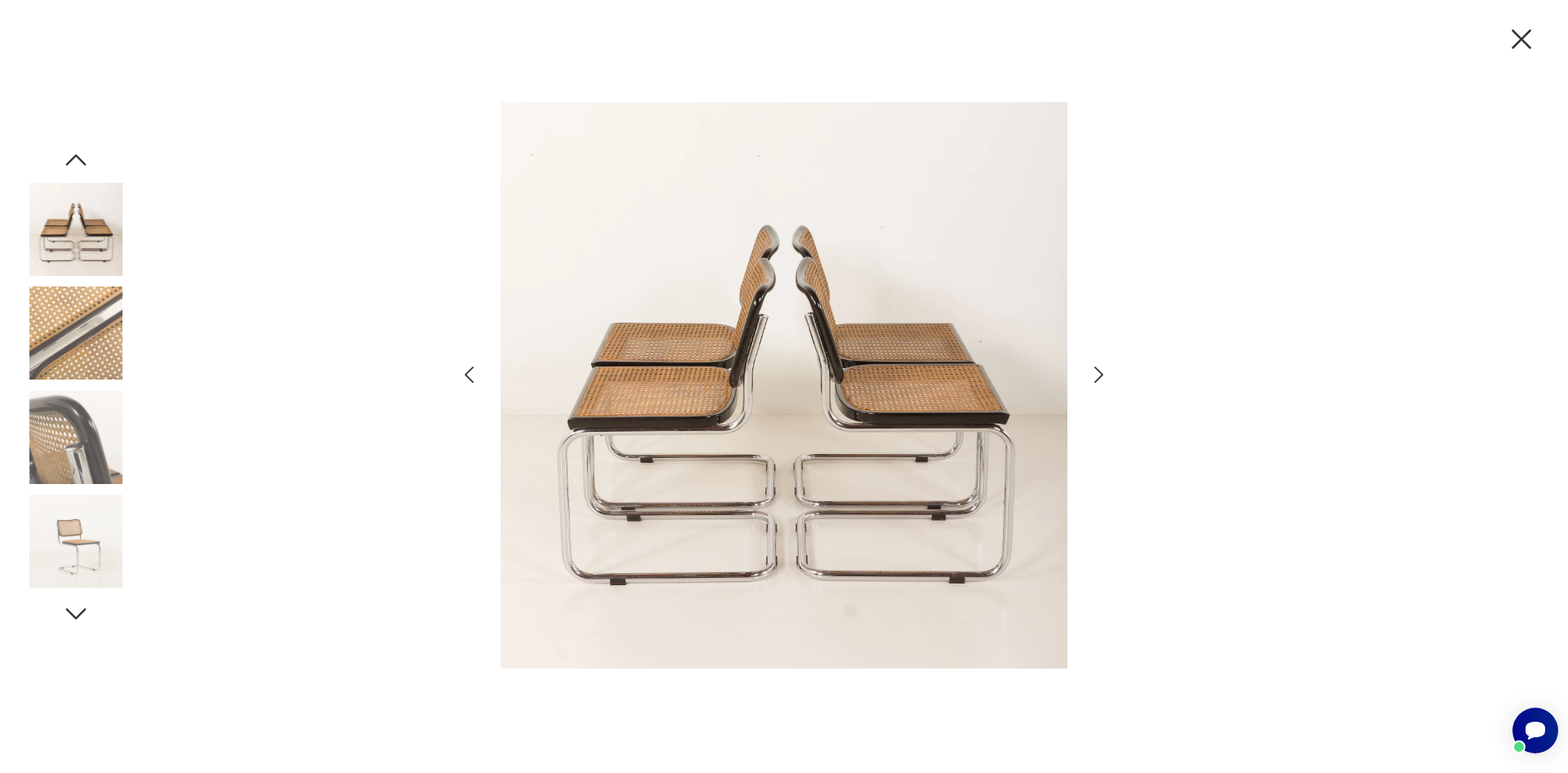 click 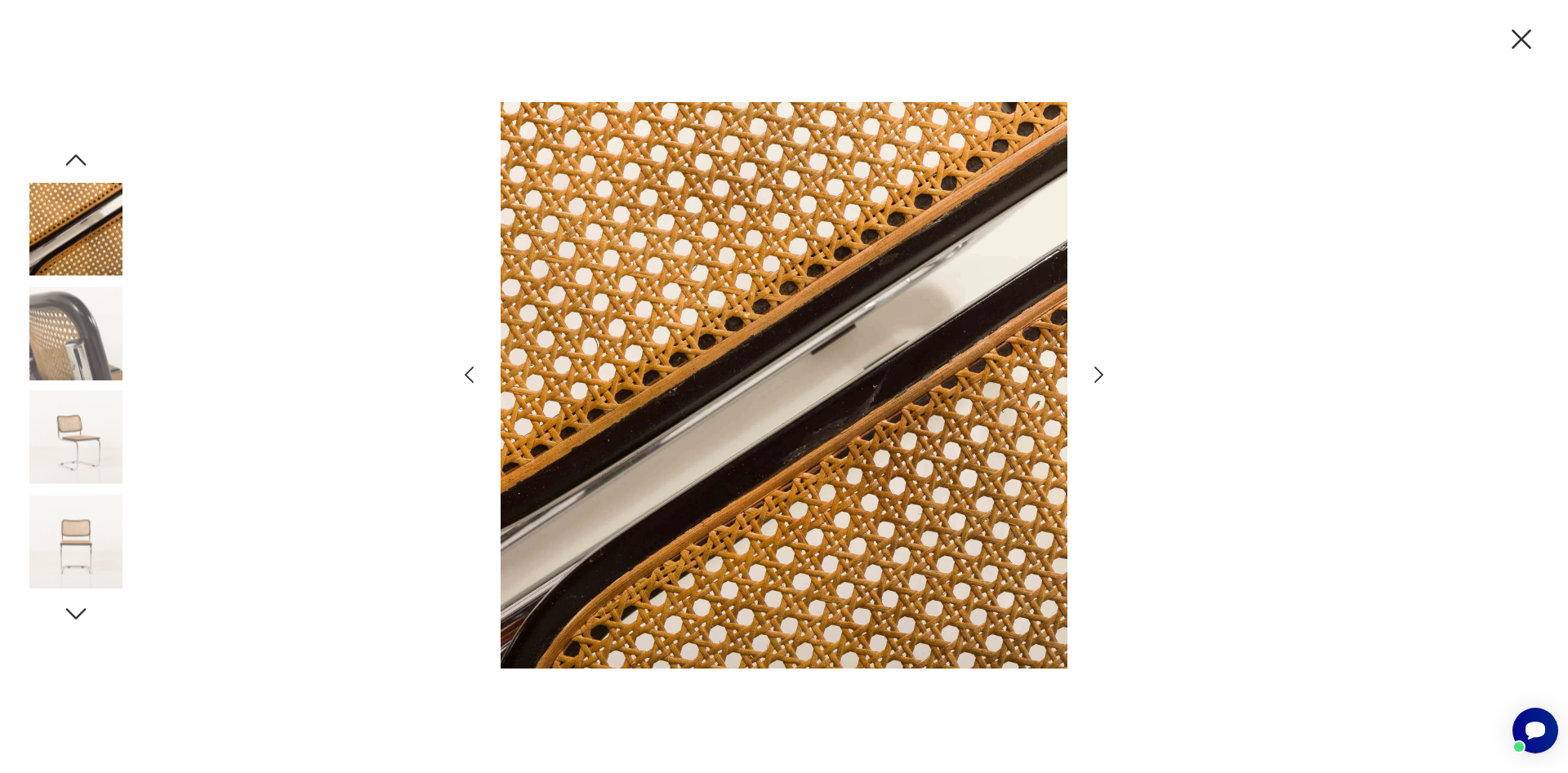 click 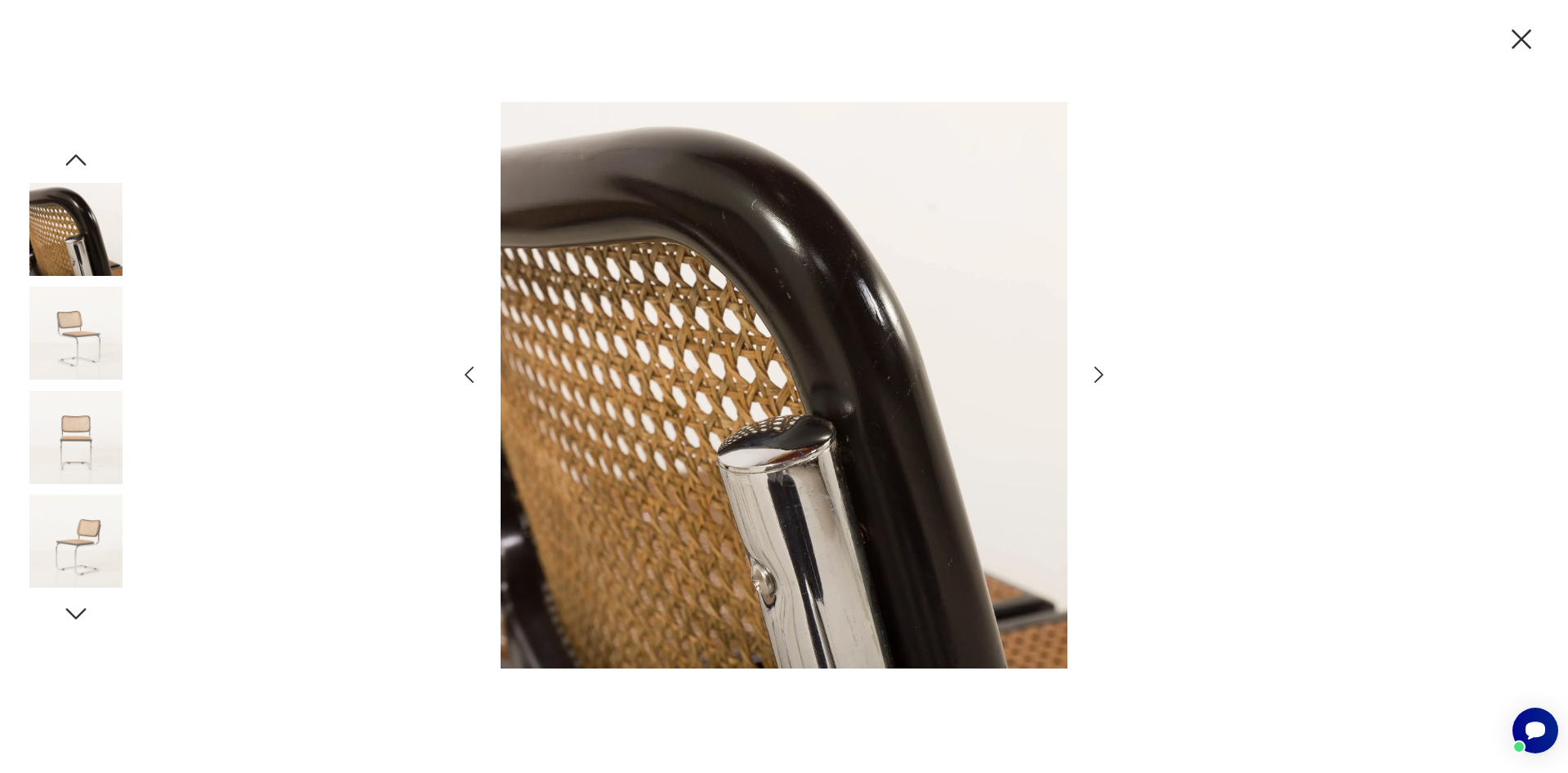 click 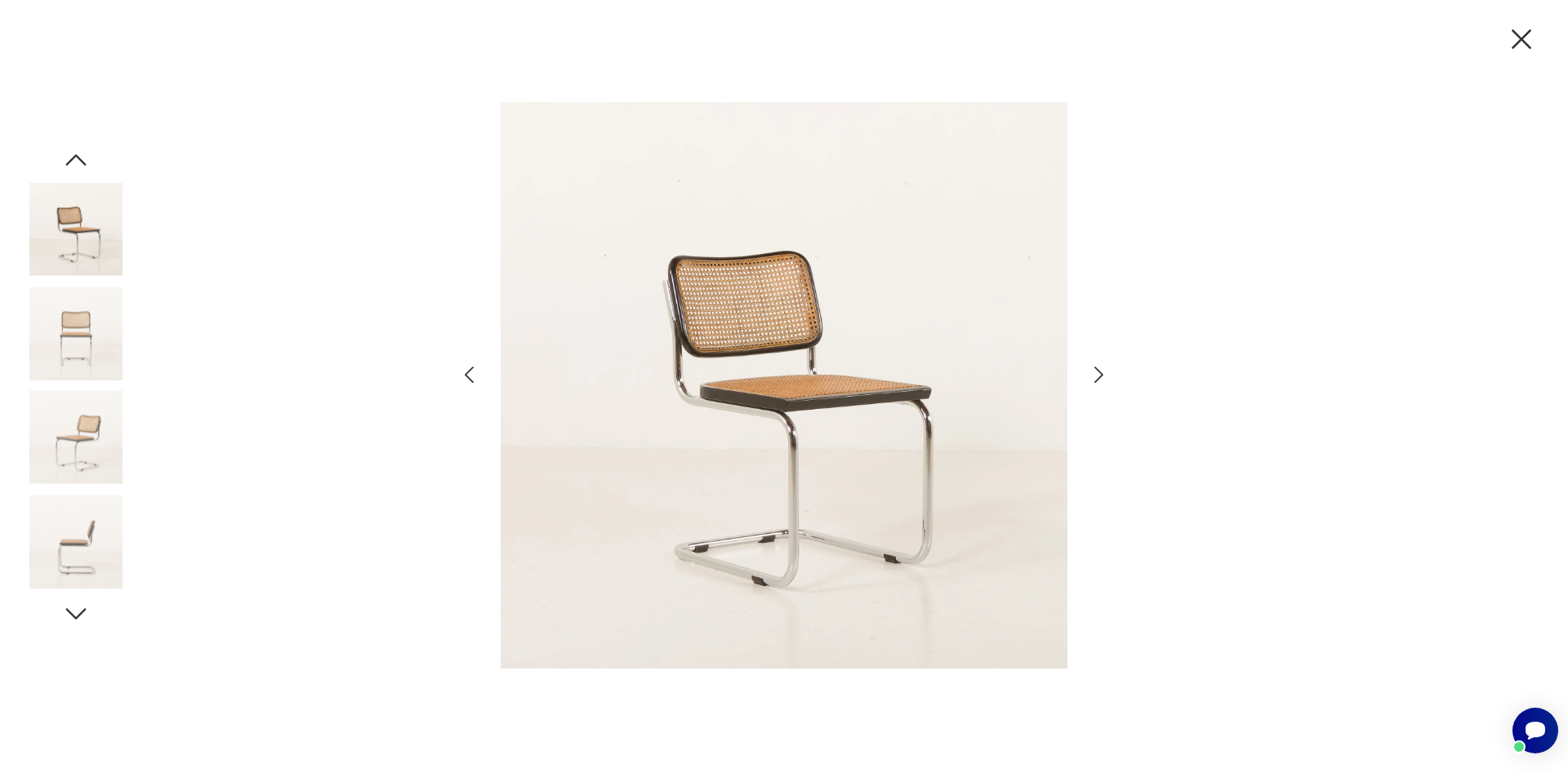 click 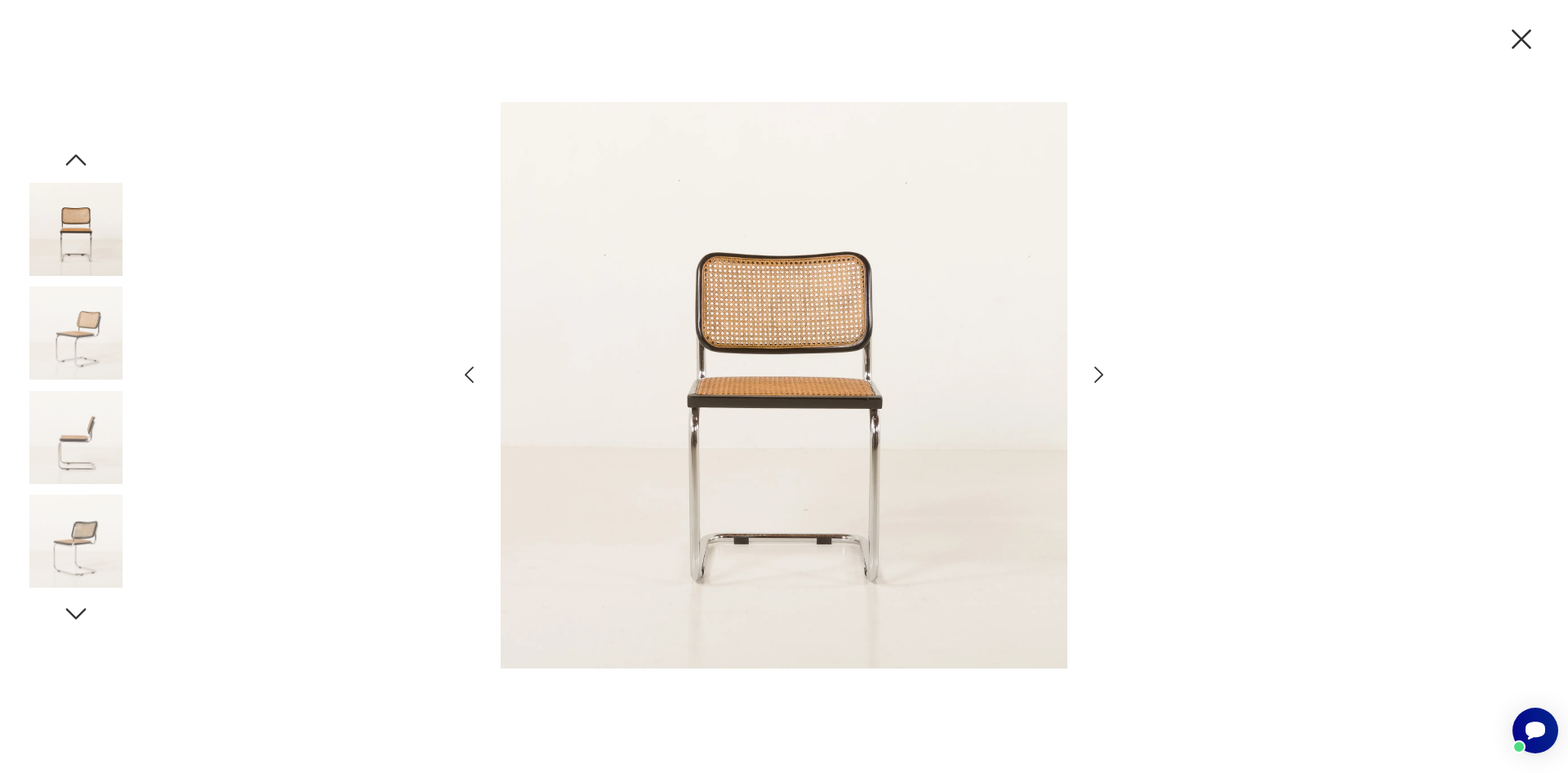 click 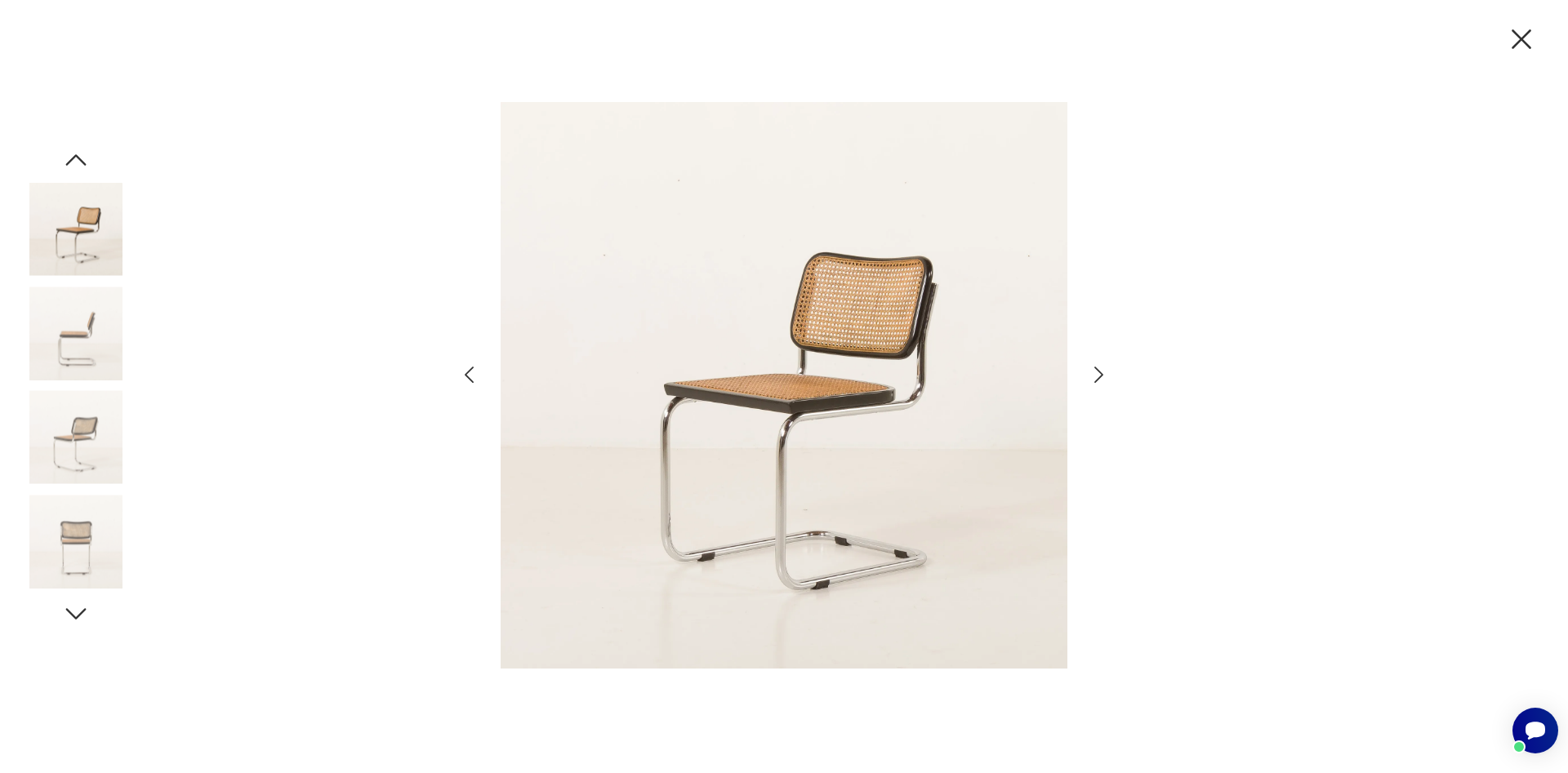 click 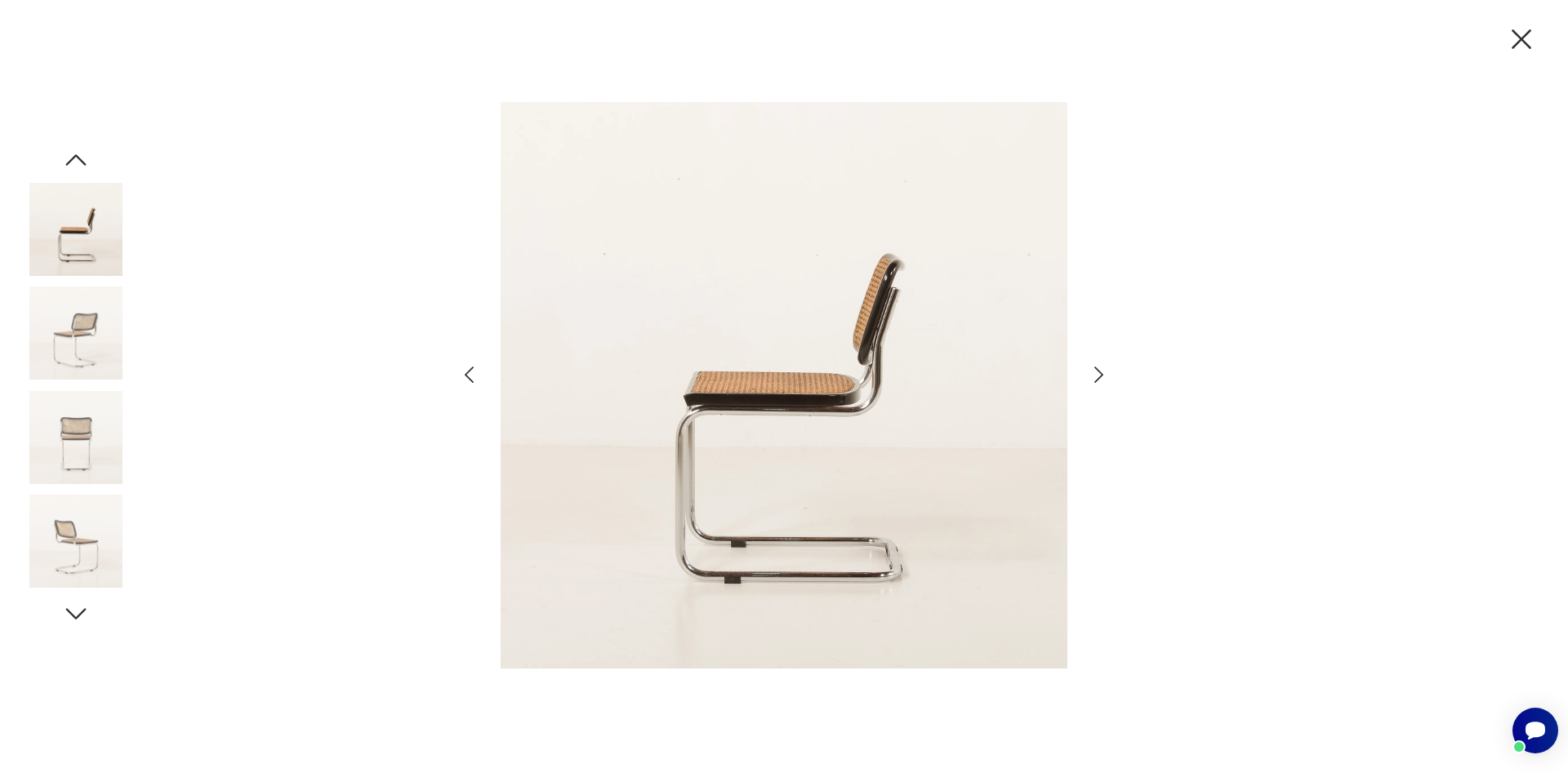 click 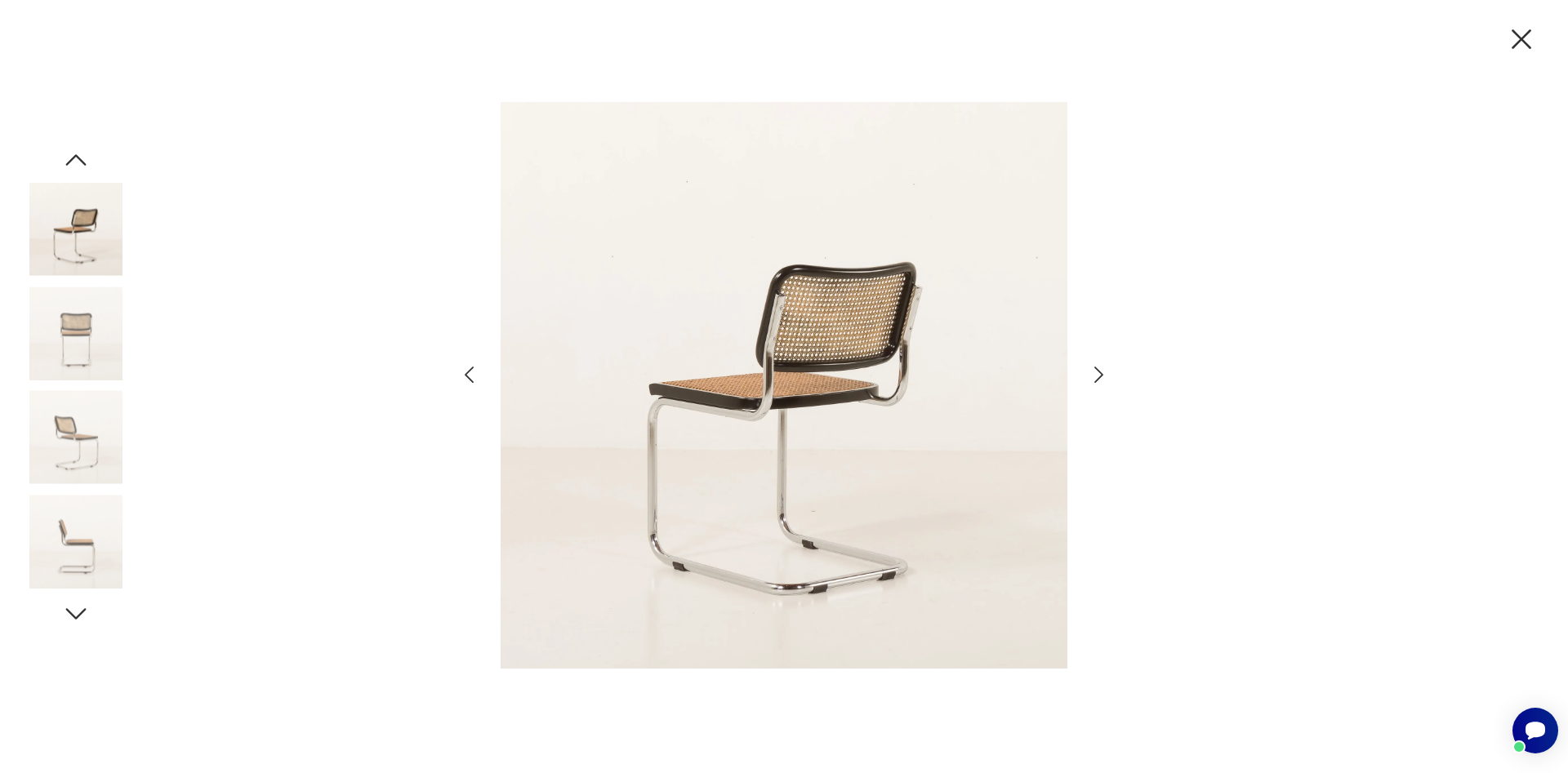 click 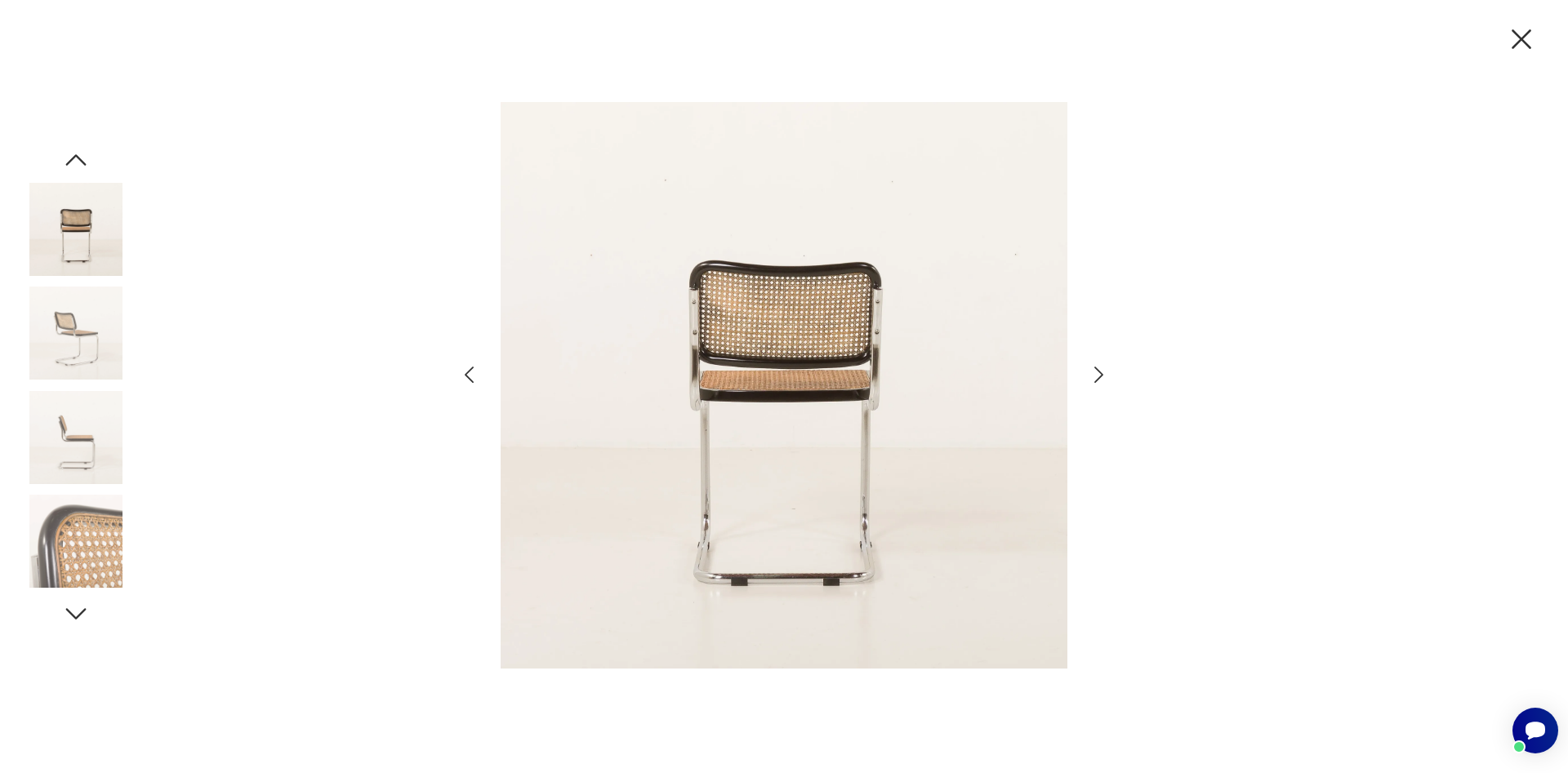 click 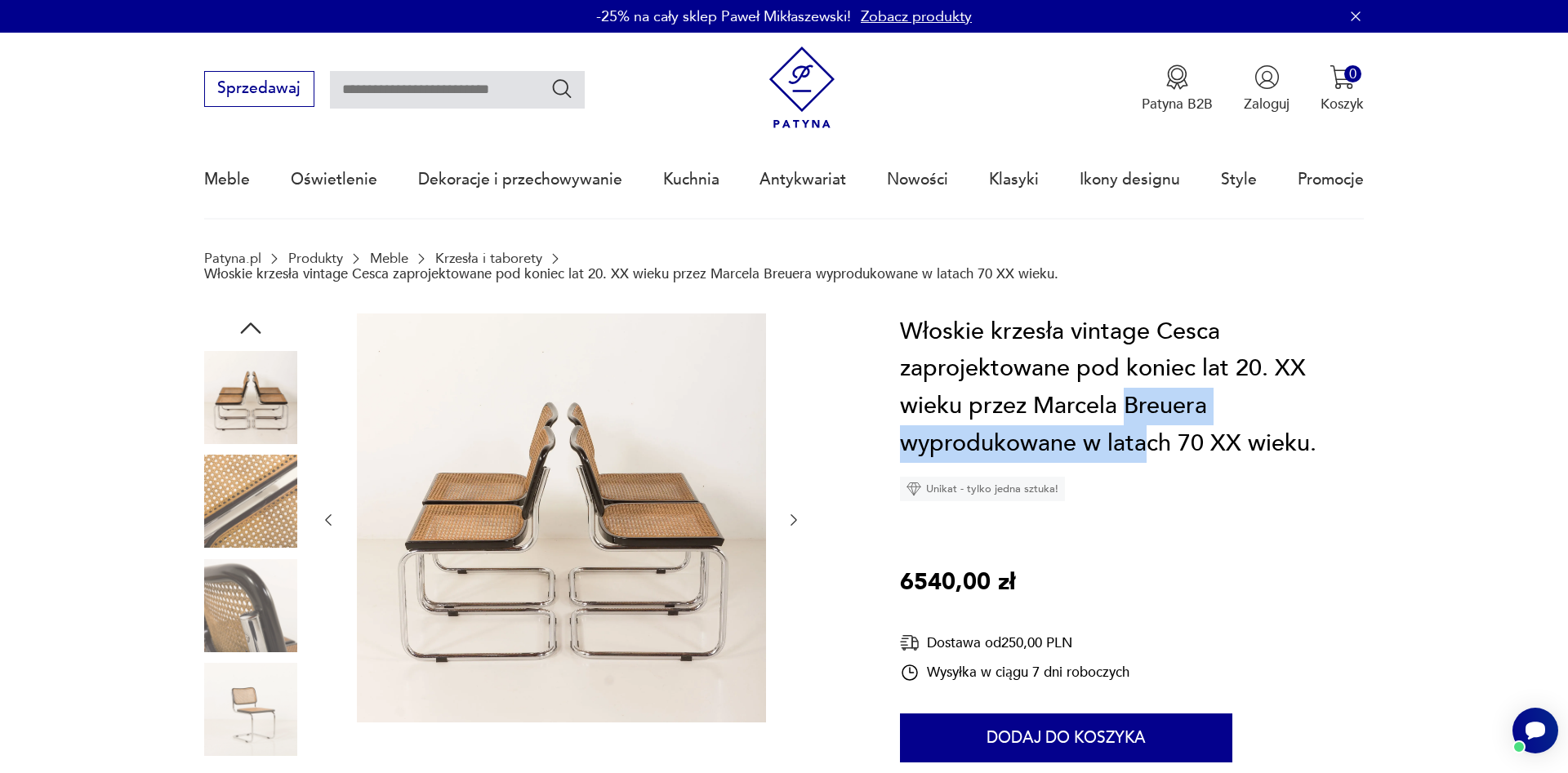 drag, startPoint x: 1129, startPoint y: 404, endPoint x: 1142, endPoint y: 446, distance: 43.965896 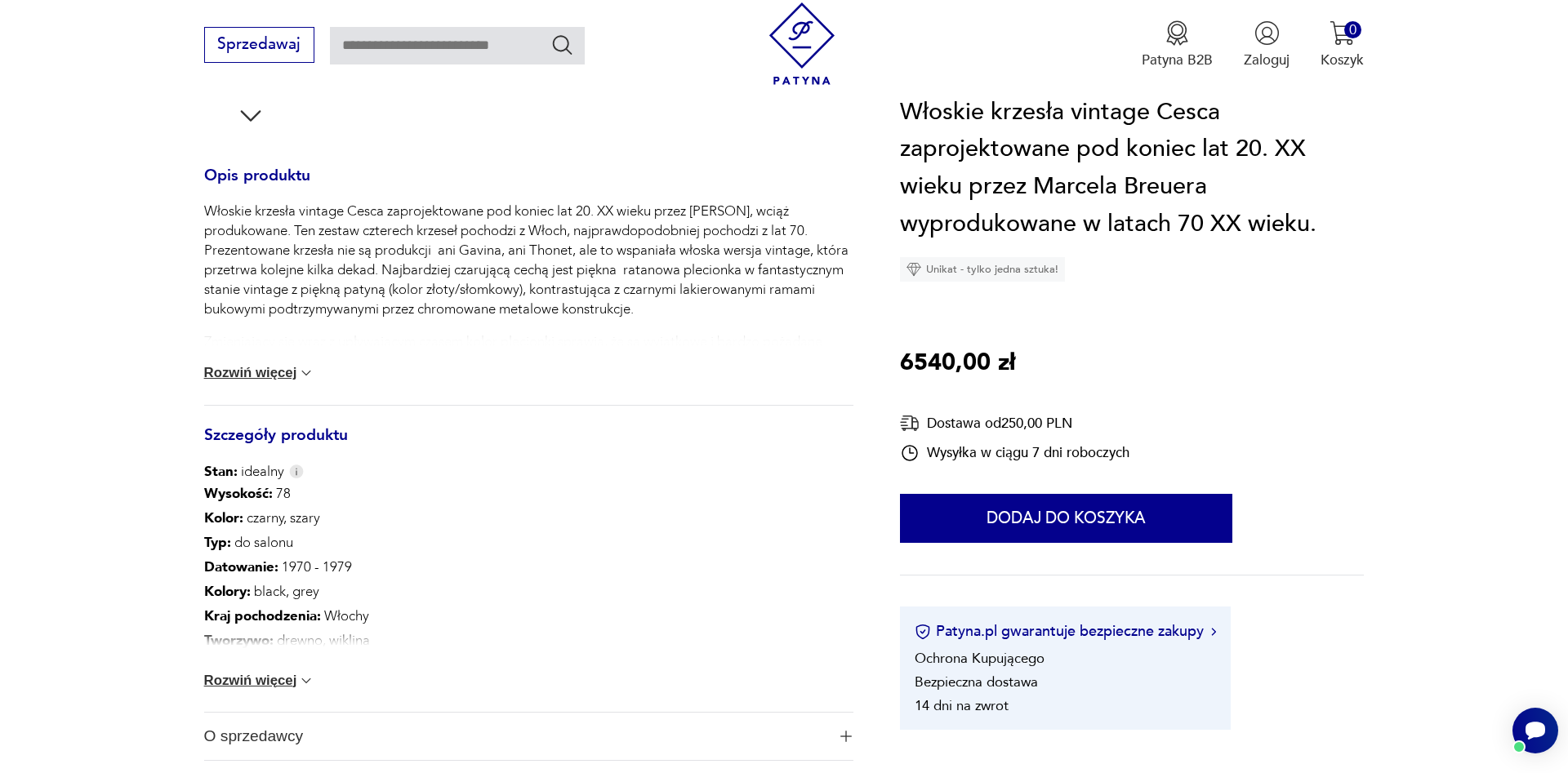 scroll, scrollTop: 1110, scrollLeft: 0, axis: vertical 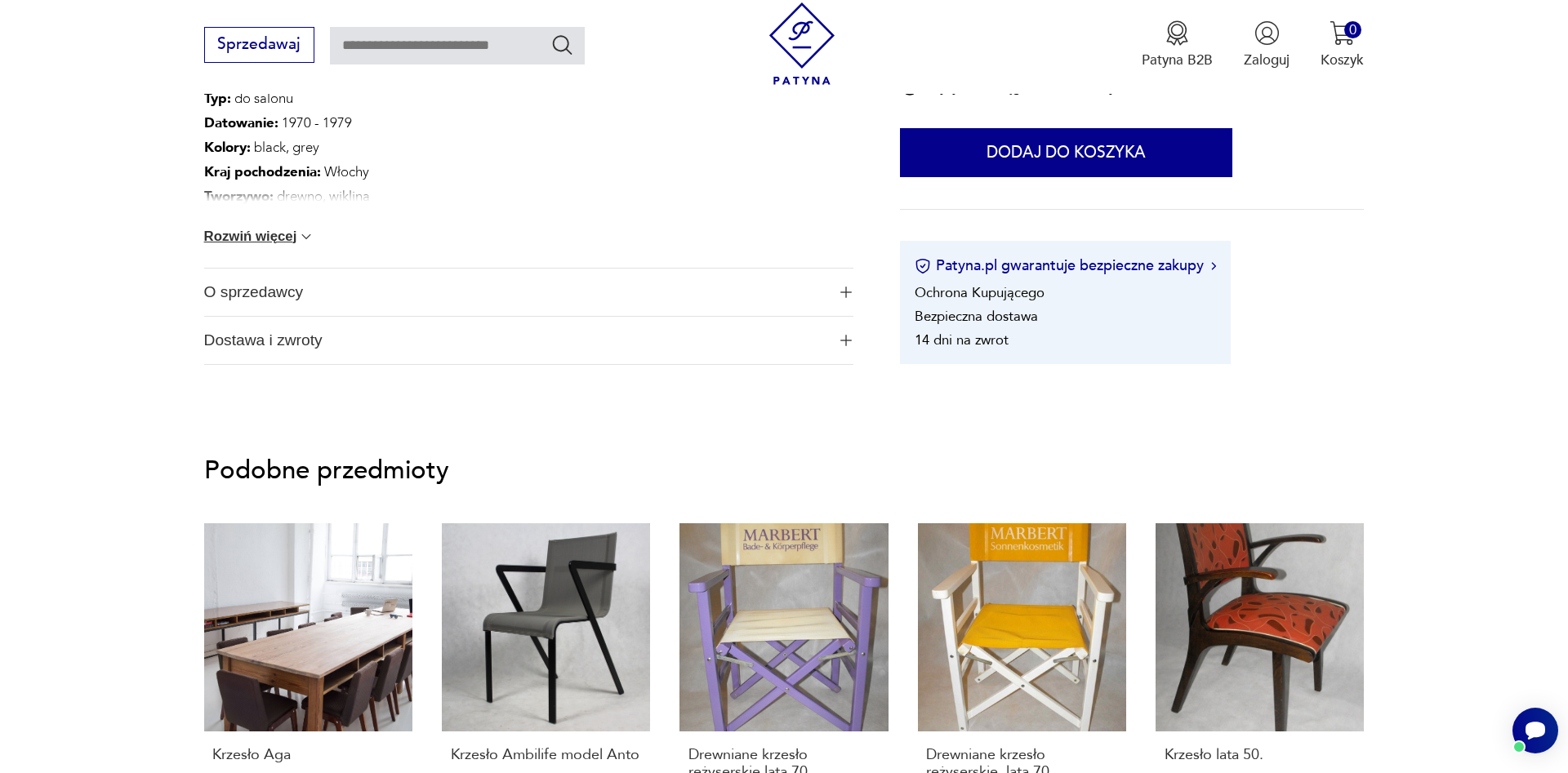 click on "O sprzedawcy" at bounding box center [515, 292] 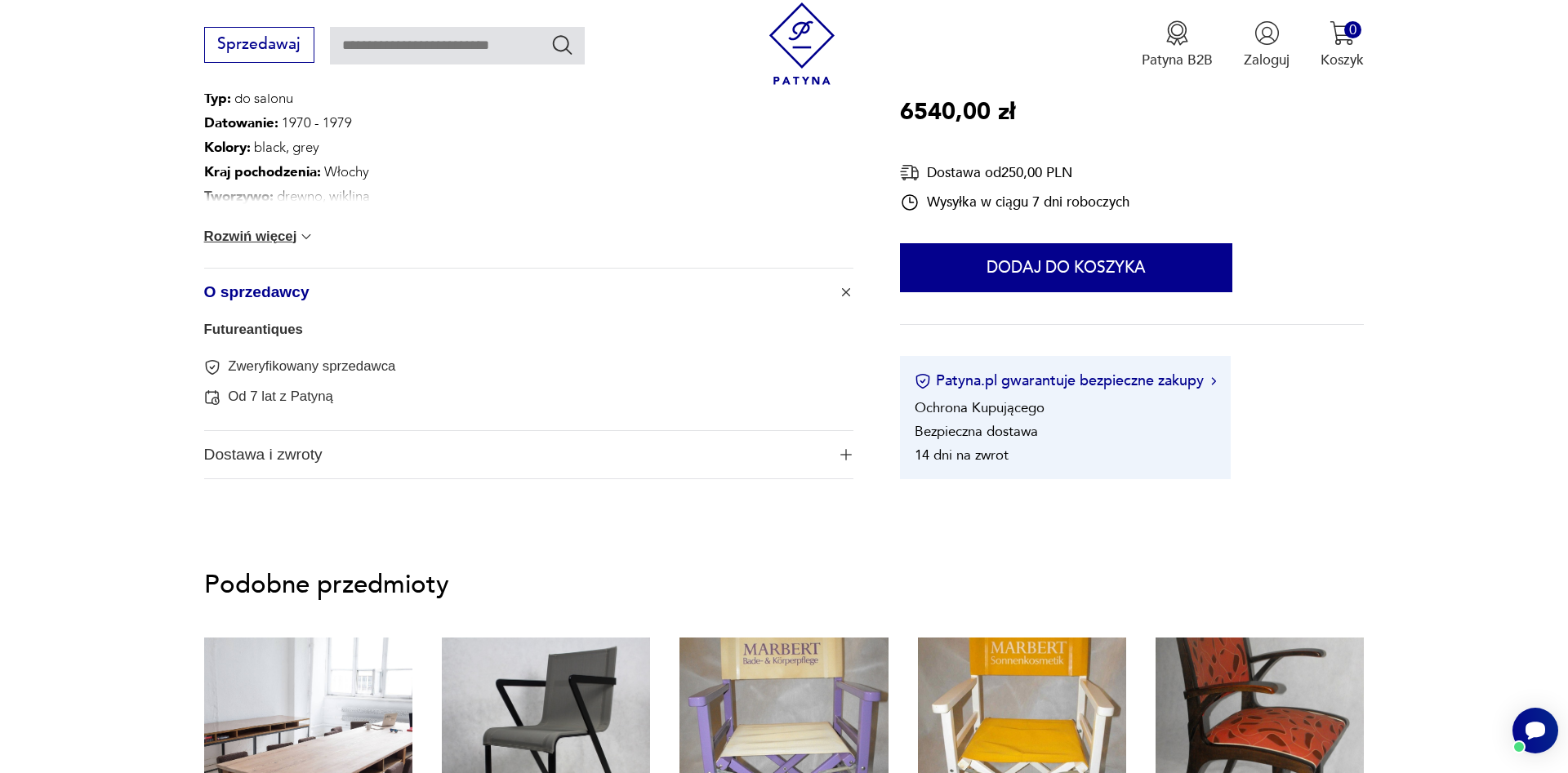 click on "Dostawa i zwroty" at bounding box center [515, 455] 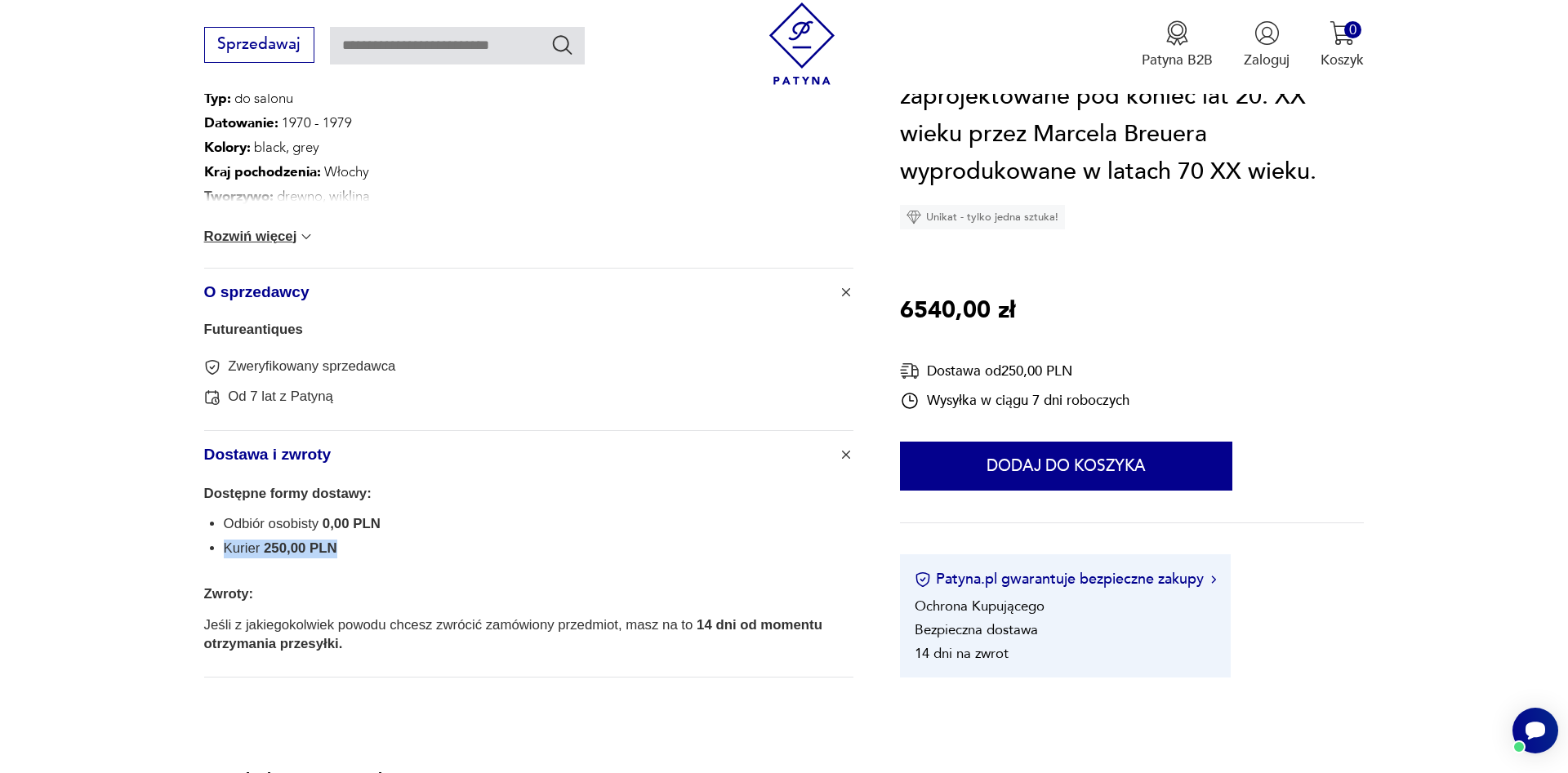 drag, startPoint x: 380, startPoint y: 526, endPoint x: 413, endPoint y: 571, distance: 55.80323 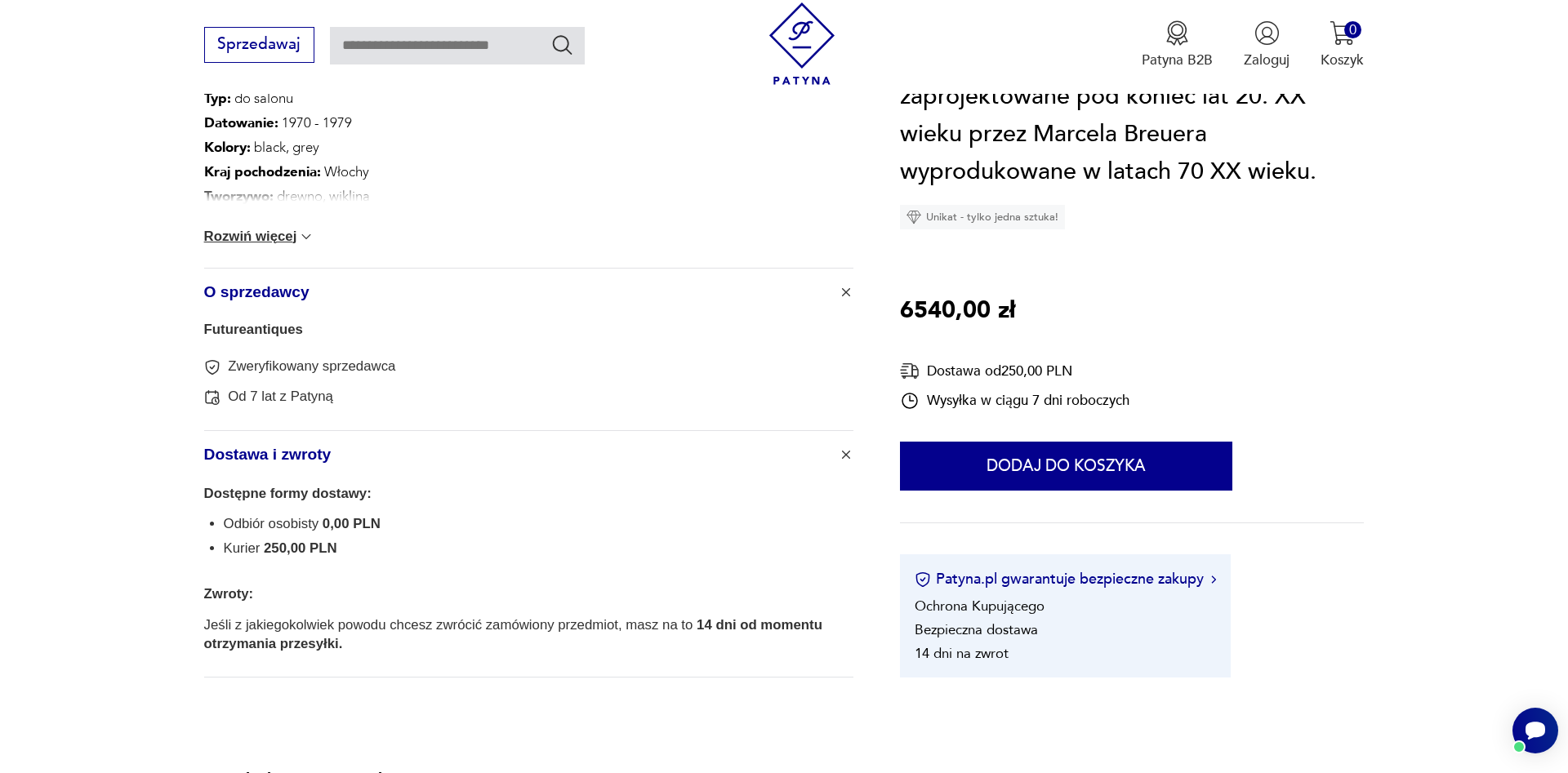 click on "Dostępne formy dostawy: Odbiór osobisty   0,00 PLN Kurier   250,00 PLN Zwroty: Jeśli z jakiegokolwiek powodu chcesz zwrócić zamówiony przedmiot, masz na to   14 dni od momentu otrzymania przesyłki." at bounding box center [528, 566] 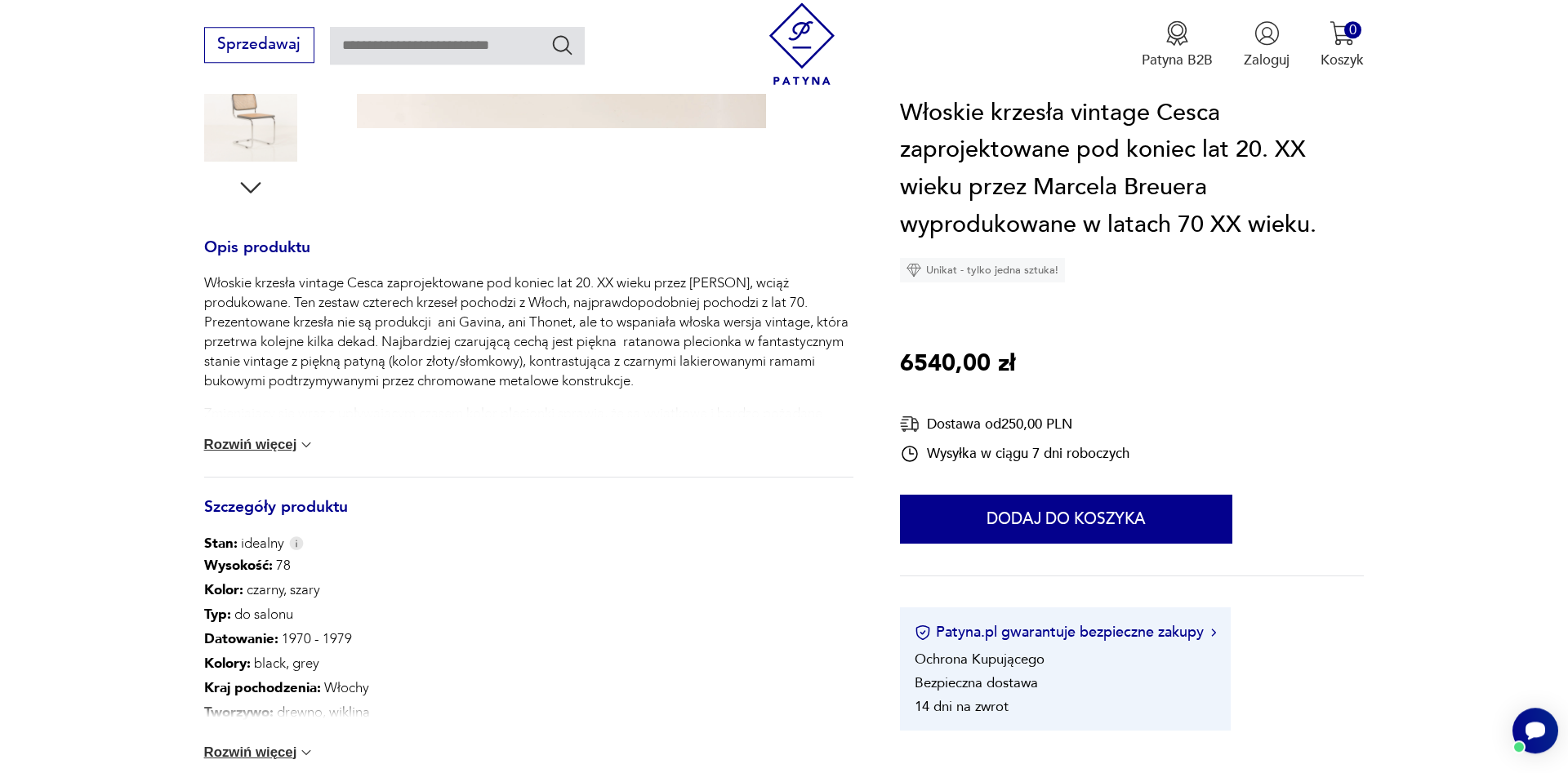 scroll, scrollTop: 666, scrollLeft: 0, axis: vertical 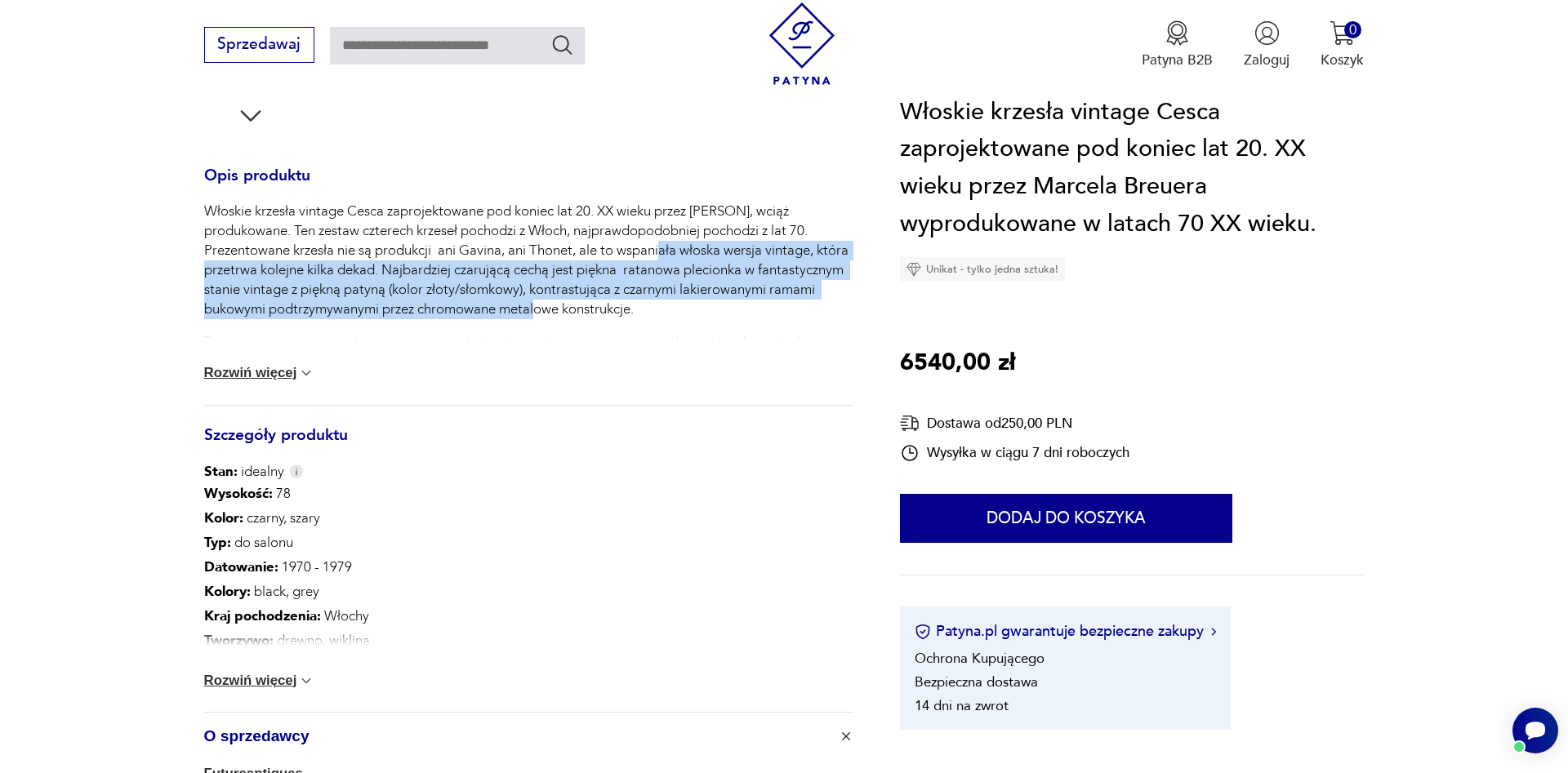 drag, startPoint x: 614, startPoint y: 245, endPoint x: 627, endPoint y: 318, distance: 74.1485 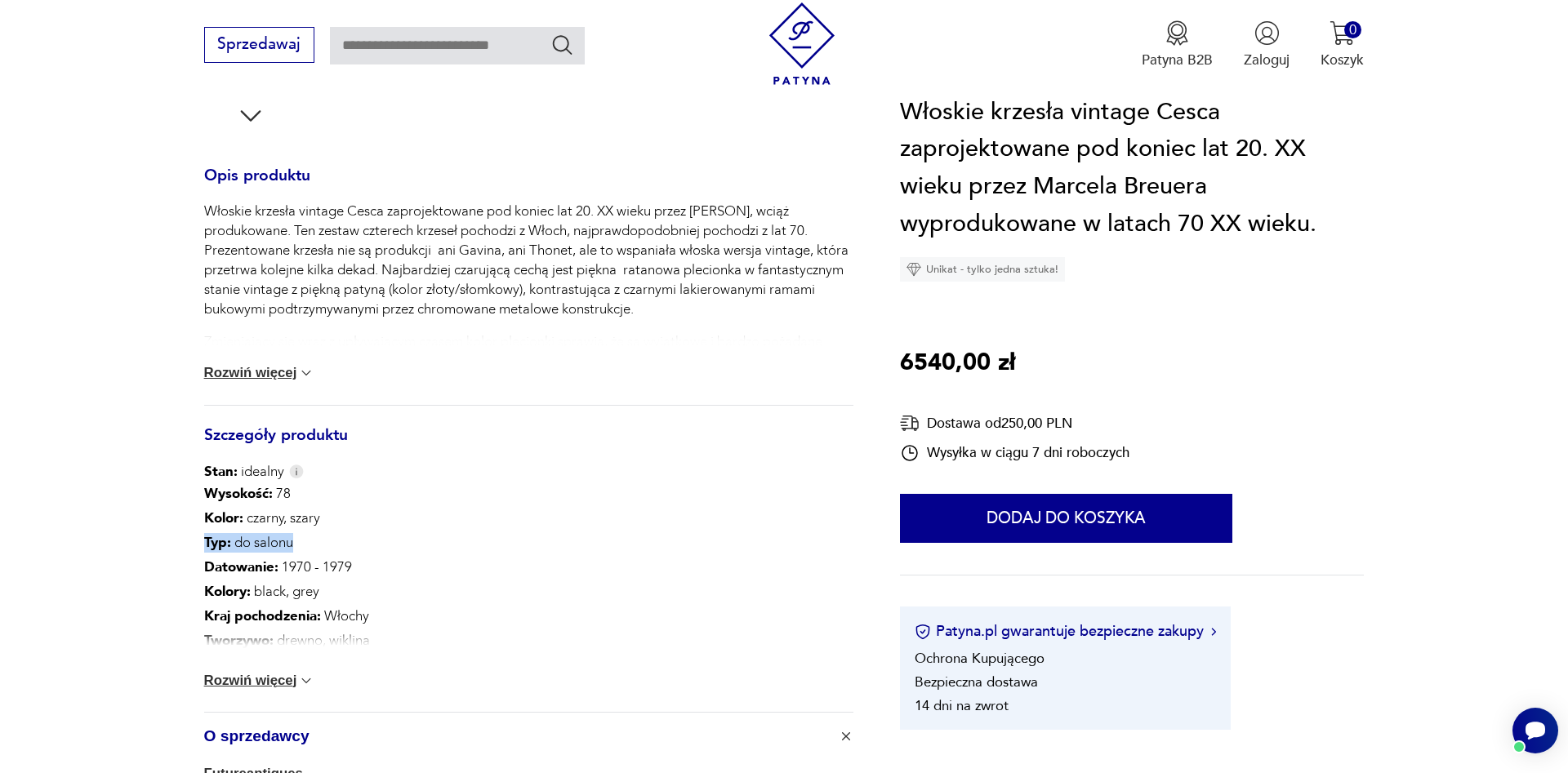 drag, startPoint x: 321, startPoint y: 508, endPoint x: 345, endPoint y: 549, distance: 47.50789 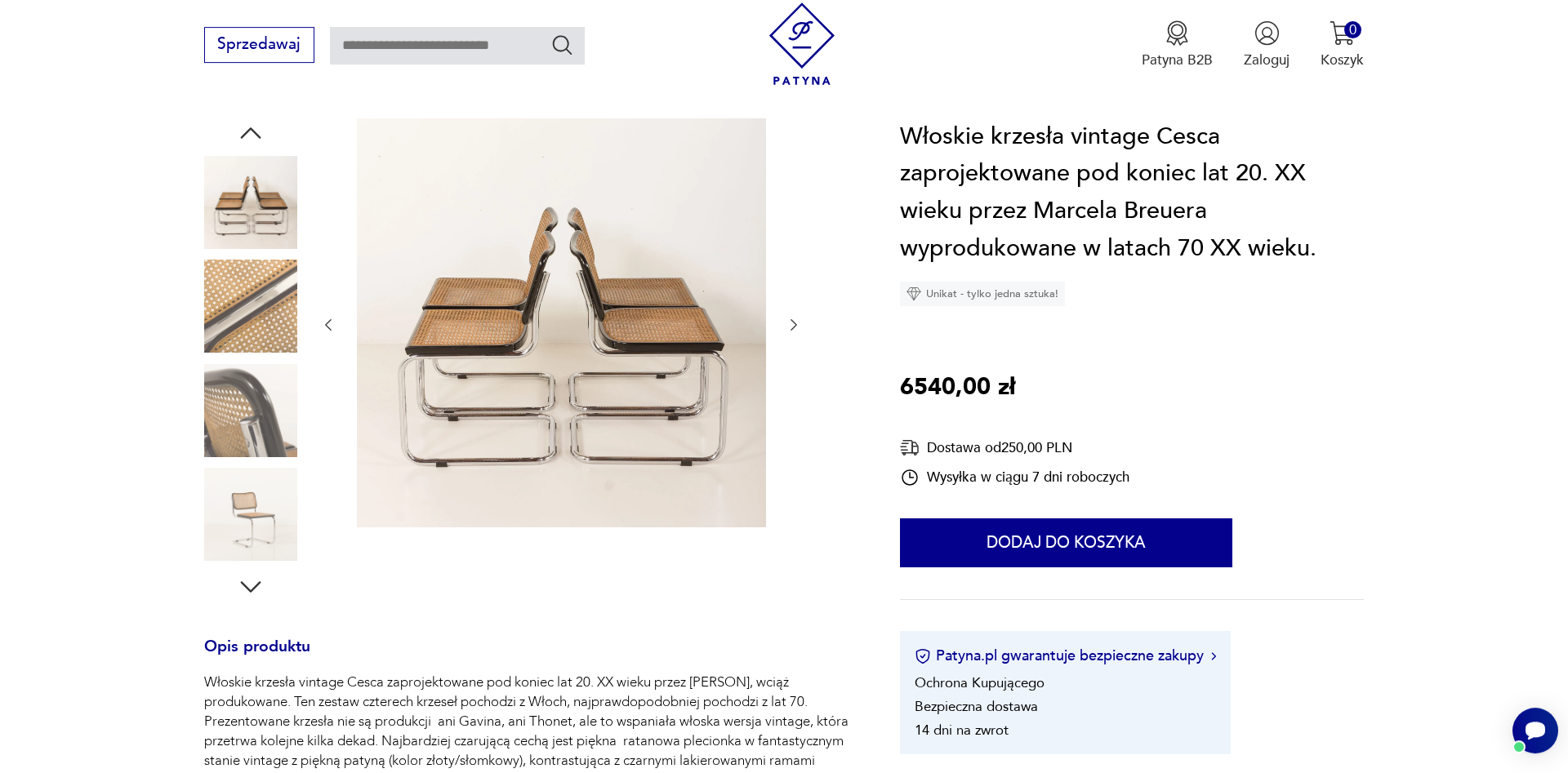 scroll, scrollTop: 222, scrollLeft: 0, axis: vertical 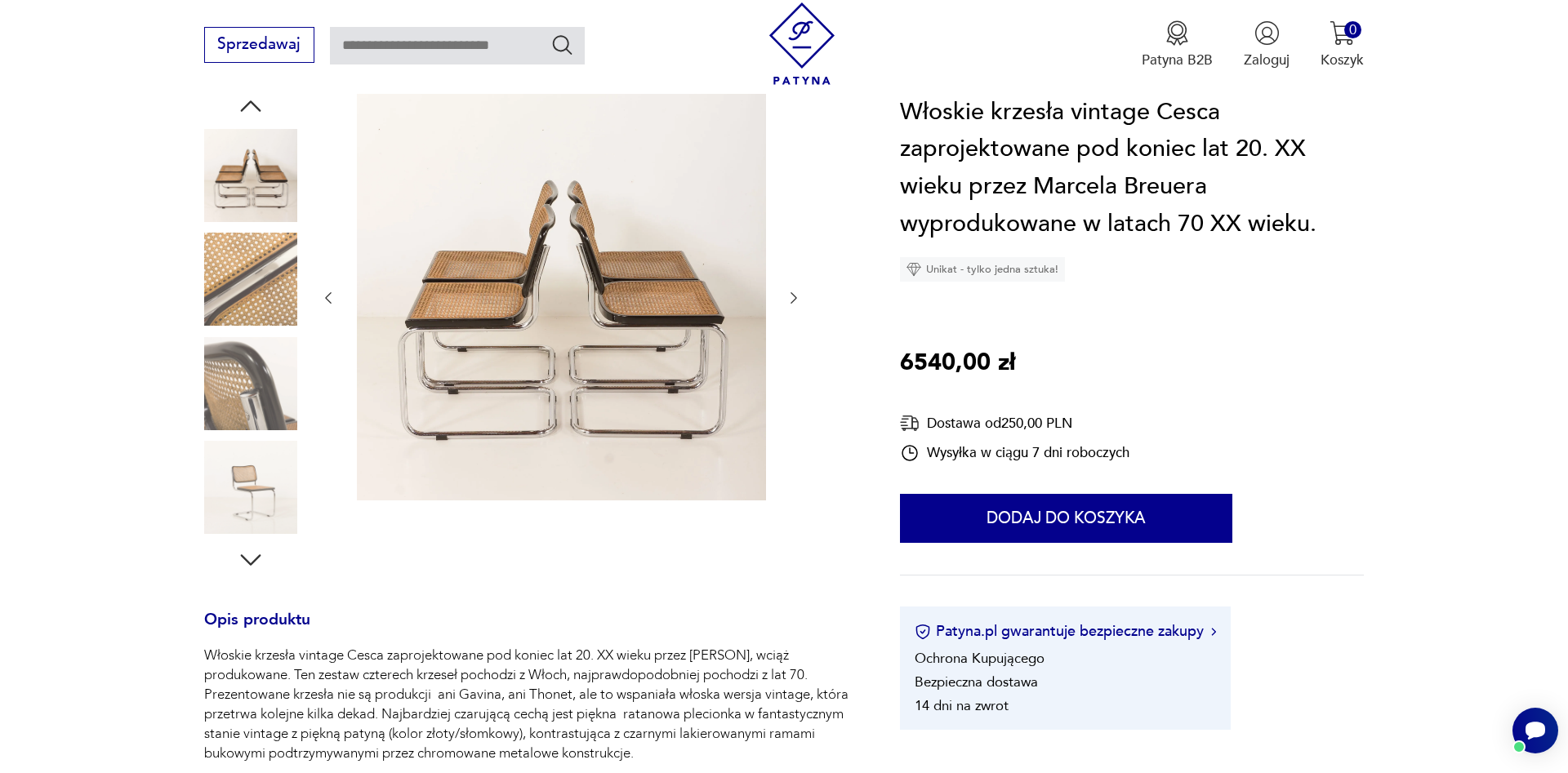 click at bounding box center [251, 487] 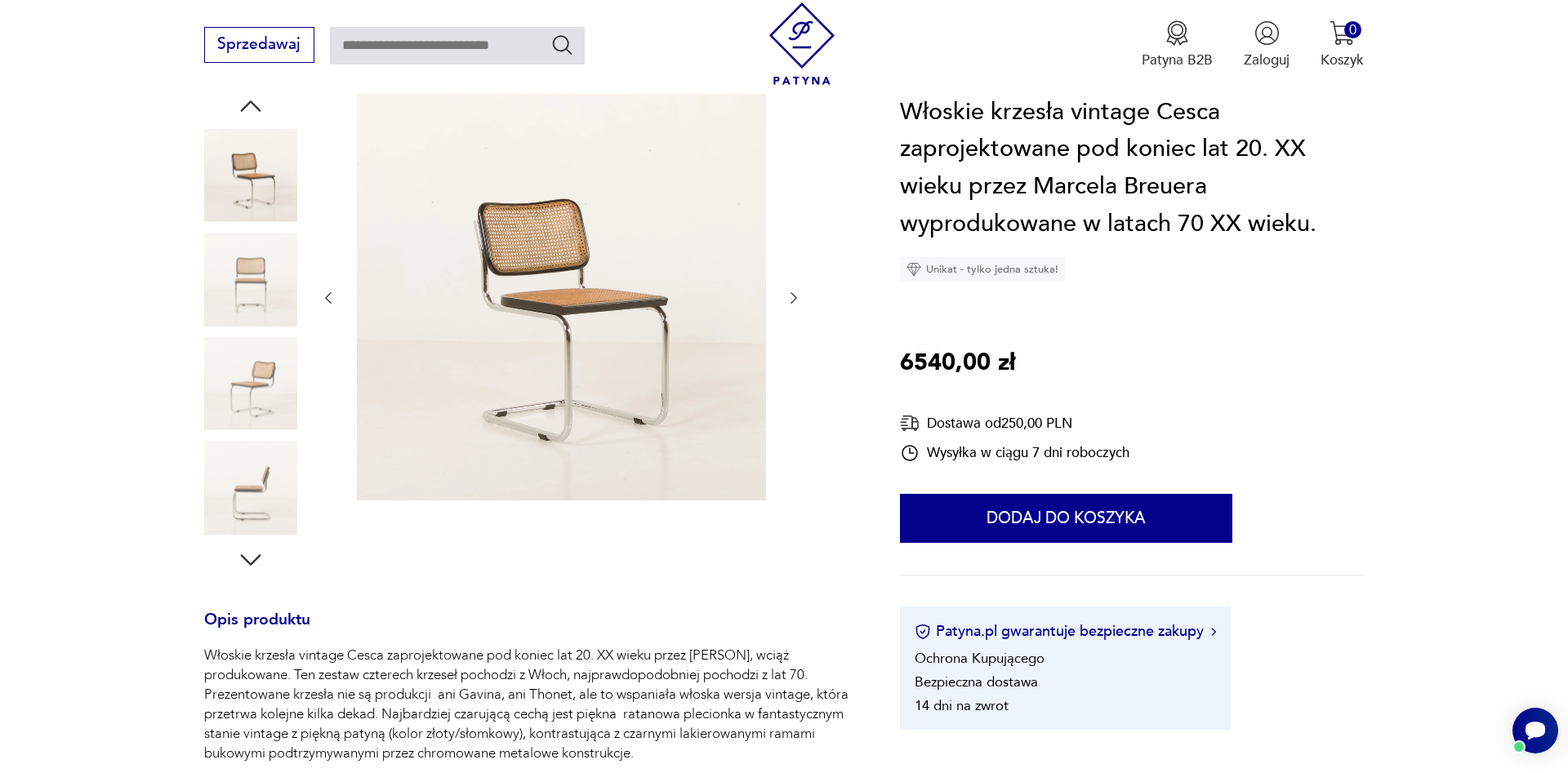 click at bounding box center [561, 295] 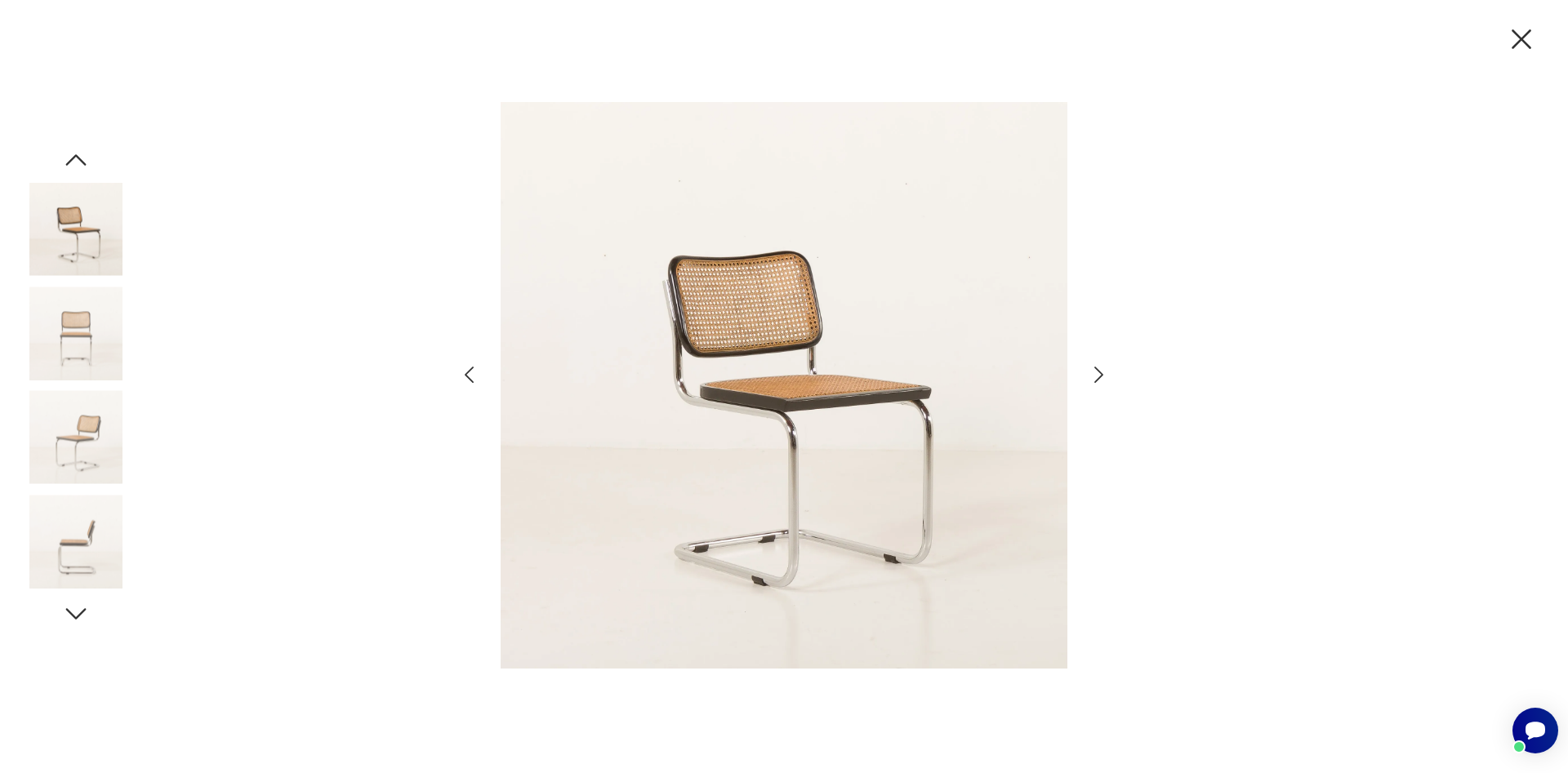 click at bounding box center (784, 385) 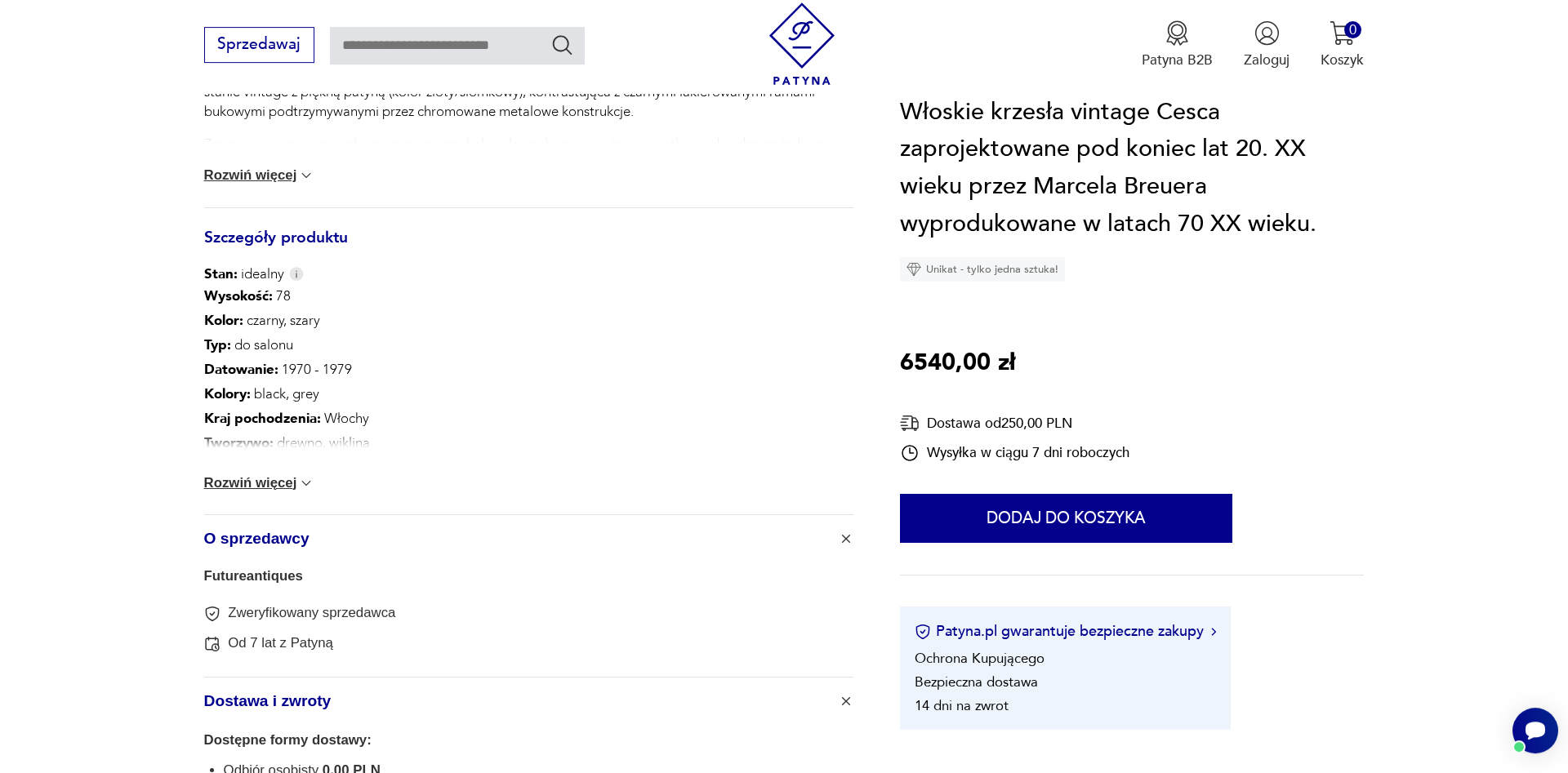 scroll, scrollTop: 1110, scrollLeft: 0, axis: vertical 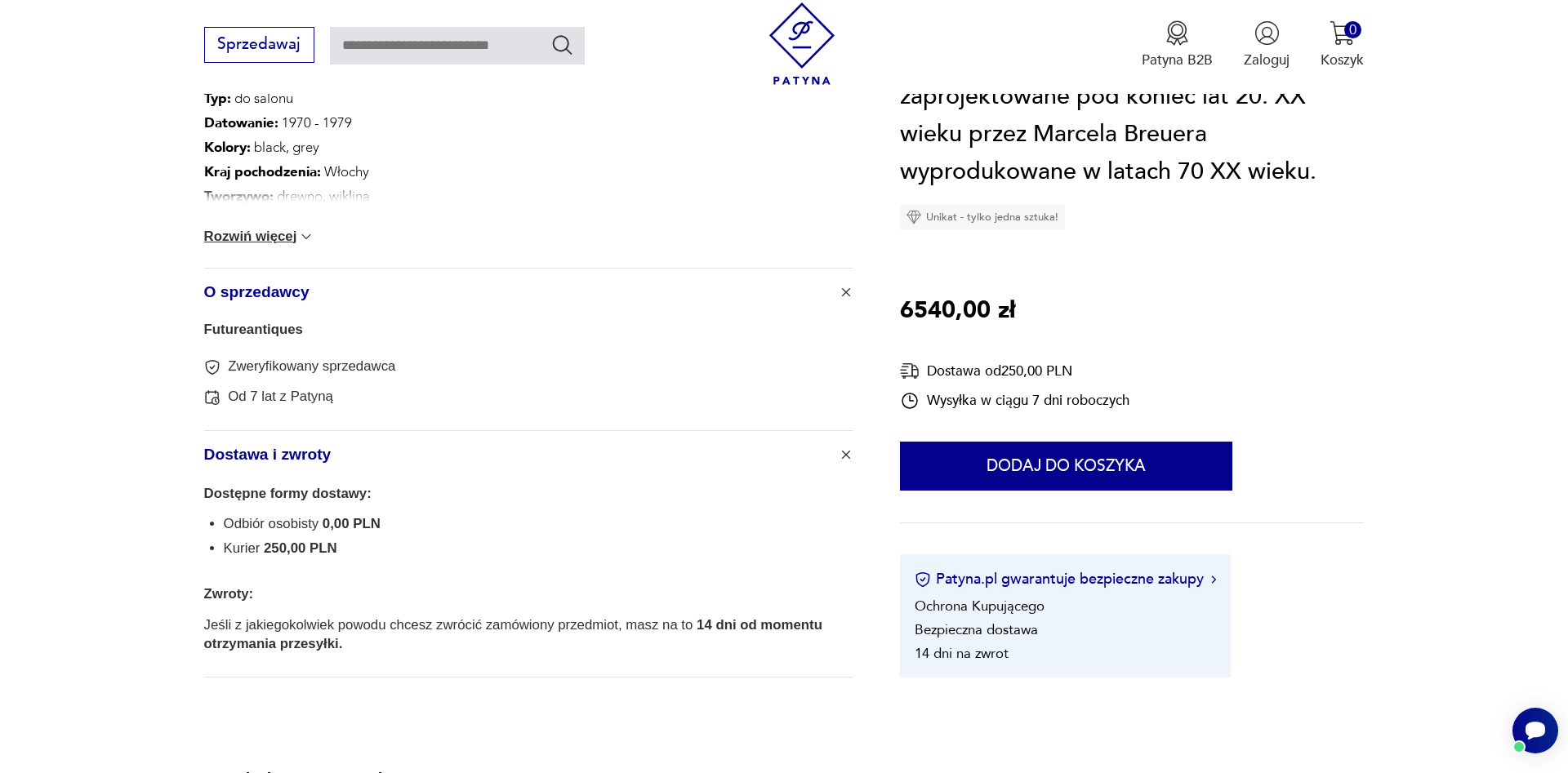 click on "Rozwiń więcej" at bounding box center (260, 237) 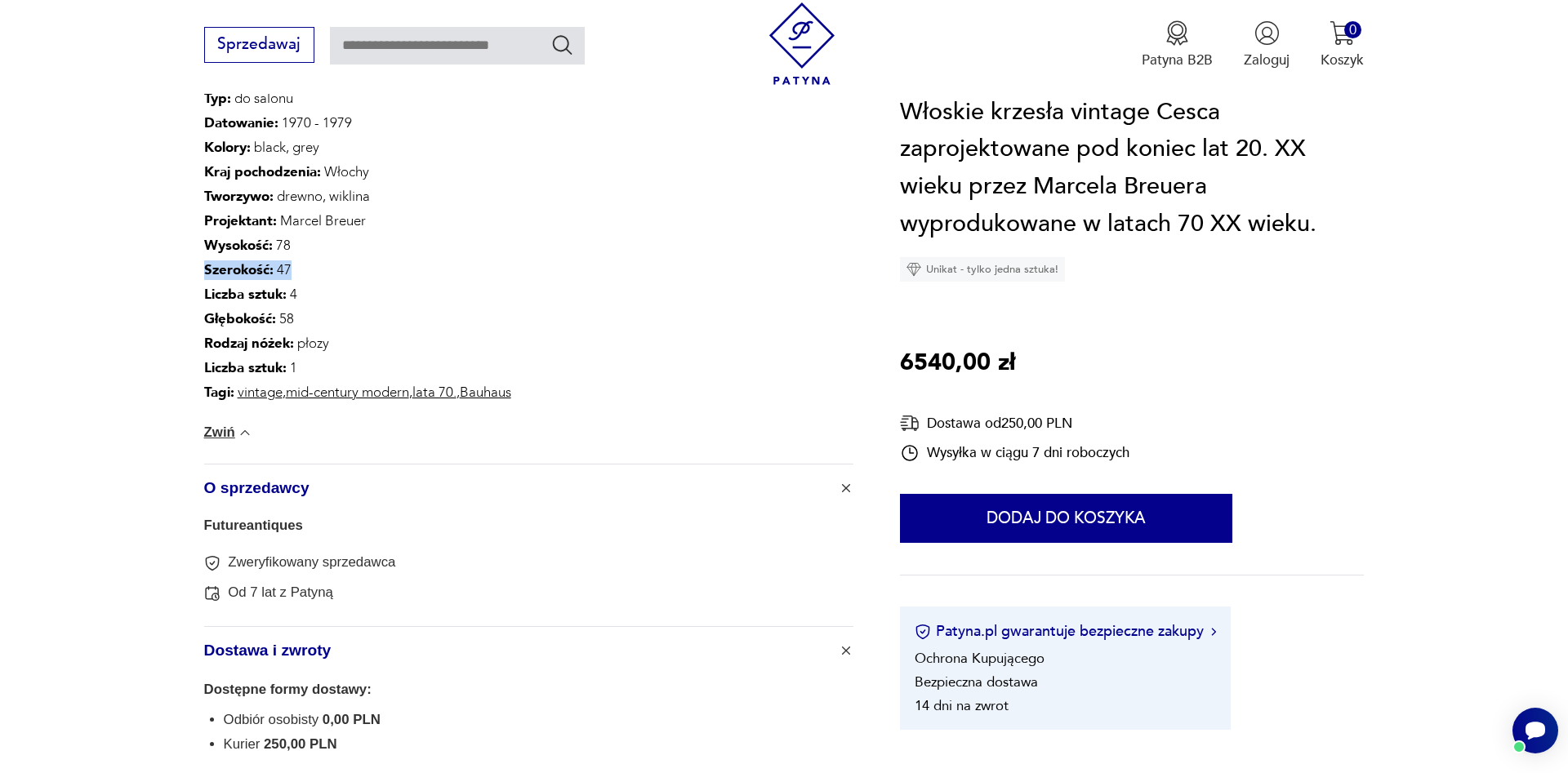 drag, startPoint x: 326, startPoint y: 237, endPoint x: 321, endPoint y: 281, distance: 44.28318 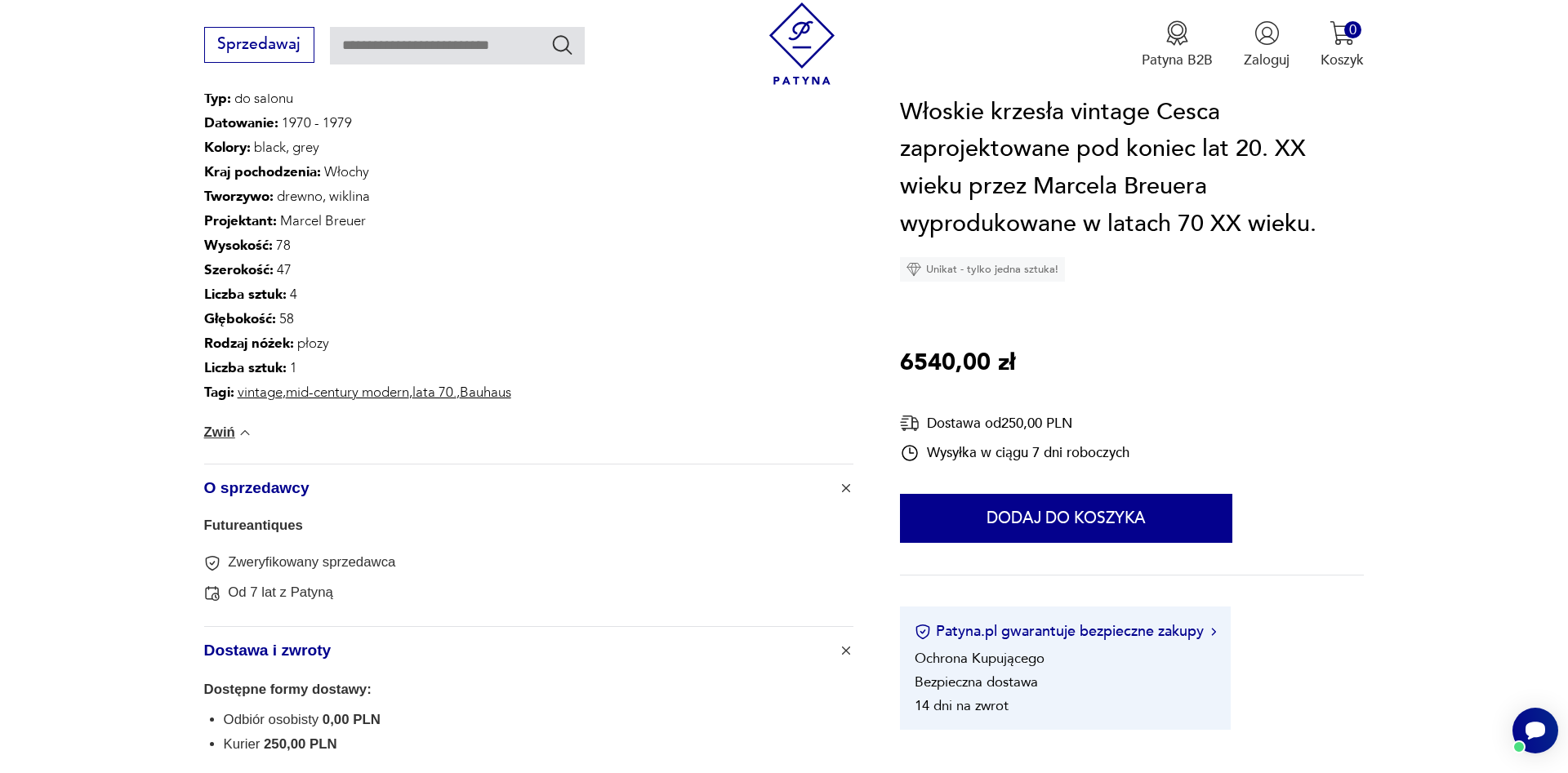 click on "Wysokość :   78" at bounding box center (358, 246) 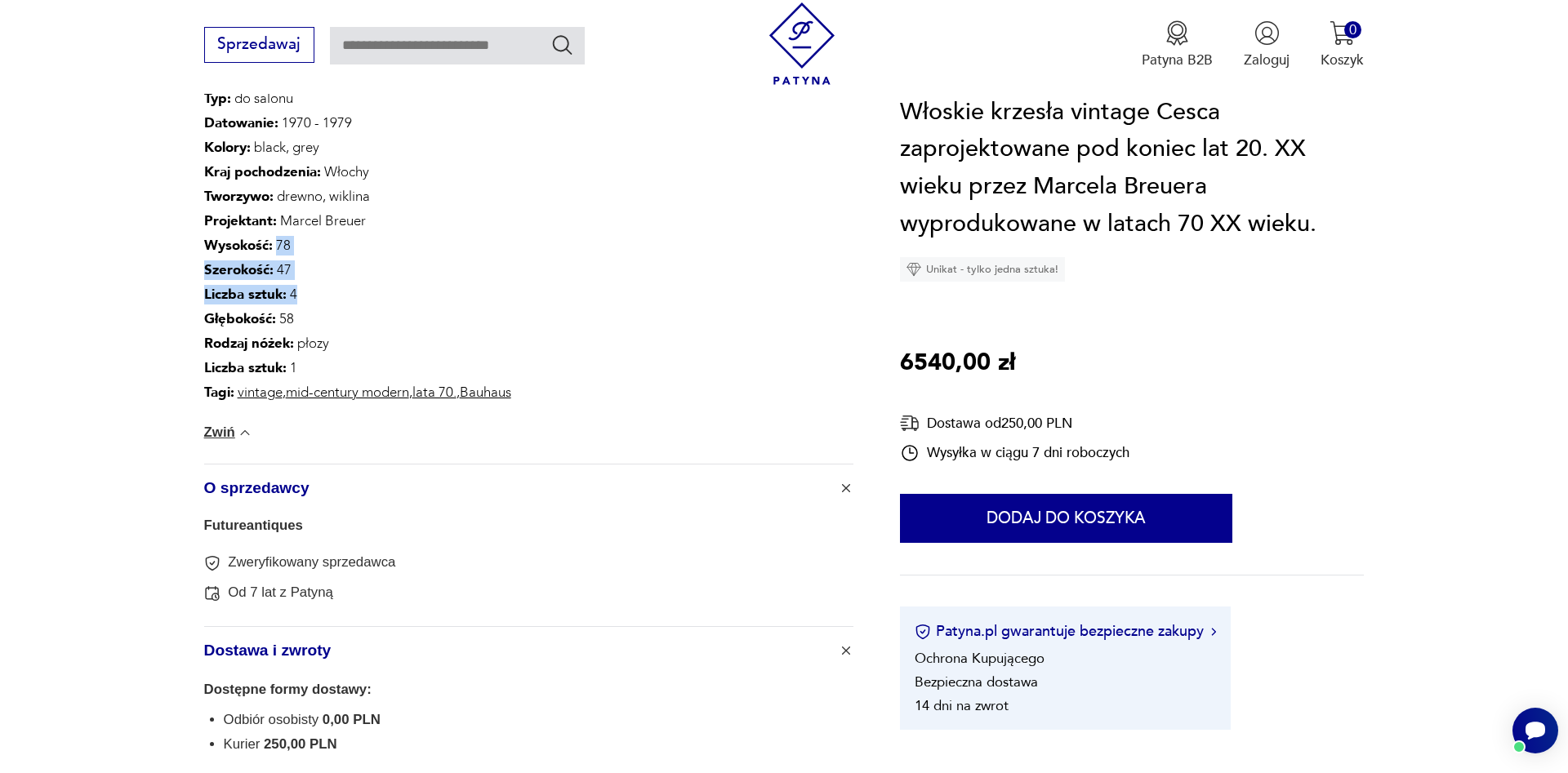 drag, startPoint x: 316, startPoint y: 250, endPoint x: 321, endPoint y: 303, distance: 53.23533 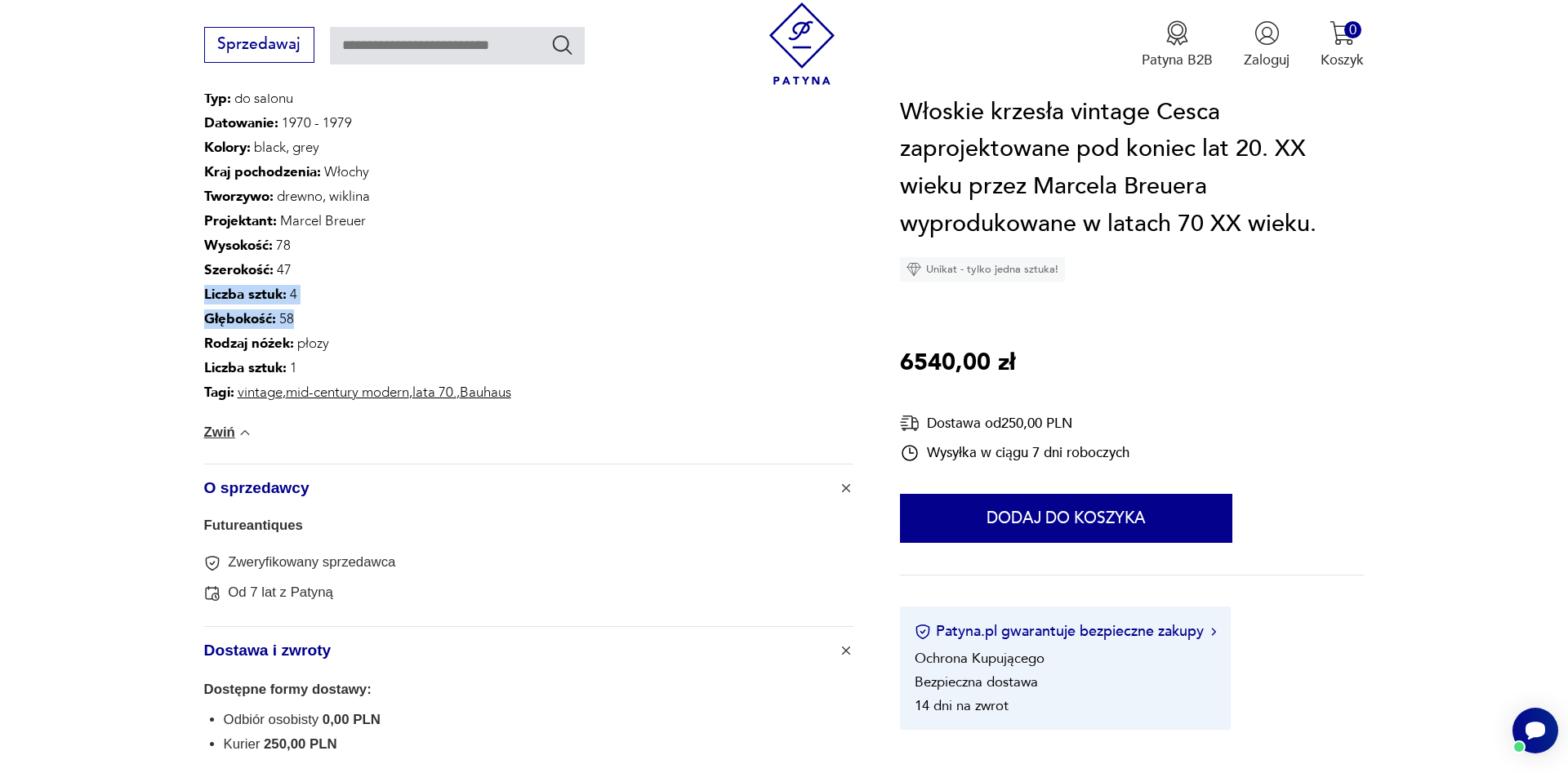 drag, startPoint x: 325, startPoint y: 326, endPoint x: 329, endPoint y: 263, distance: 63.12686 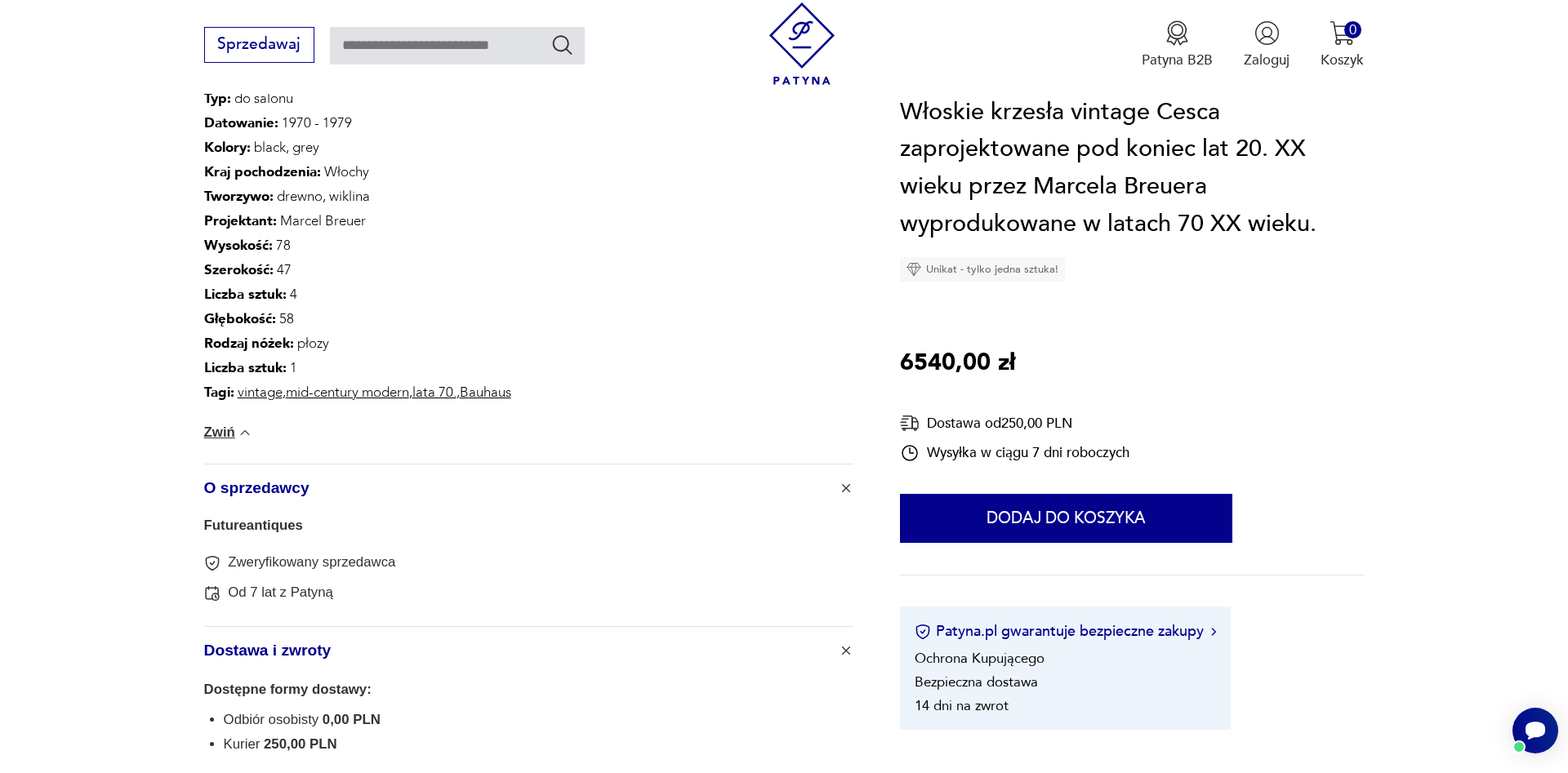 click on "Szerokość :   47" at bounding box center (358, 270) 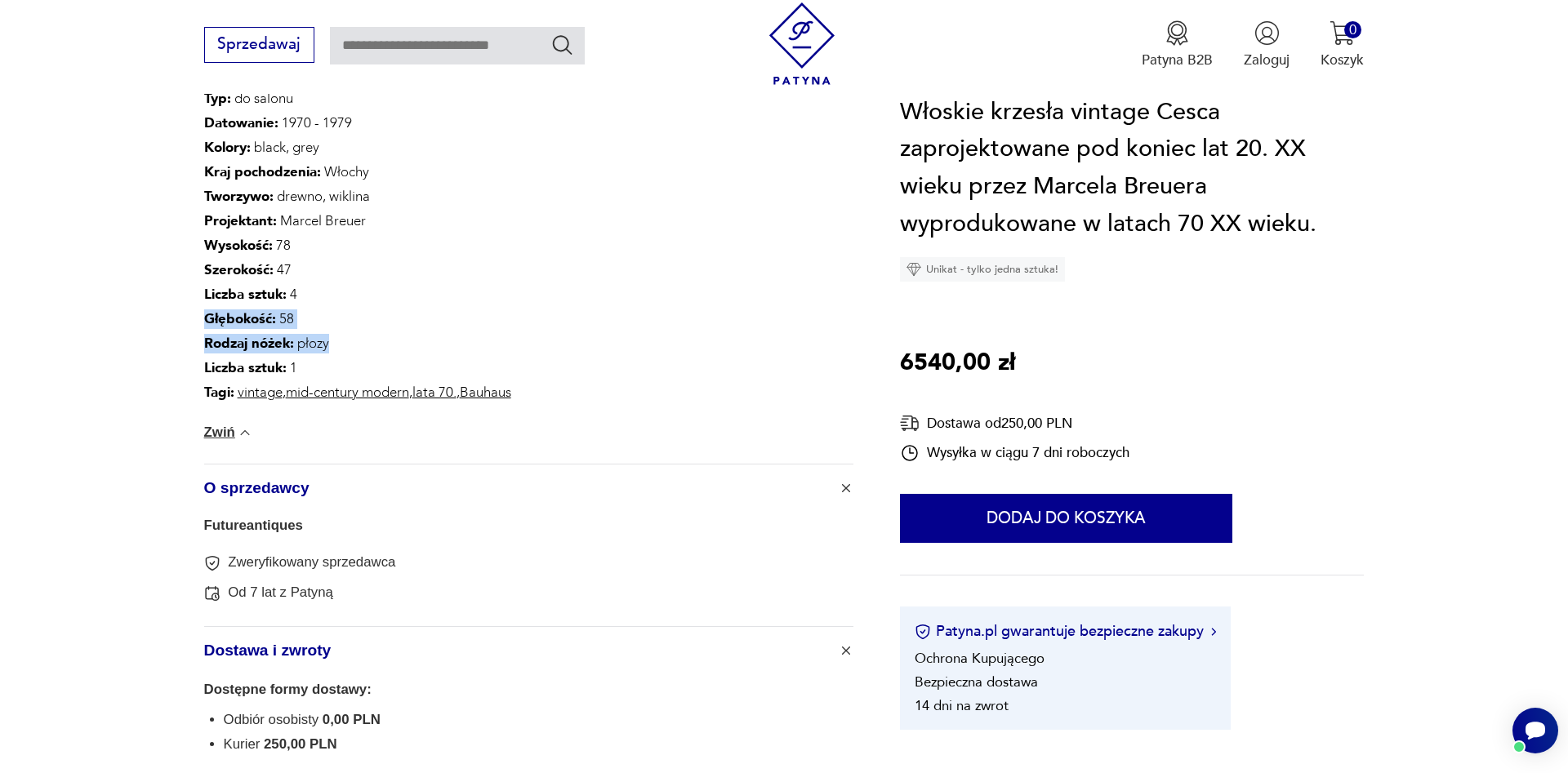 drag, startPoint x: 368, startPoint y: 325, endPoint x: 375, endPoint y: 355, distance: 30.80584 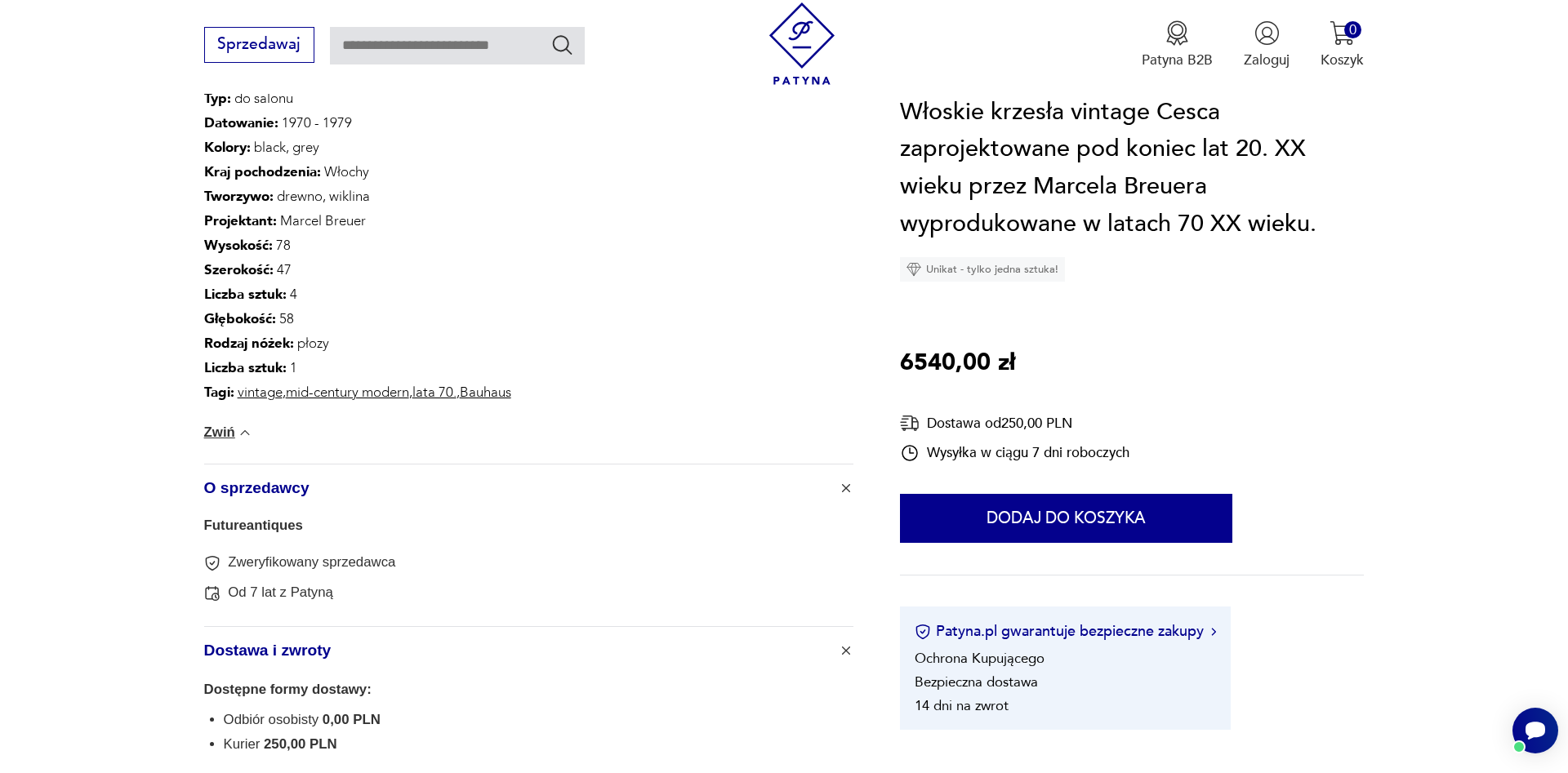 scroll, scrollTop: 0, scrollLeft: 0, axis: both 